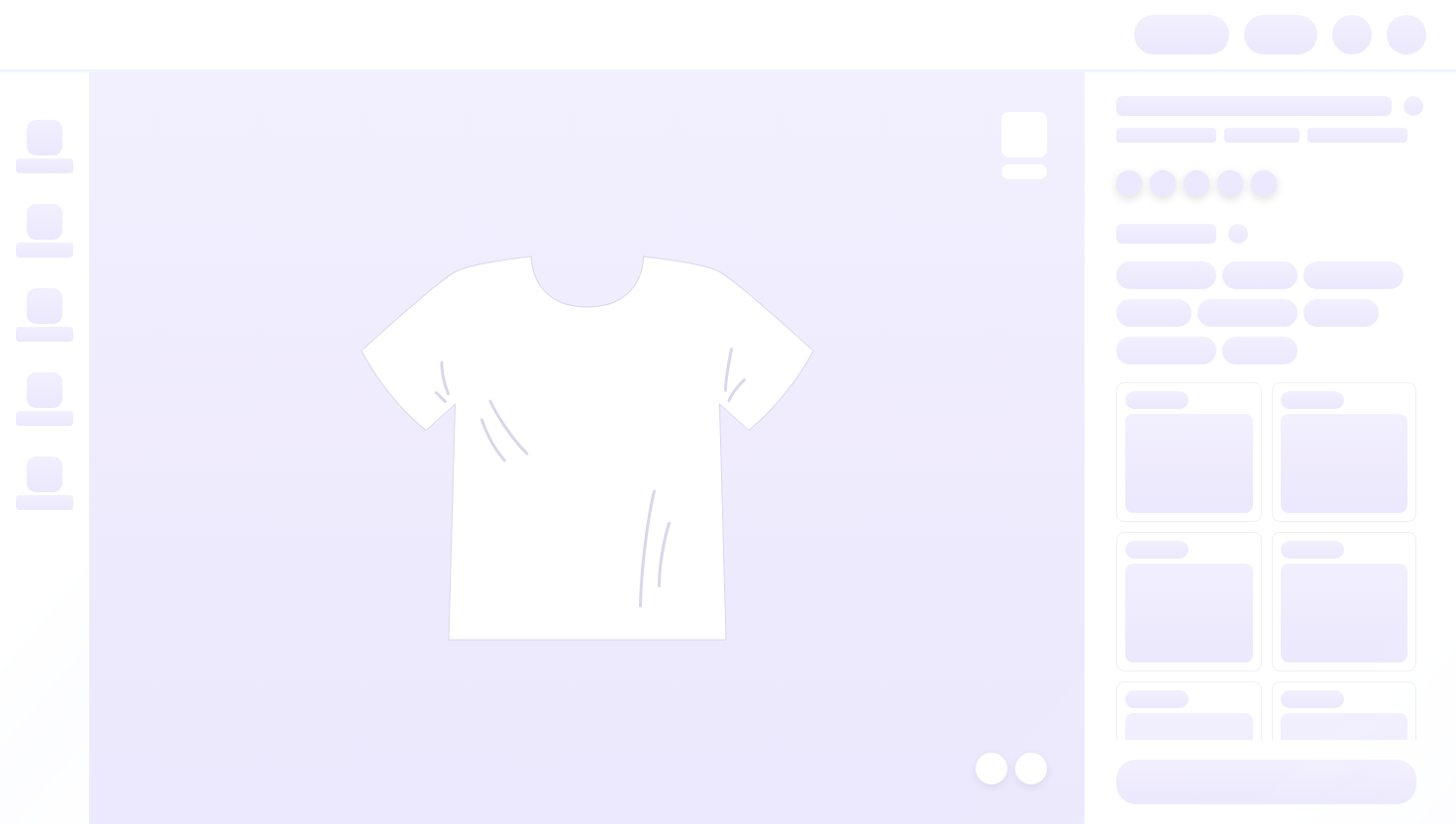scroll, scrollTop: 0, scrollLeft: 0, axis: both 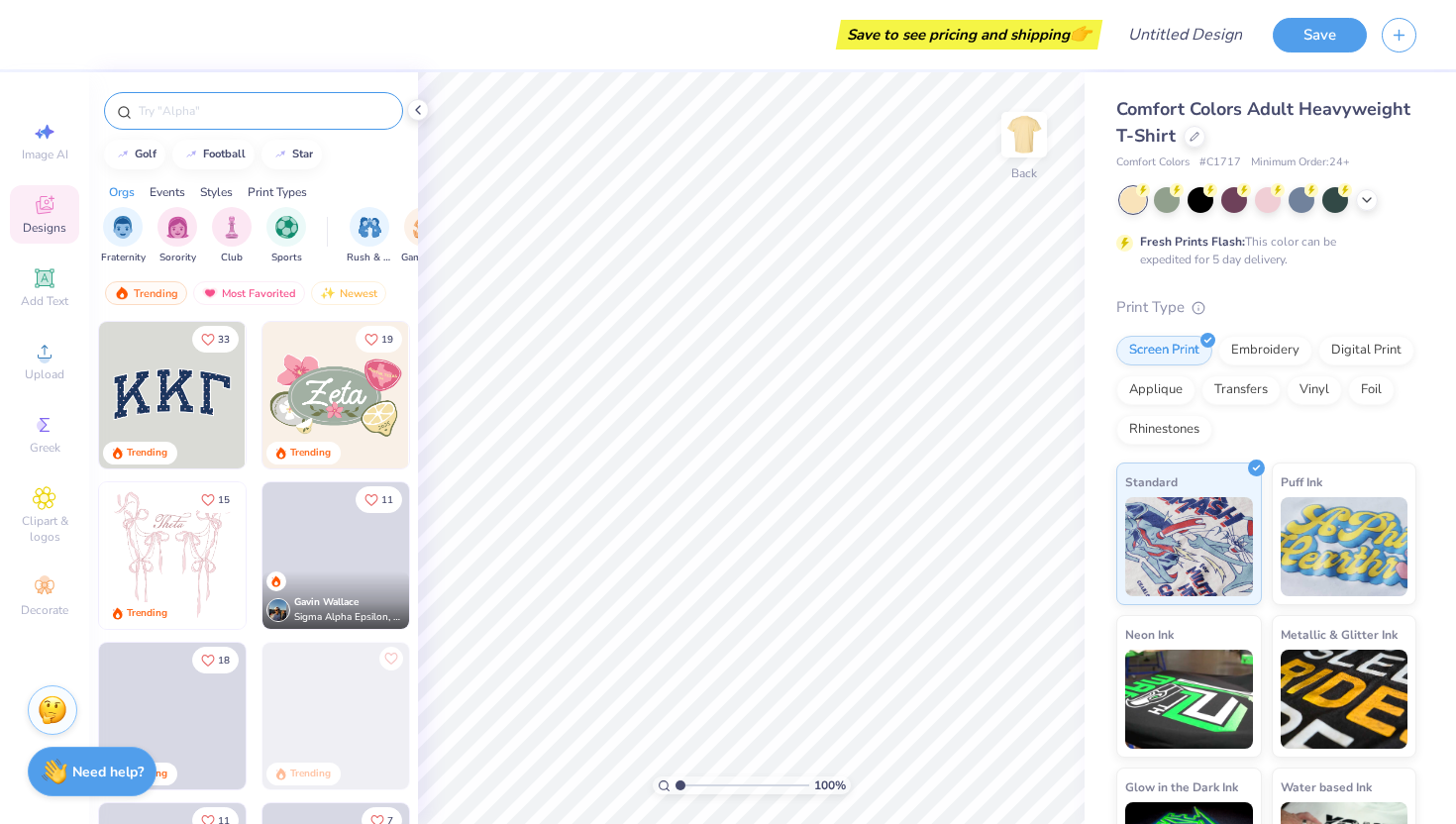 click at bounding box center [263, 111] 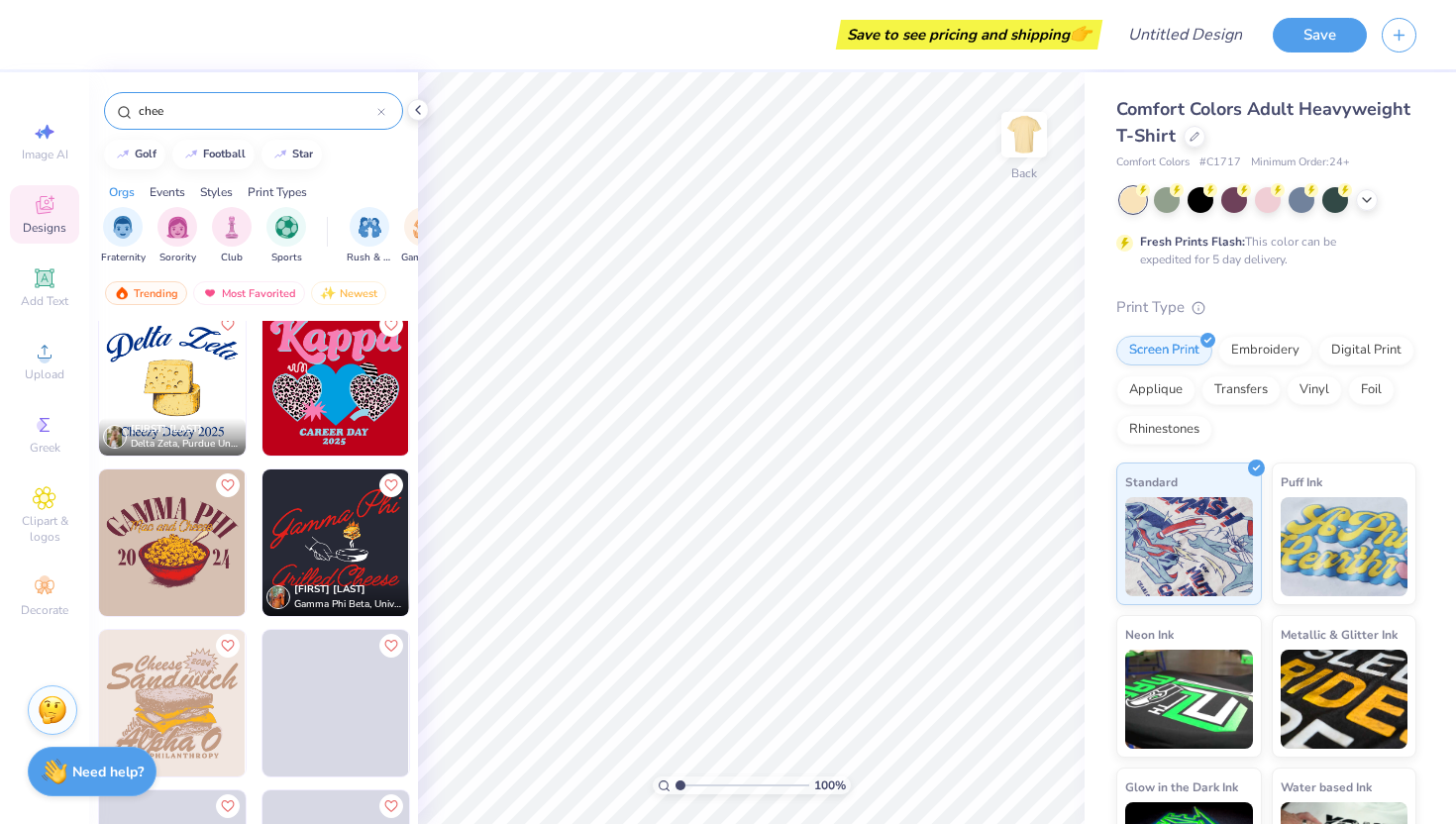 scroll, scrollTop: 3163, scrollLeft: 0, axis: vertical 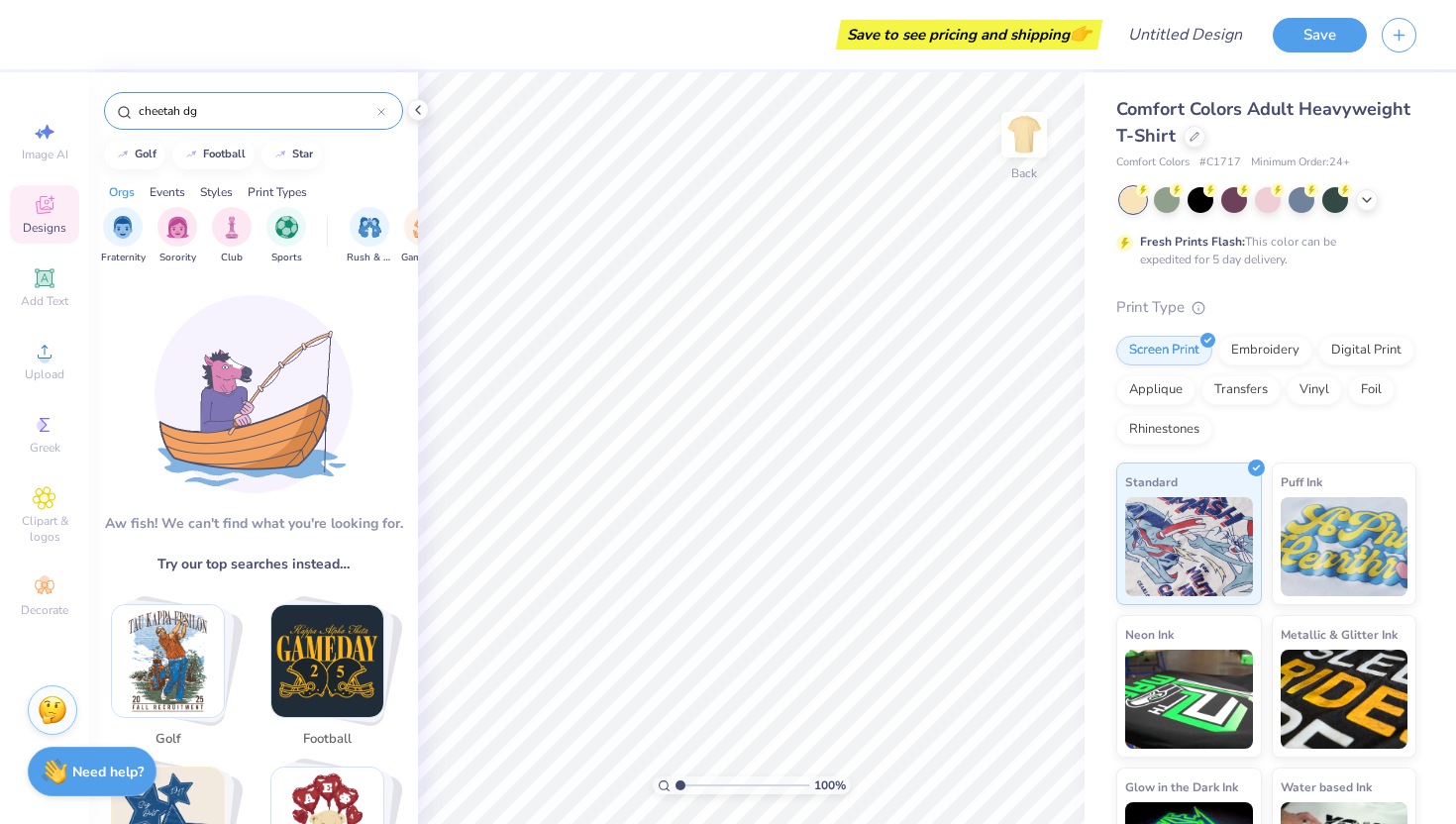 type on "cheetah d" 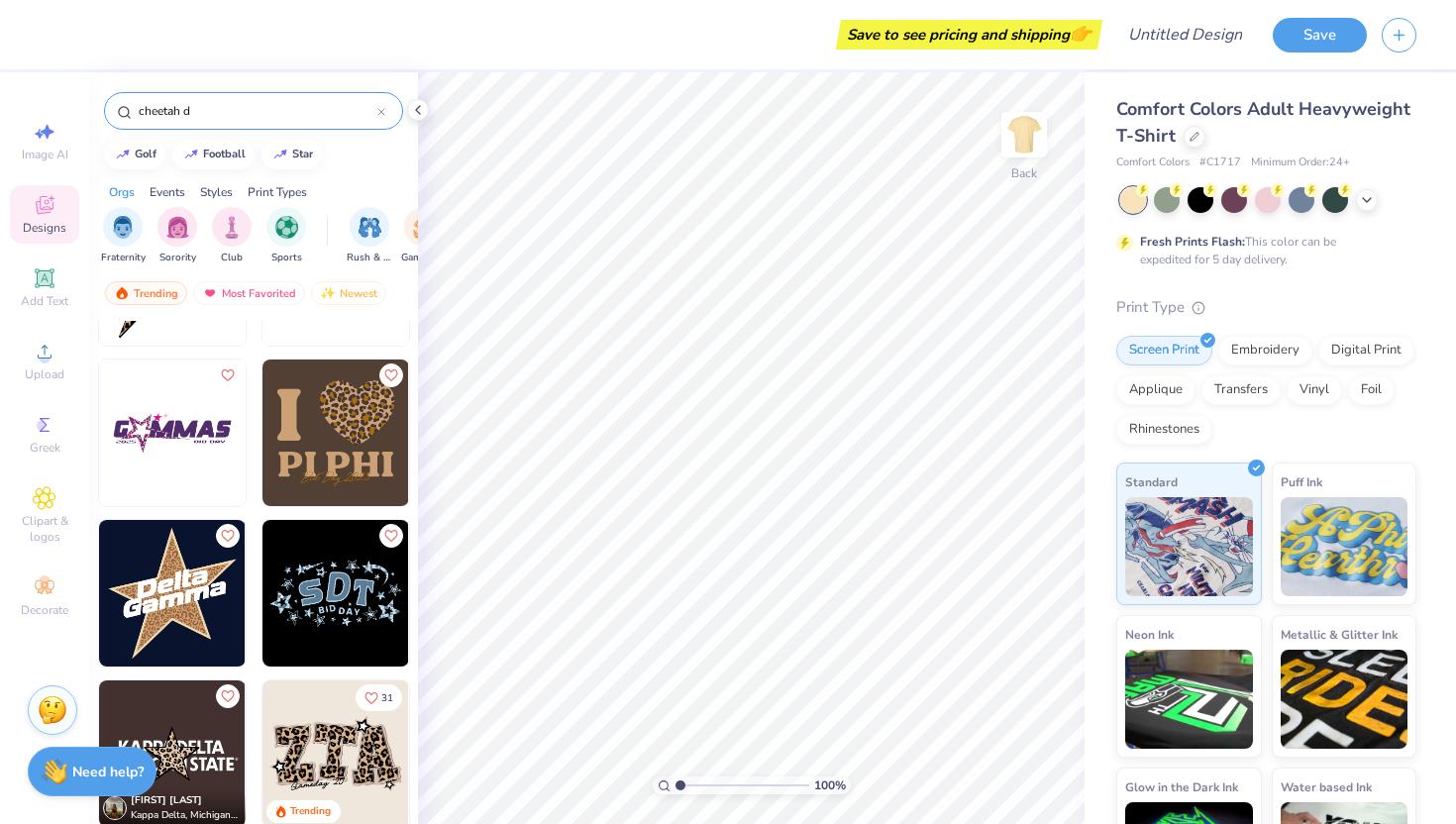 scroll, scrollTop: 706, scrollLeft: 0, axis: vertical 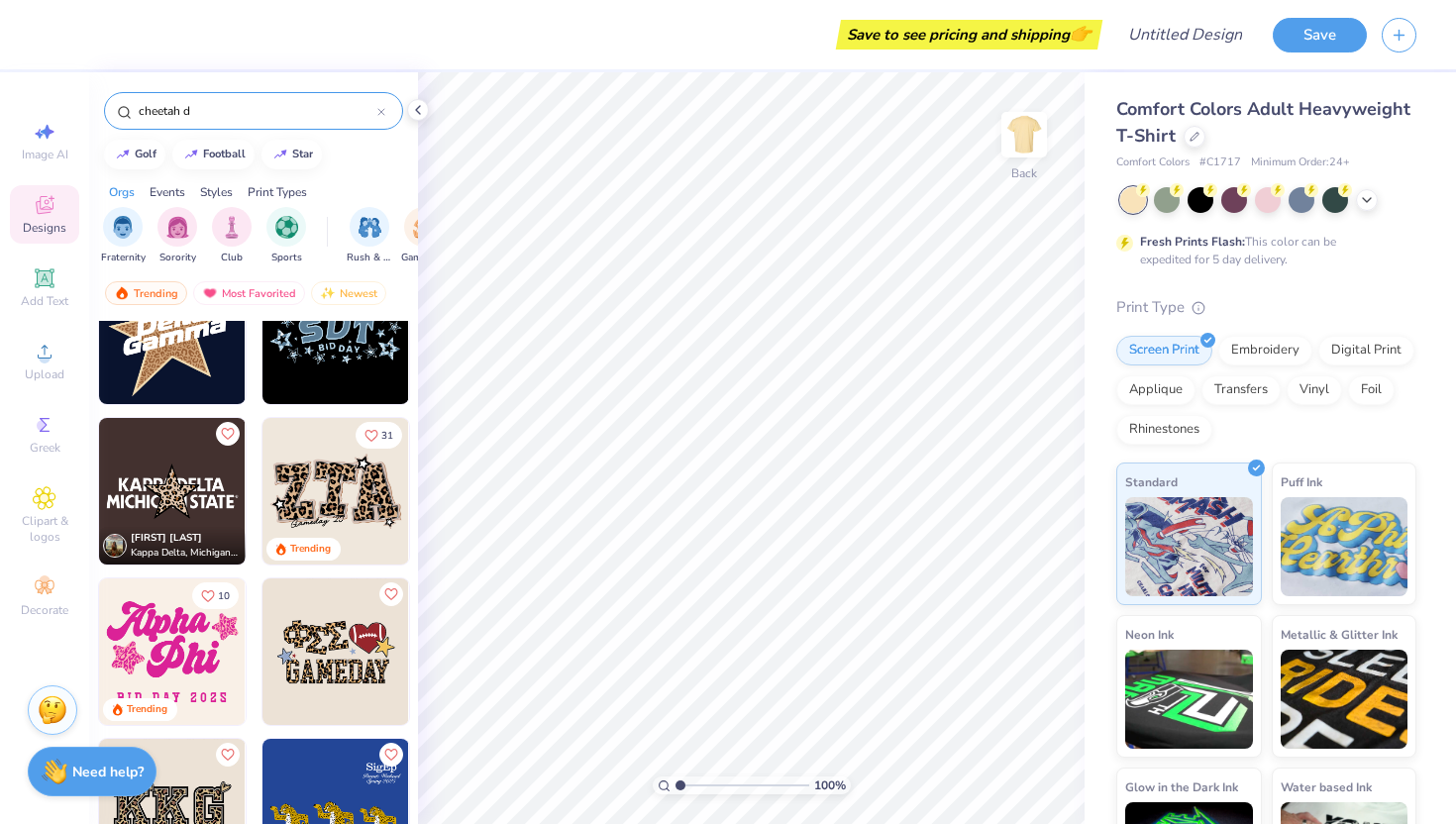 drag, startPoint x: 230, startPoint y: 110, endPoint x: 114, endPoint y: 111, distance: 116.00431 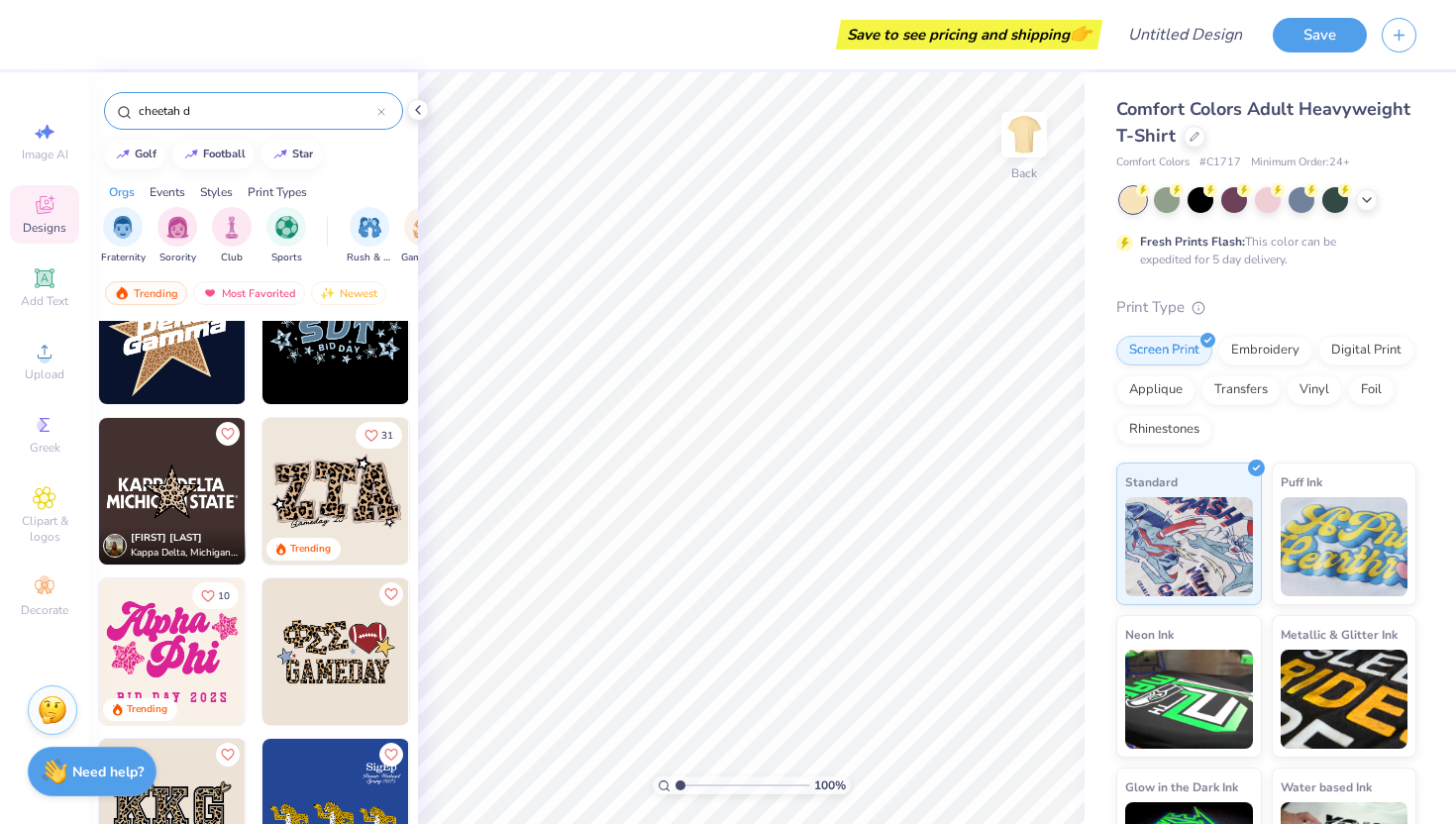 click on "cheetah d" at bounding box center [254, 111] 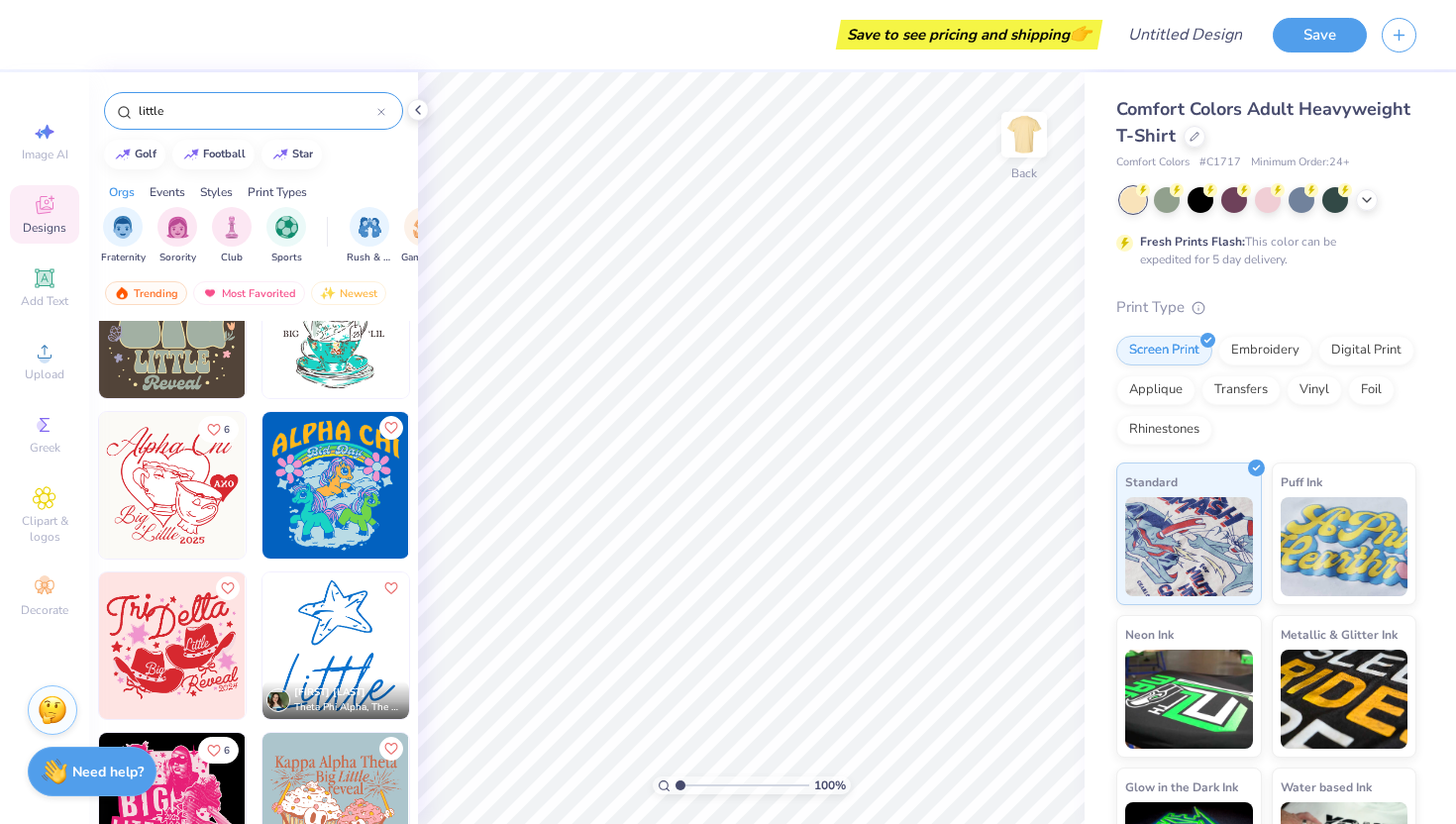 scroll, scrollTop: 8004, scrollLeft: 0, axis: vertical 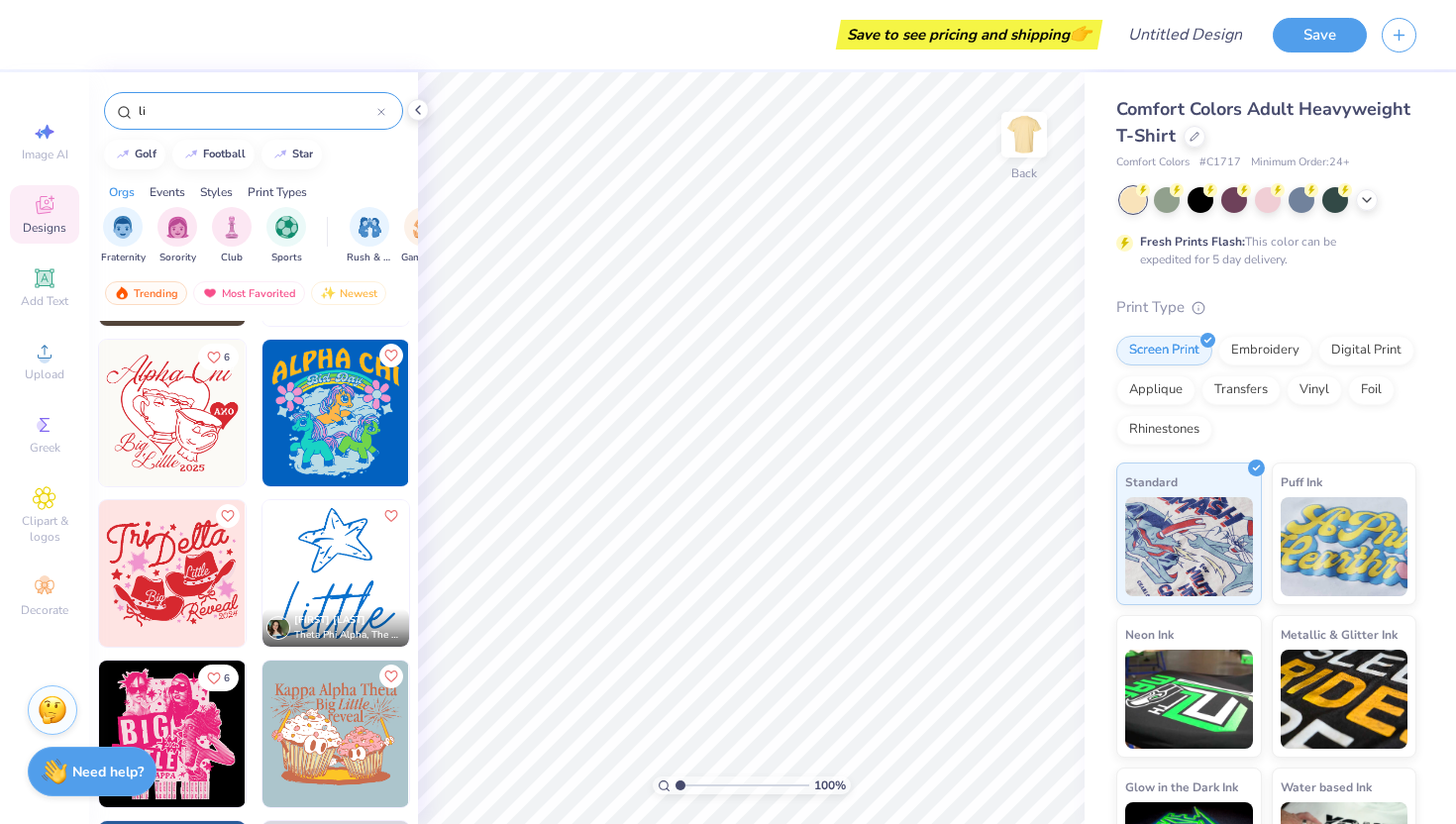 type on "l" 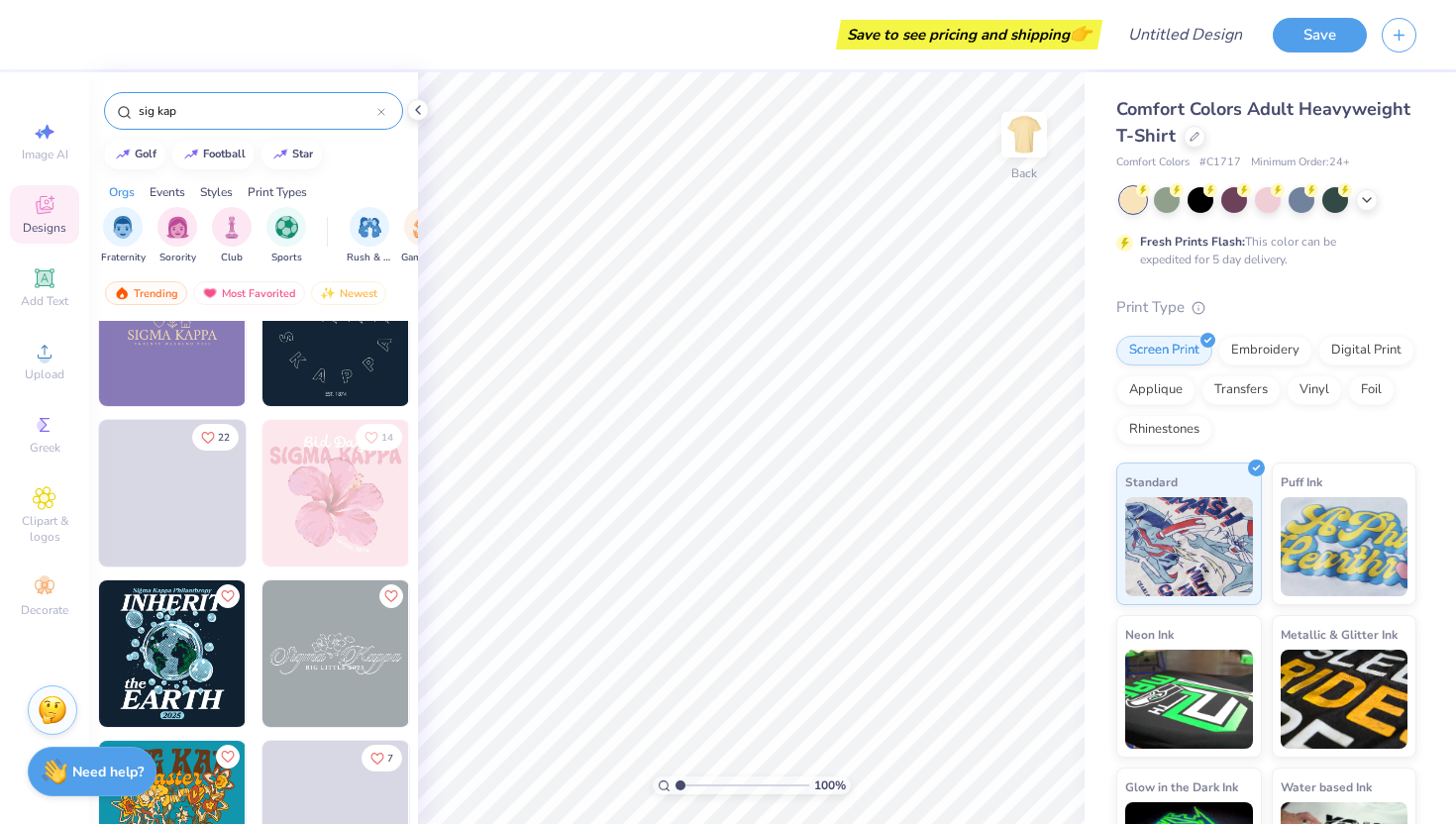 scroll, scrollTop: 336, scrollLeft: 0, axis: vertical 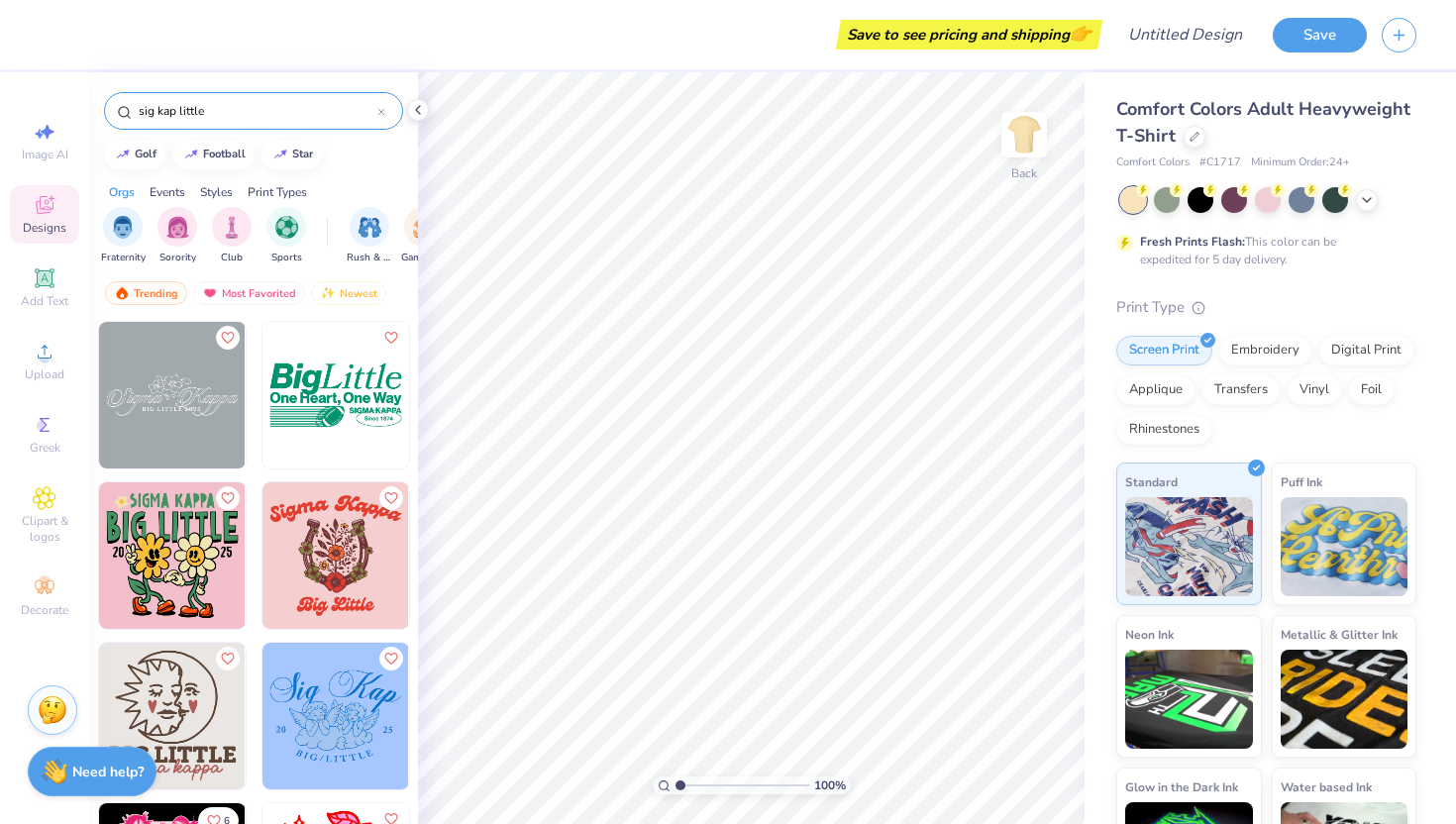 type on "sig kap little" 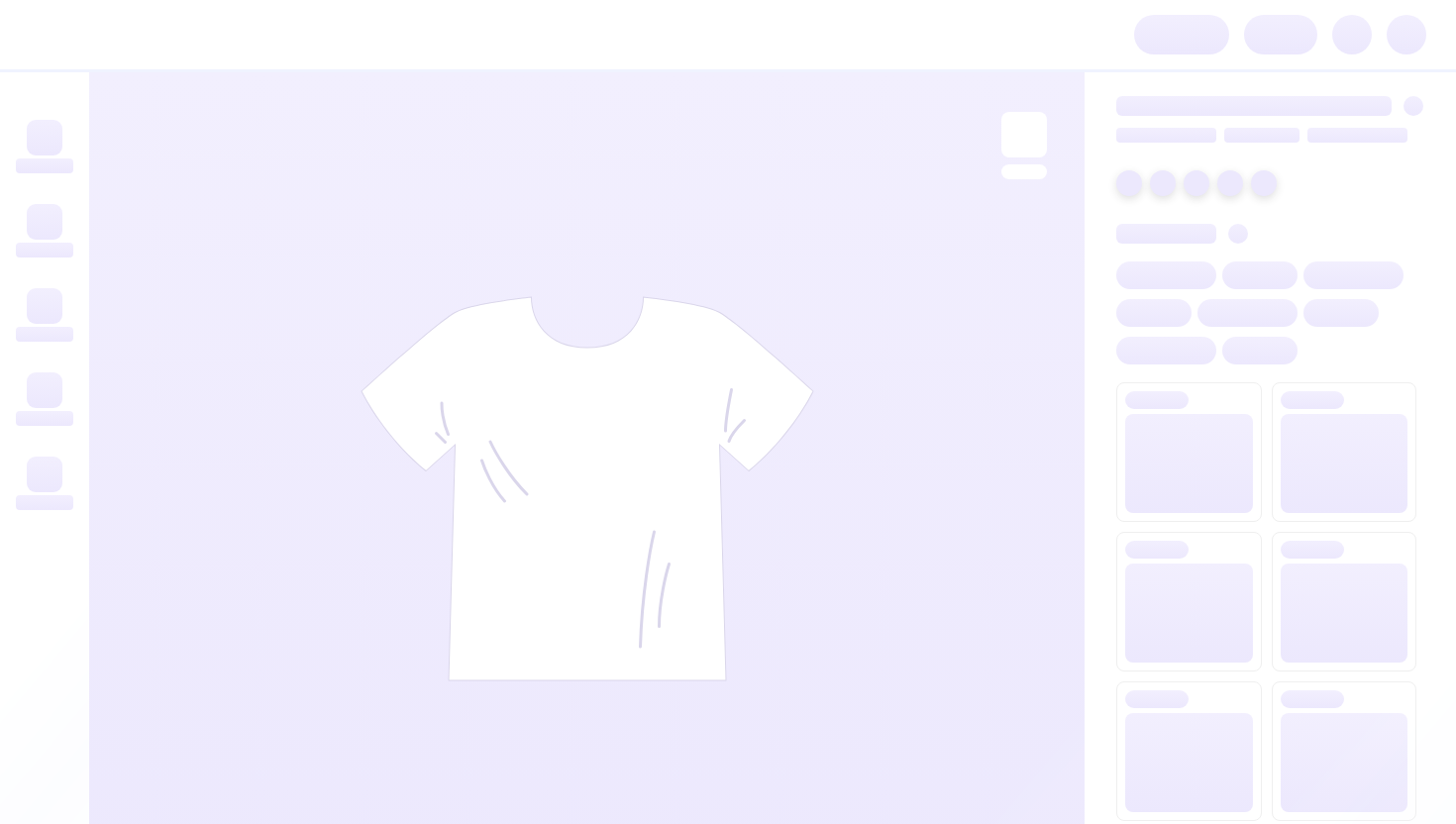 scroll, scrollTop: 0, scrollLeft: 0, axis: both 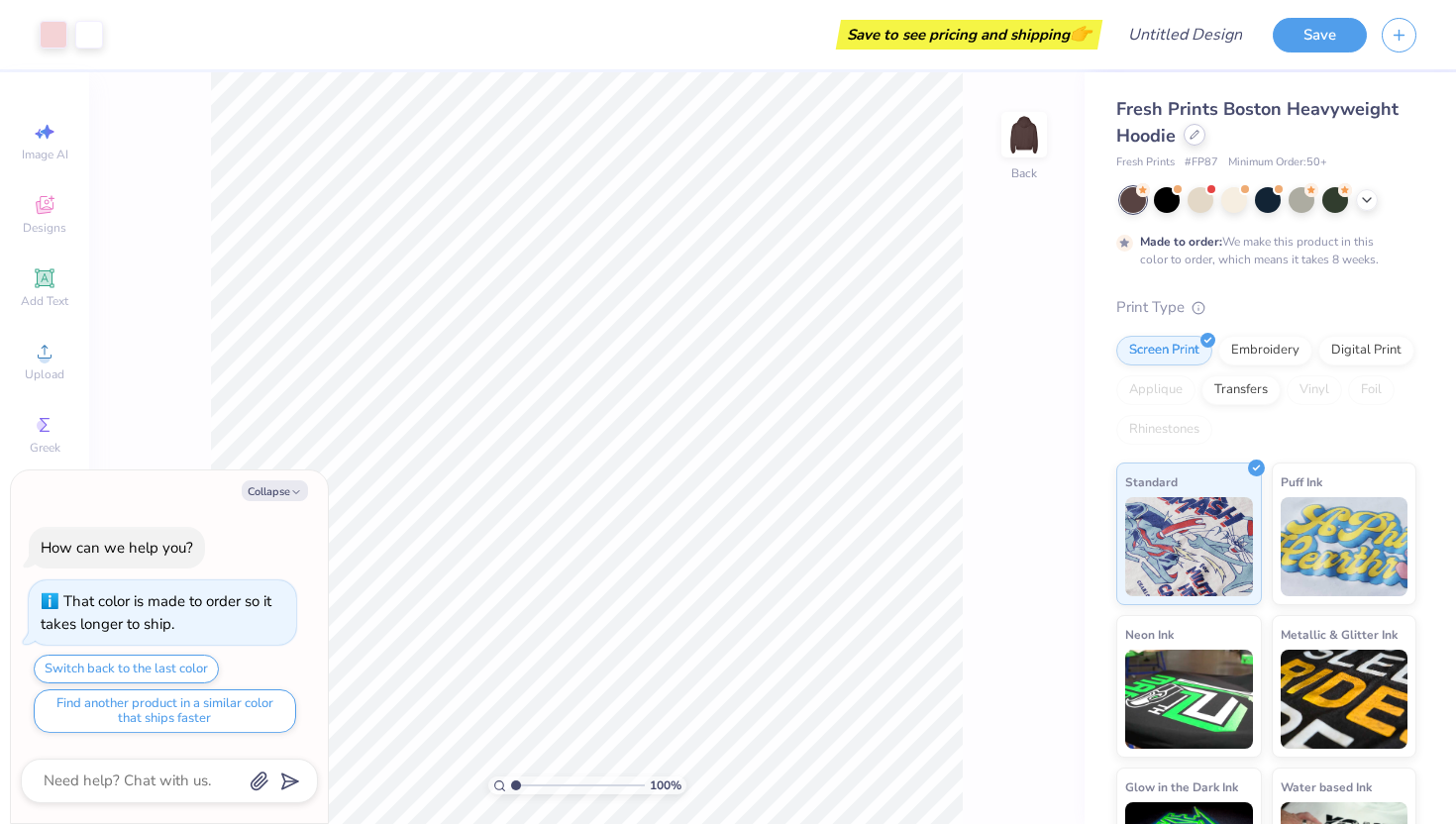 click at bounding box center (1195, 135) 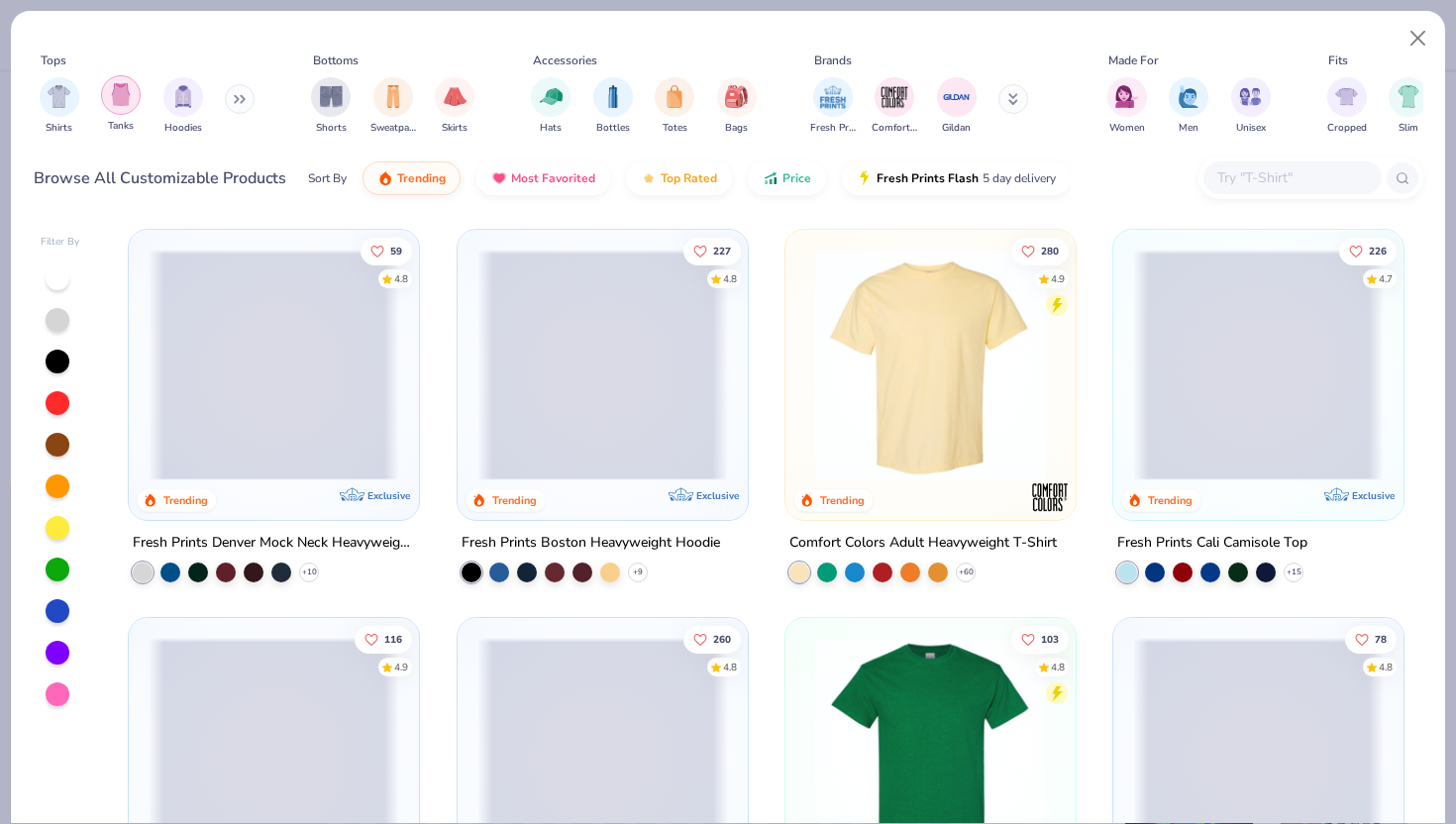 click at bounding box center [121, 94] 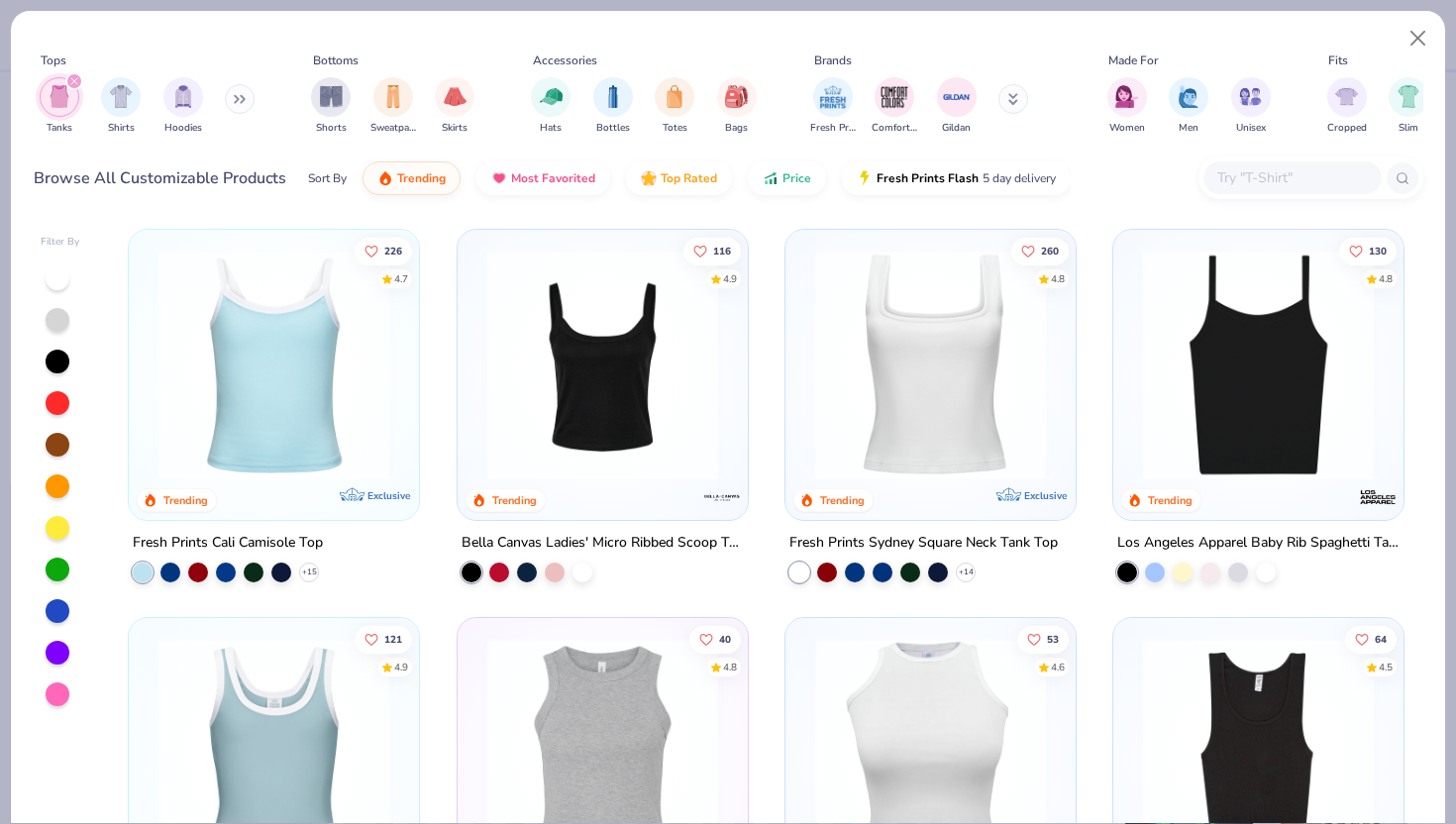 click at bounding box center [678, 364] 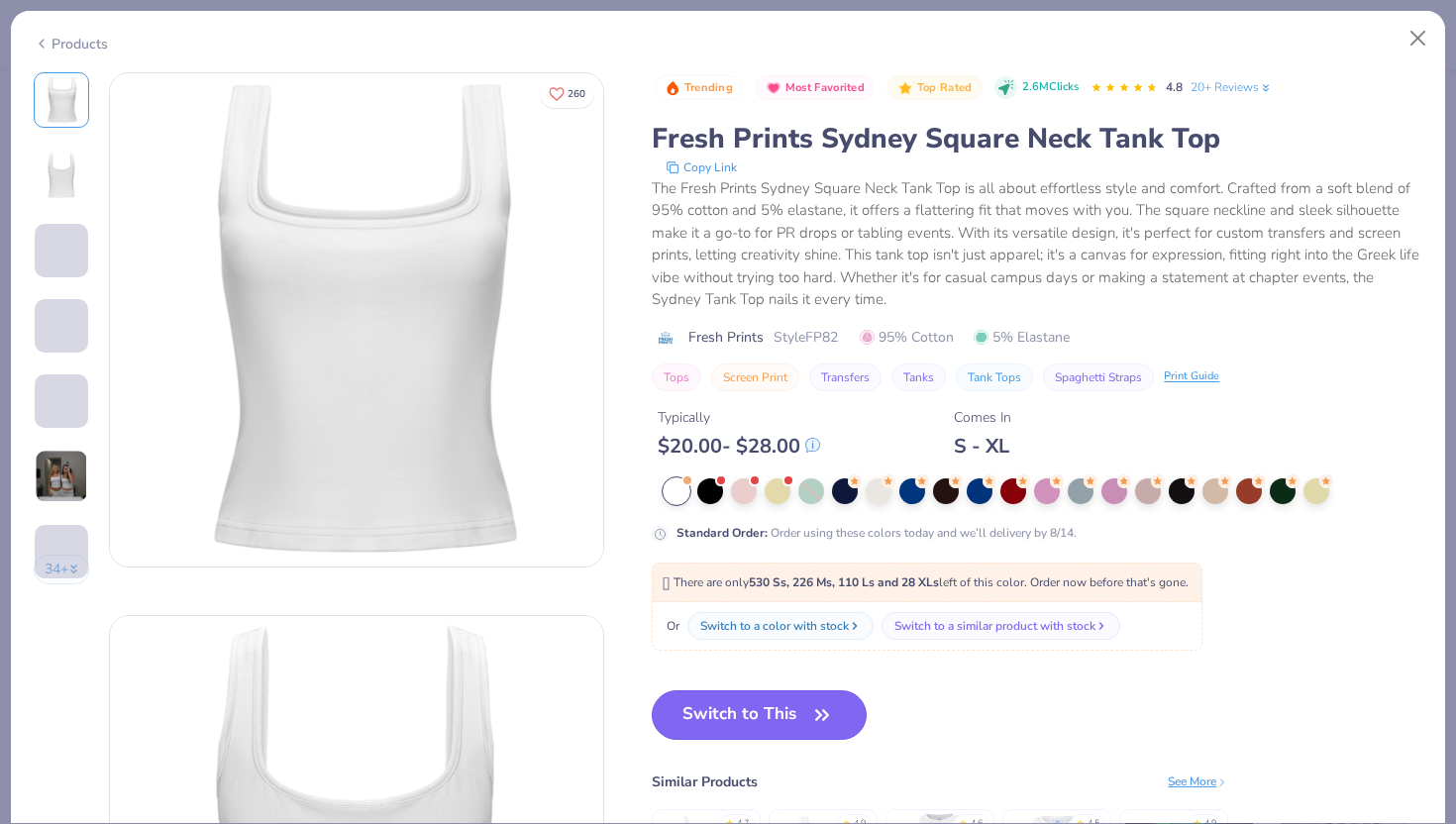 click on "Switch to This" at bounding box center (759, 715) 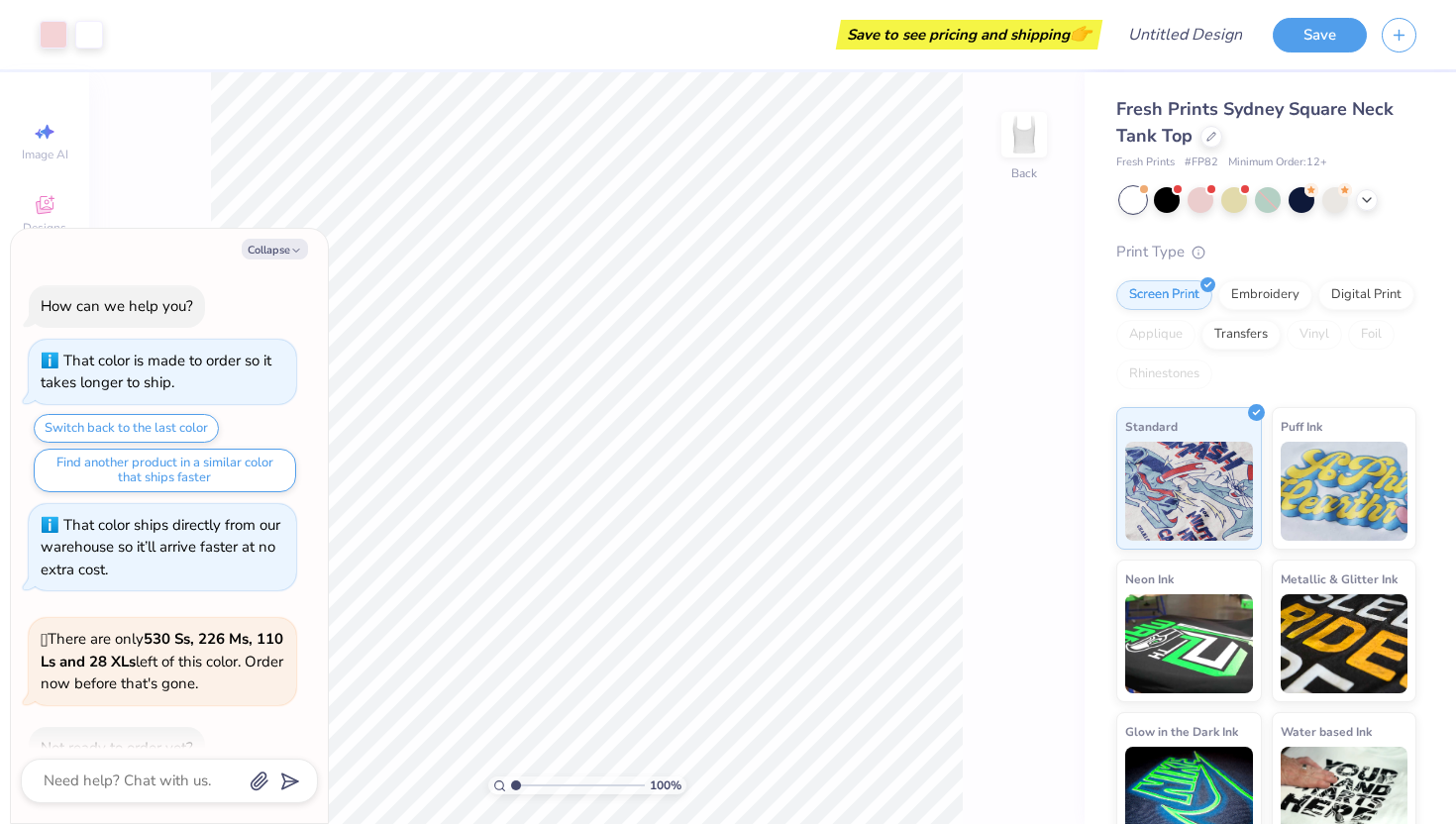 scroll, scrollTop: 115, scrollLeft: 0, axis: vertical 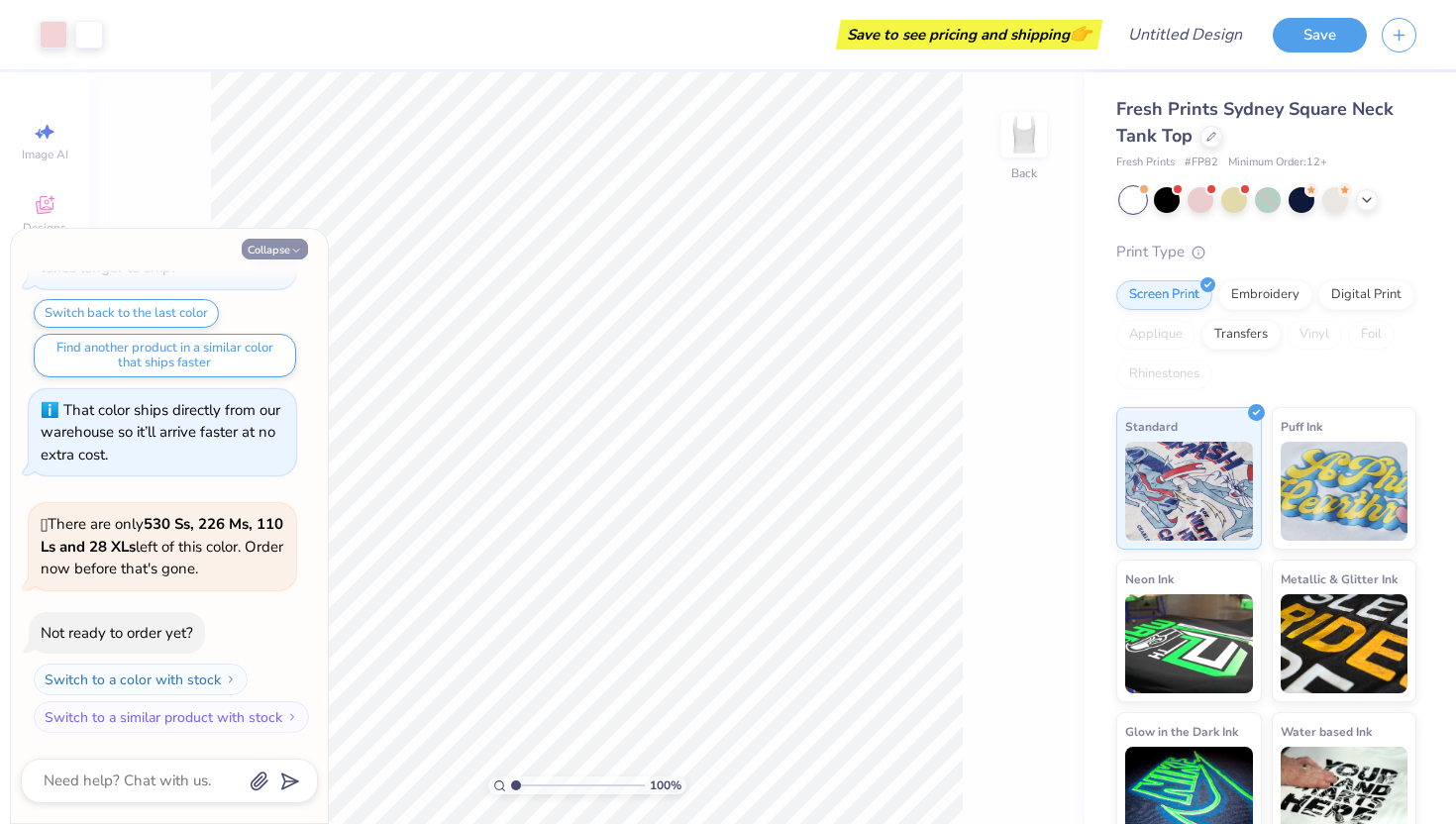 click on "Collapse" at bounding box center [274, 249] 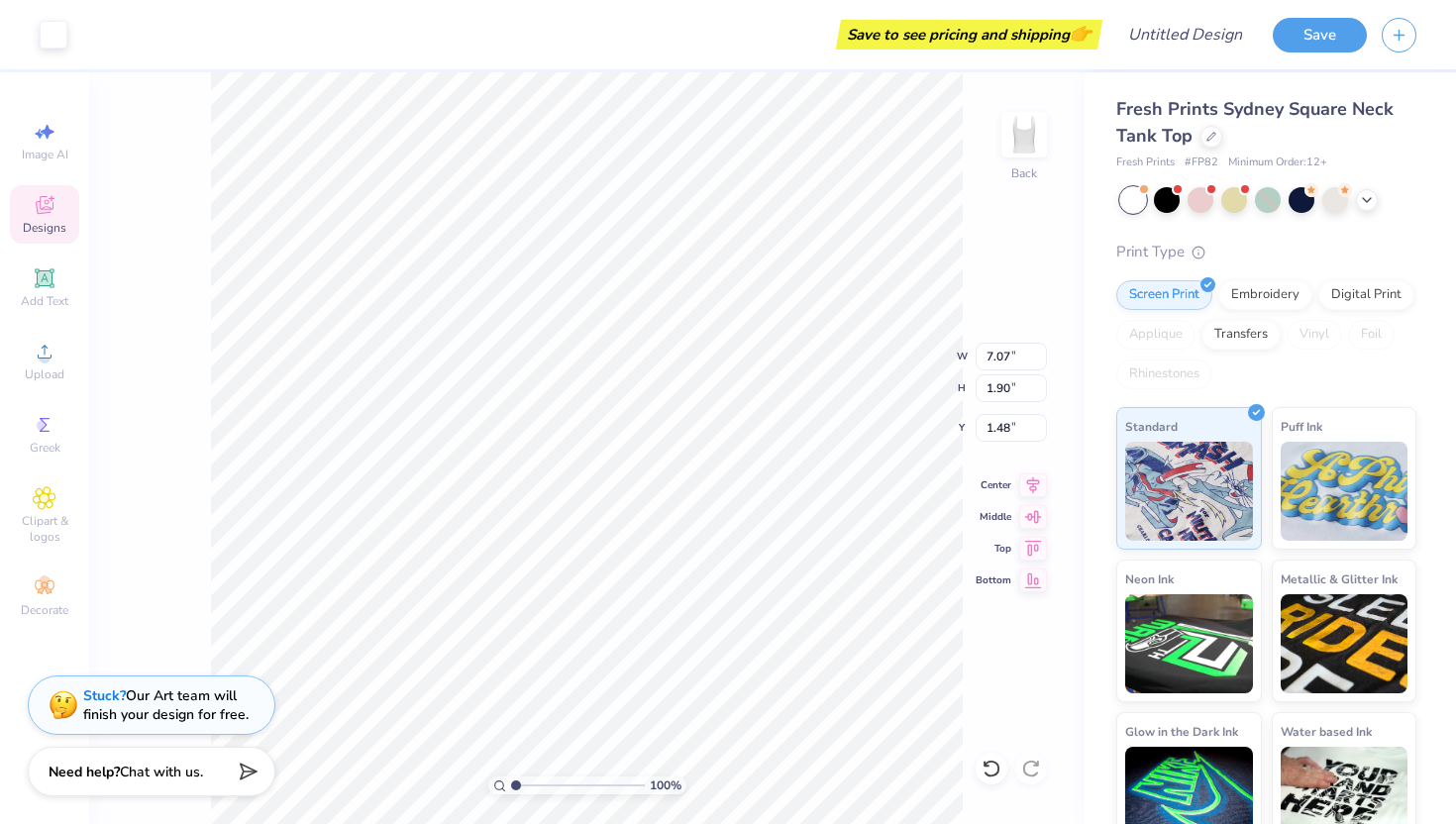 click on "100  % Back W 7.07 7.07 " H 1.90 1.90 " Y 1.48 1.48 " Center Middle Top Bottom" at bounding box center [586, 448] 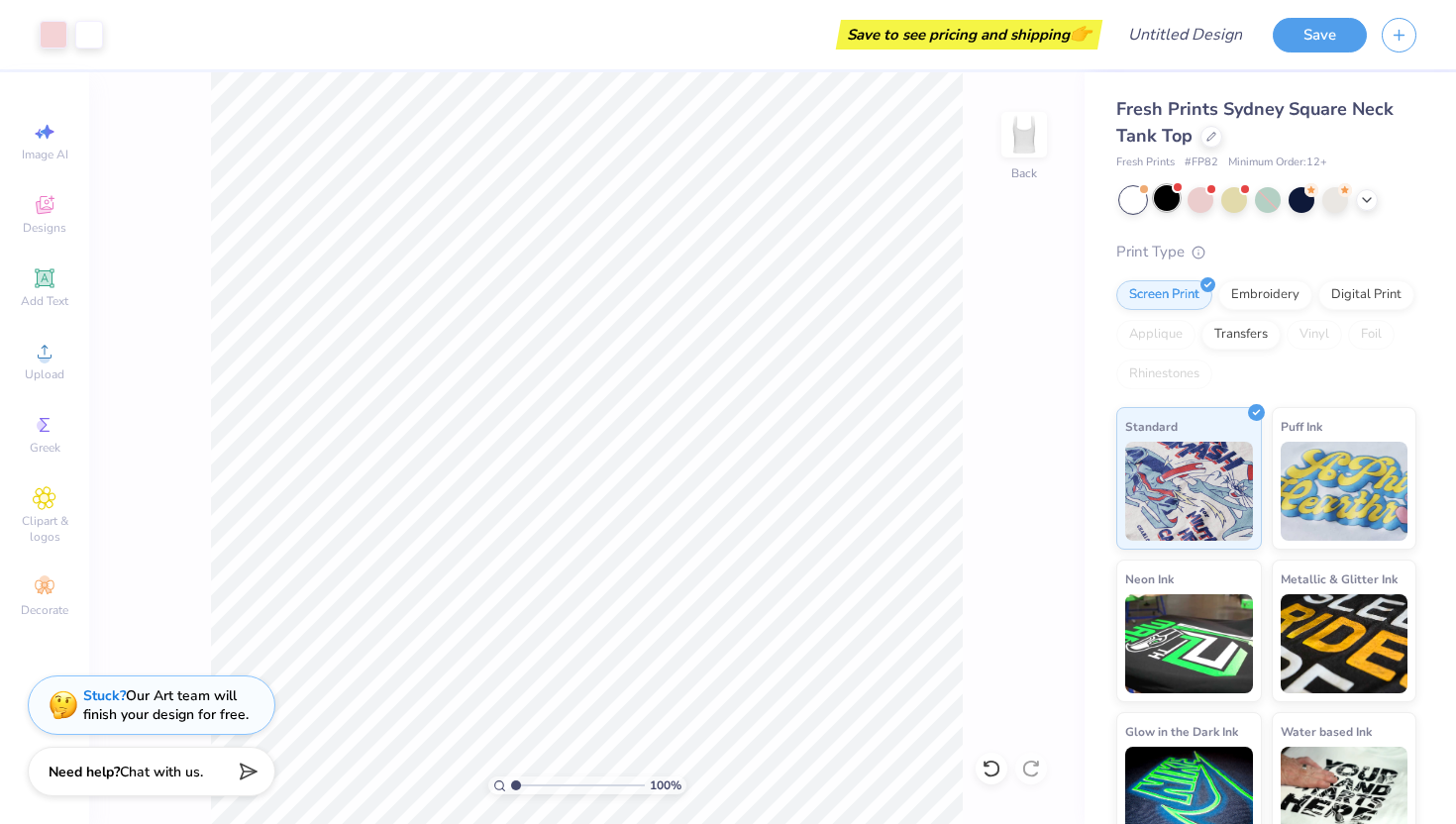 click at bounding box center [1177, 187] 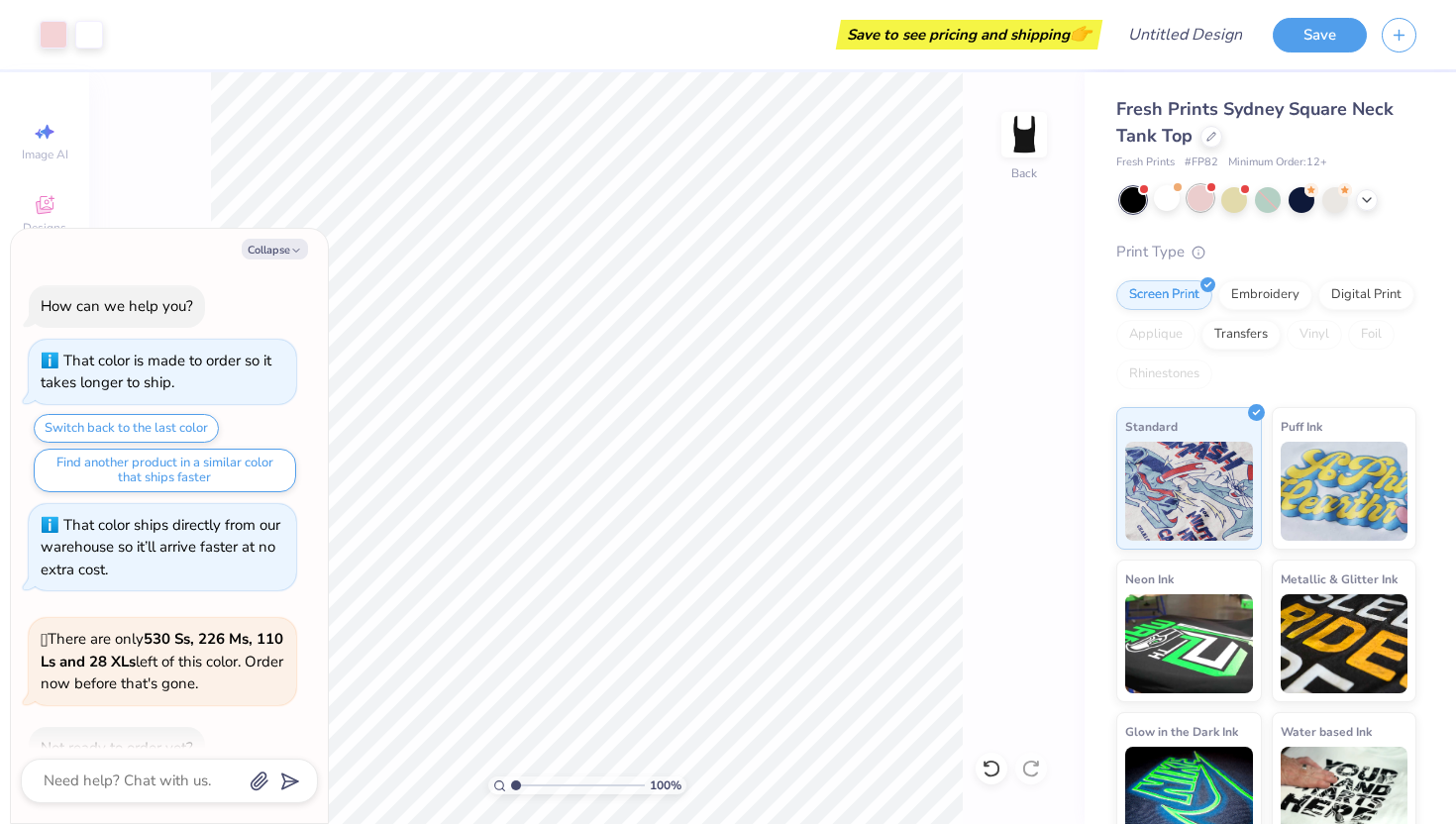 scroll, scrollTop: 394, scrollLeft: 0, axis: vertical 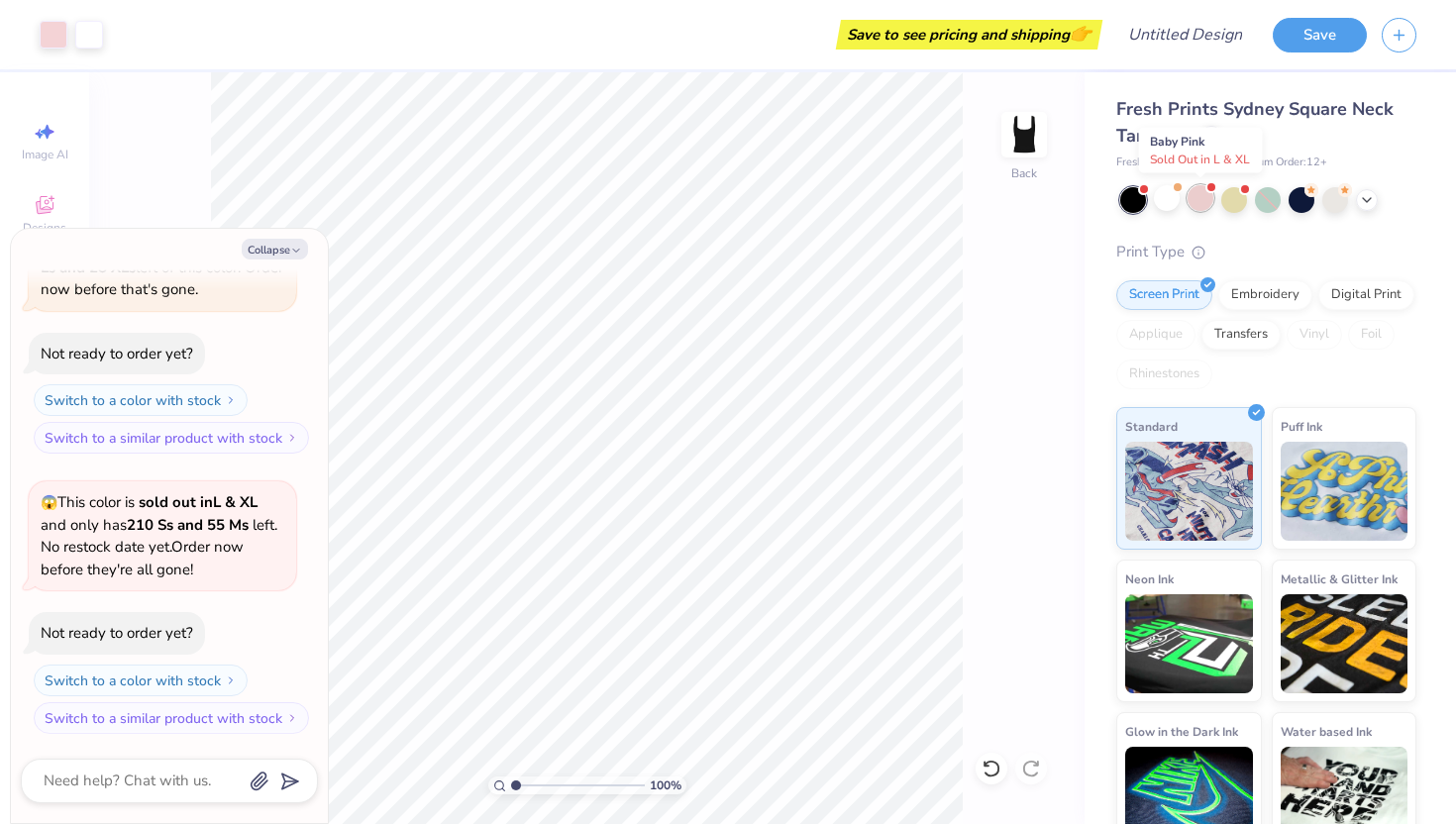 click at bounding box center [1200, 198] 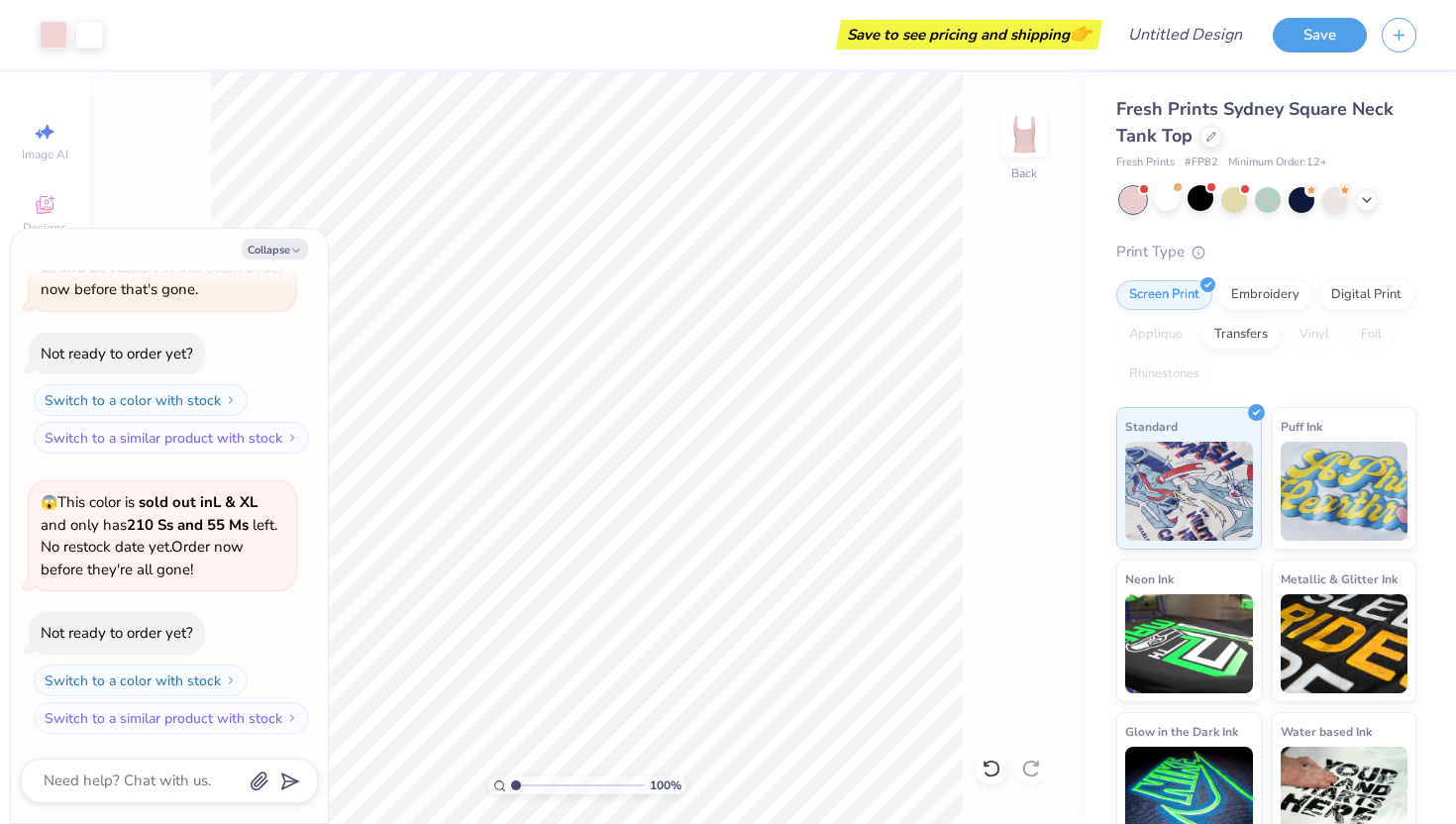 scroll, scrollTop: 674, scrollLeft: 0, axis: vertical 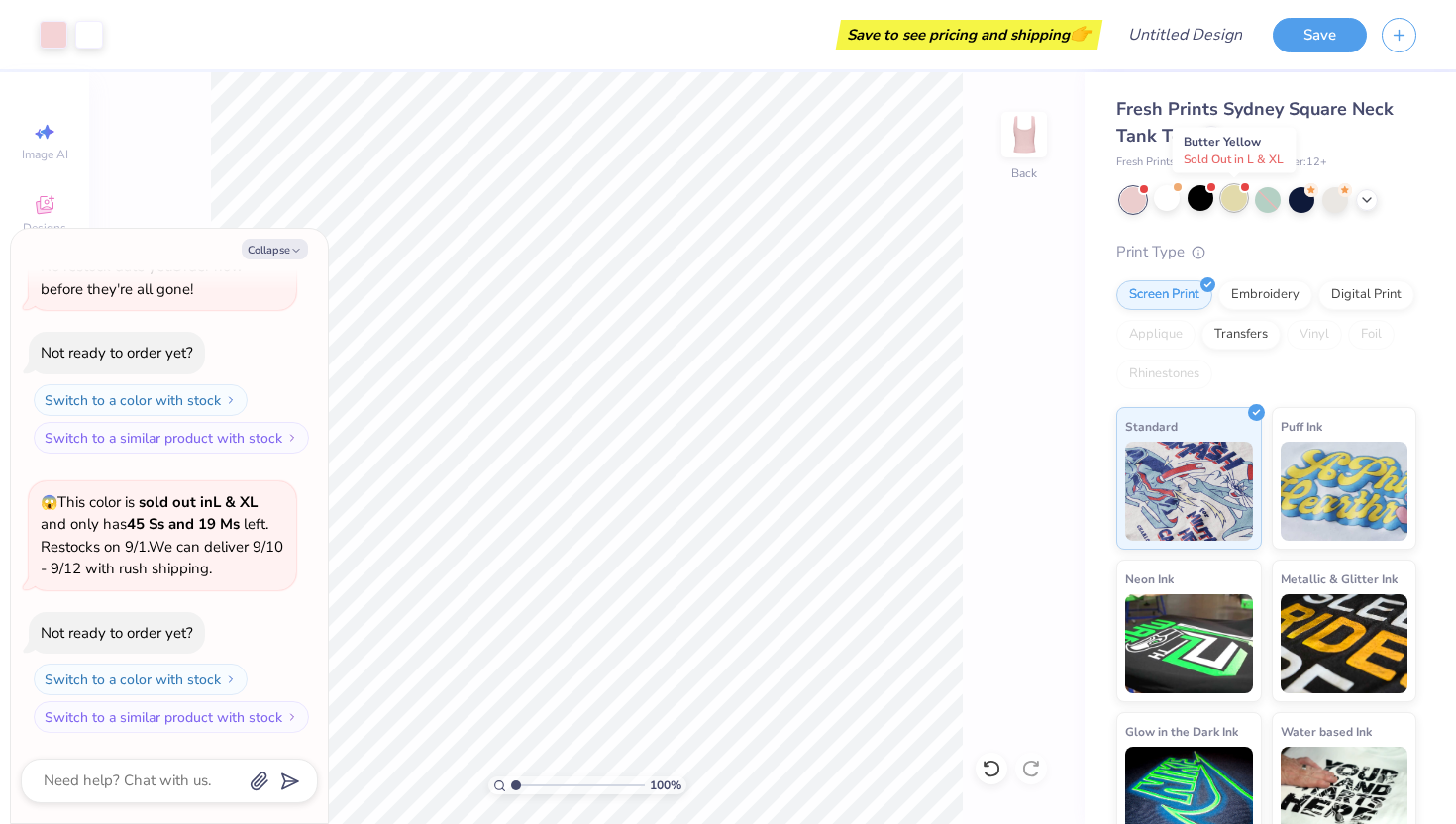 click at bounding box center (1234, 198) 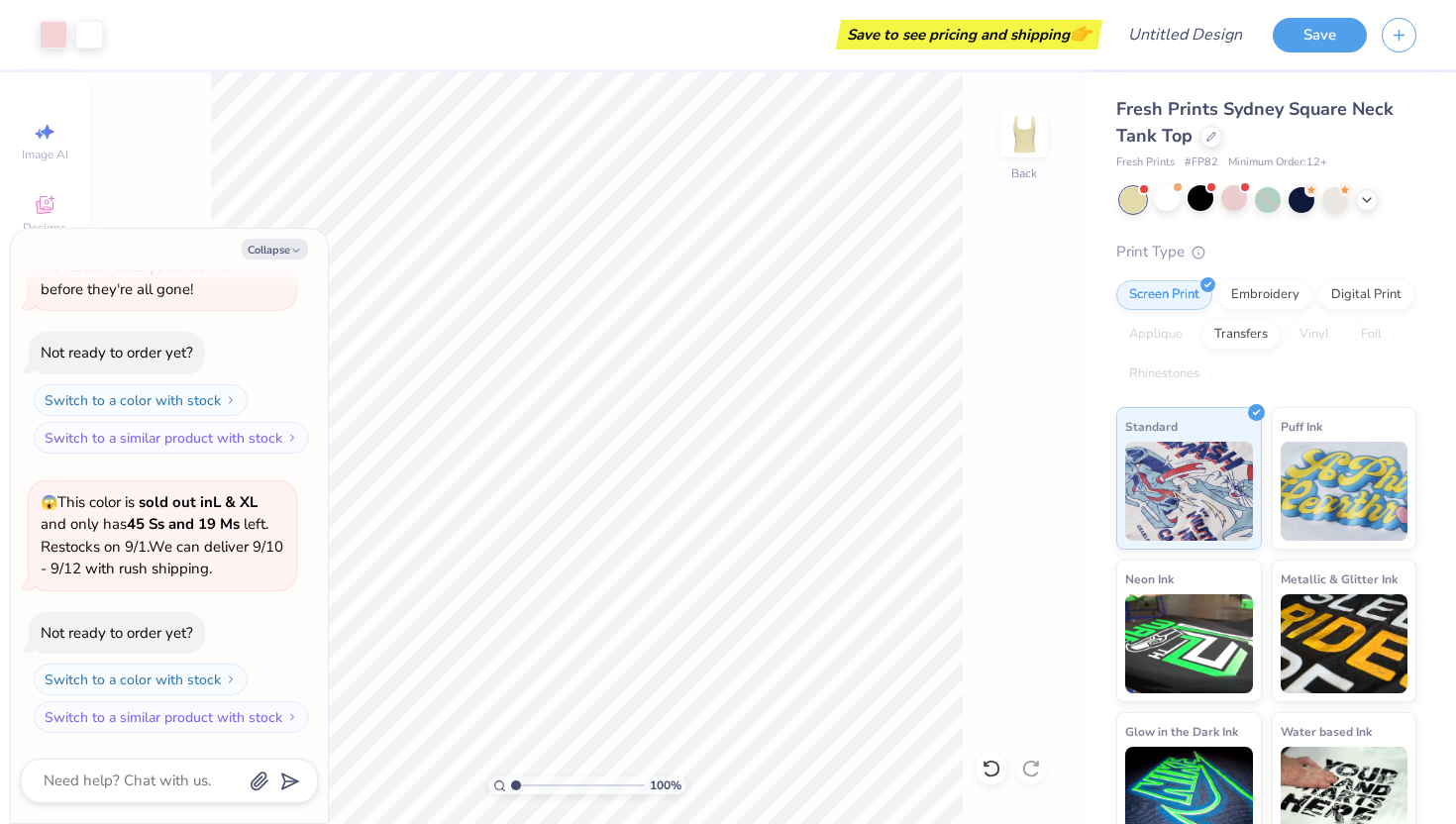 scroll, scrollTop: 954, scrollLeft: 0, axis: vertical 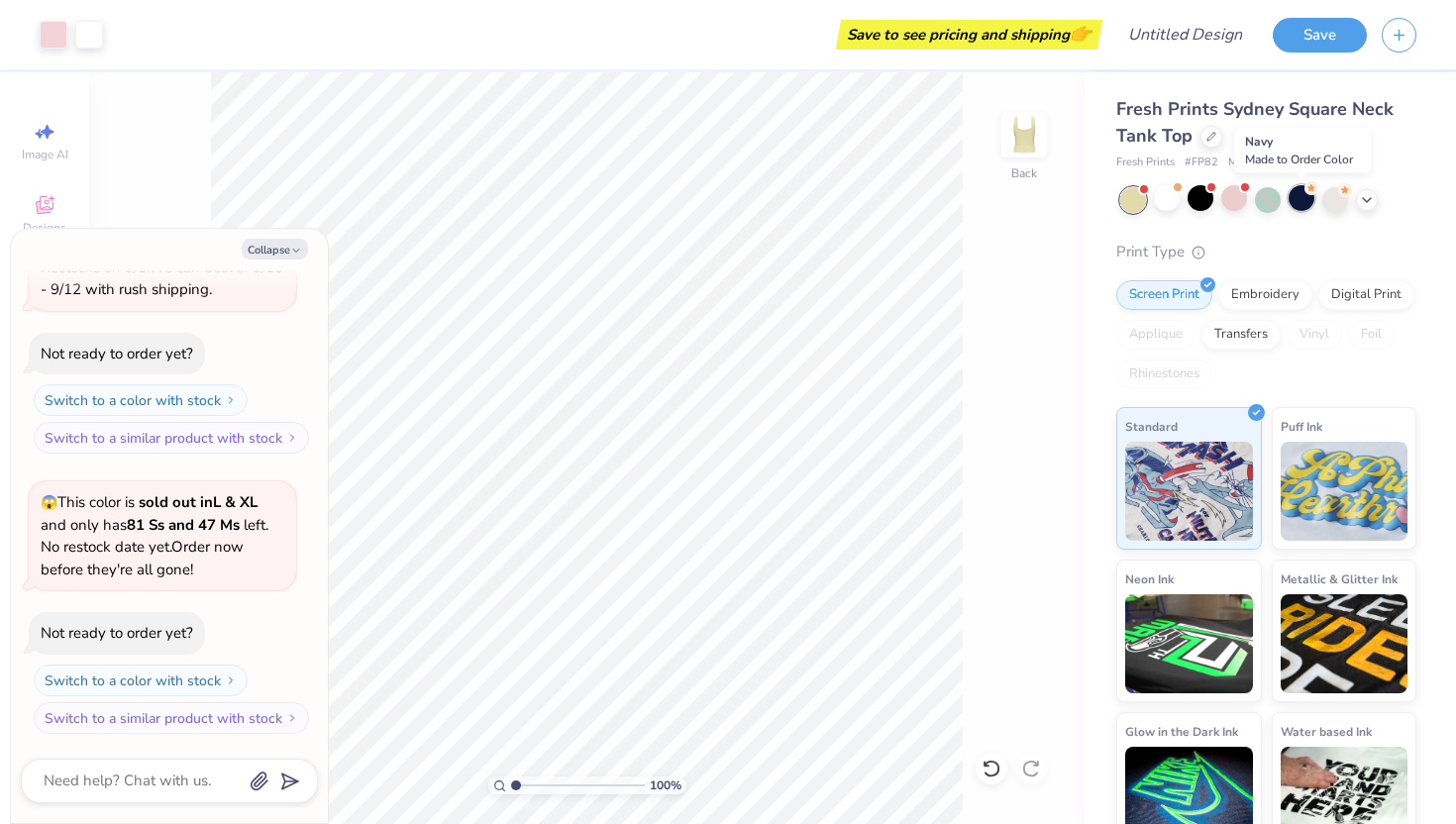 click at bounding box center (1301, 198) 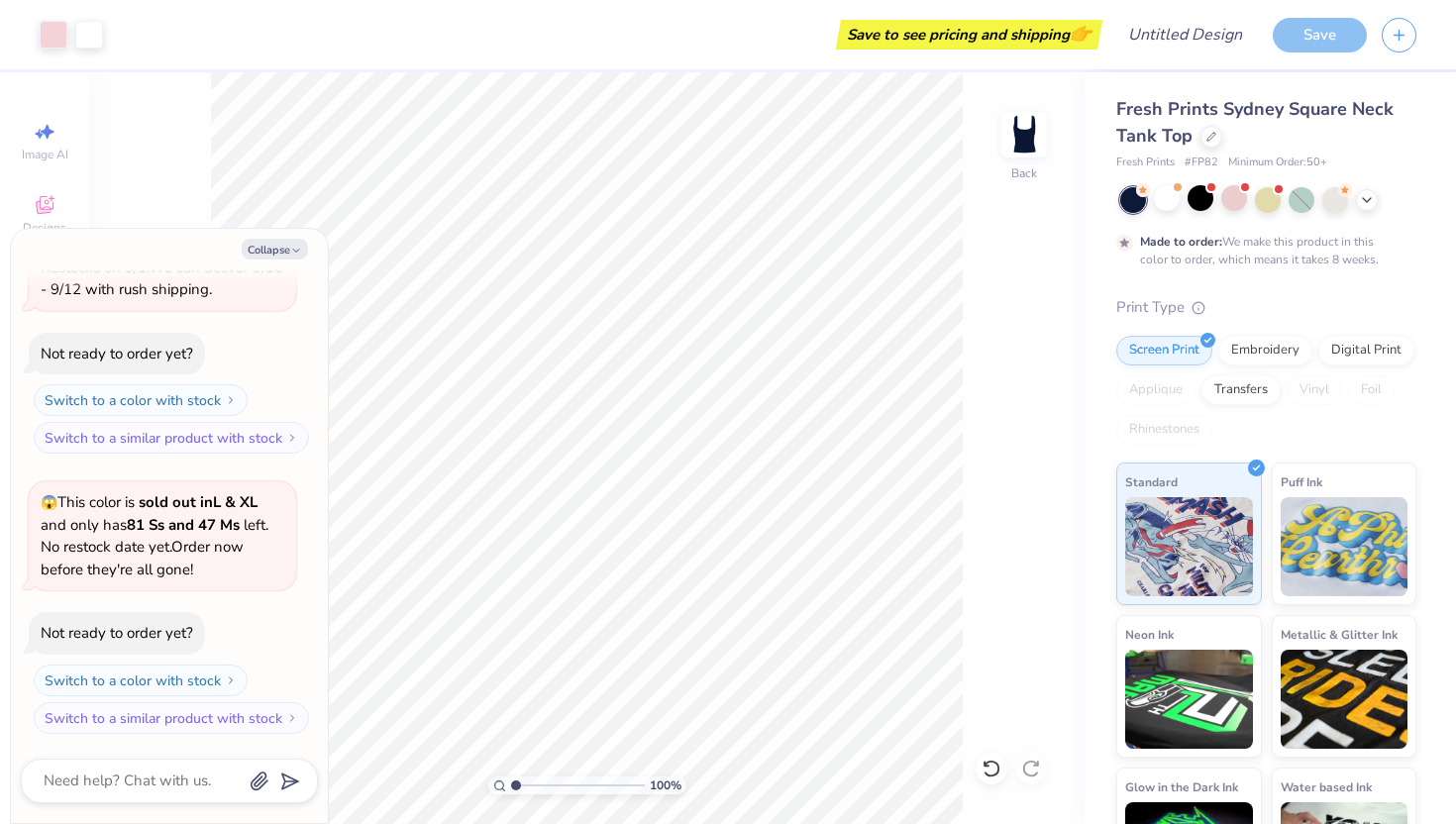 scroll, scrollTop: 1118, scrollLeft: 0, axis: vertical 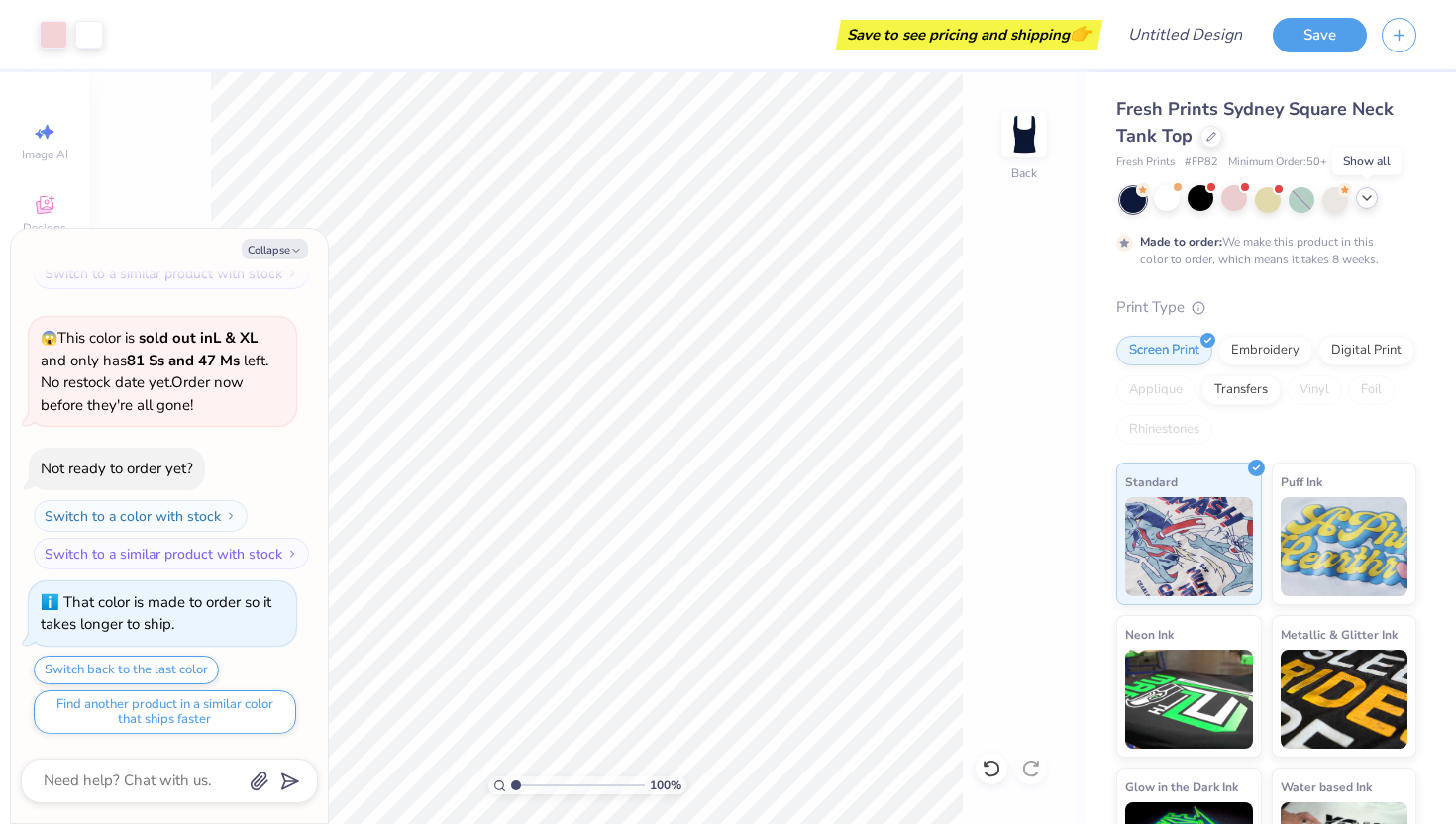 click 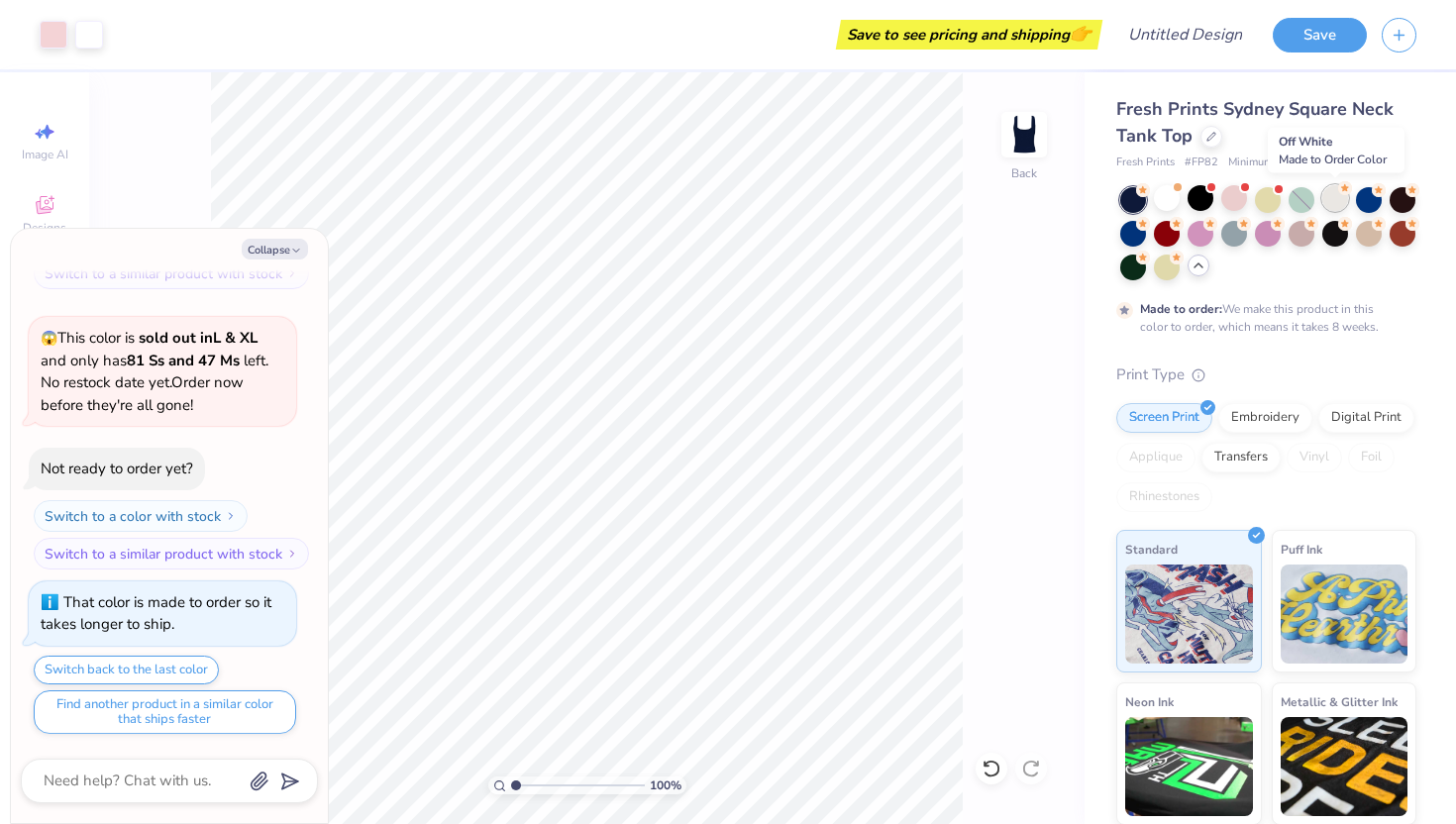 click at bounding box center [1335, 198] 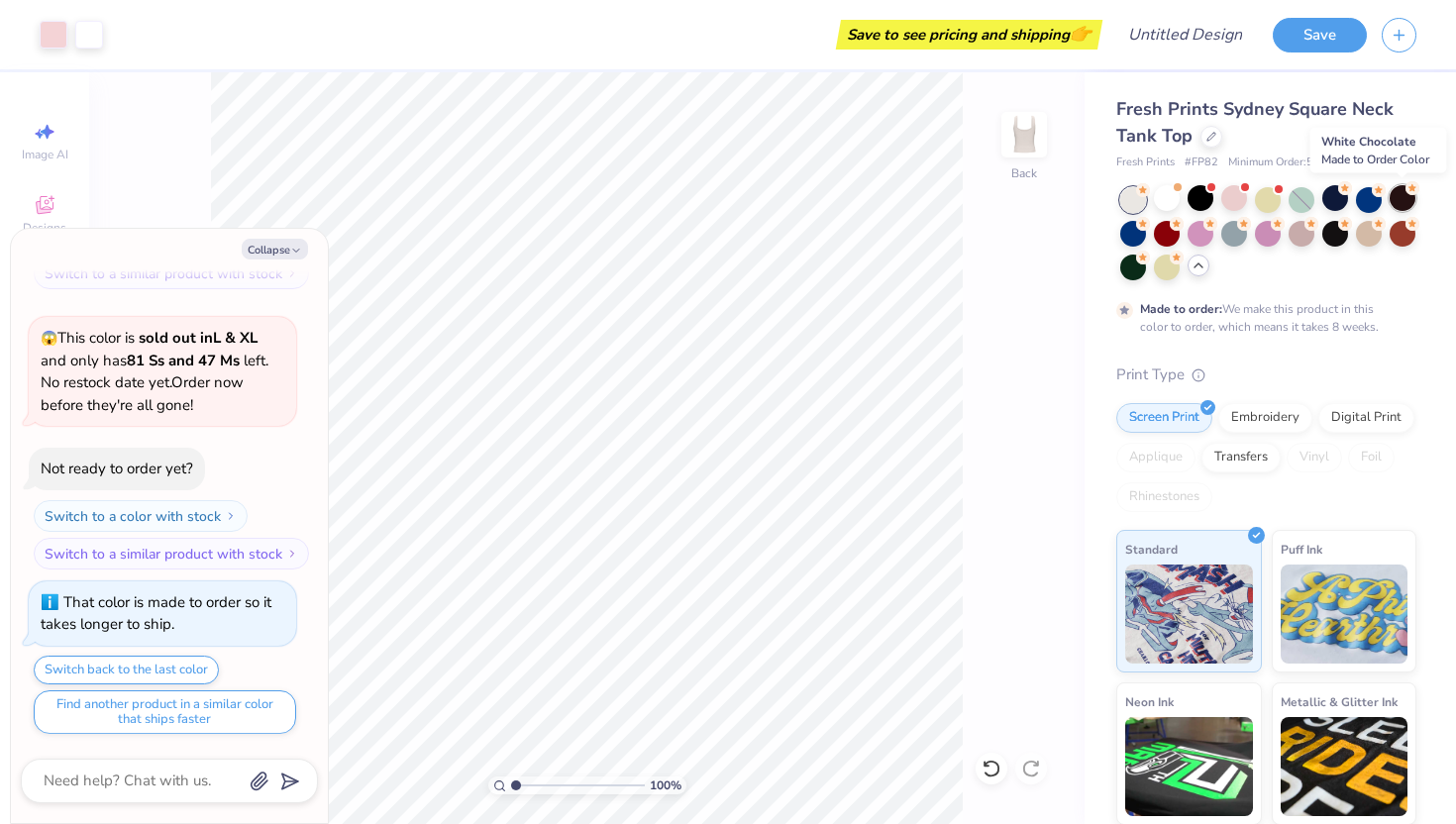 click at bounding box center (1403, 198) 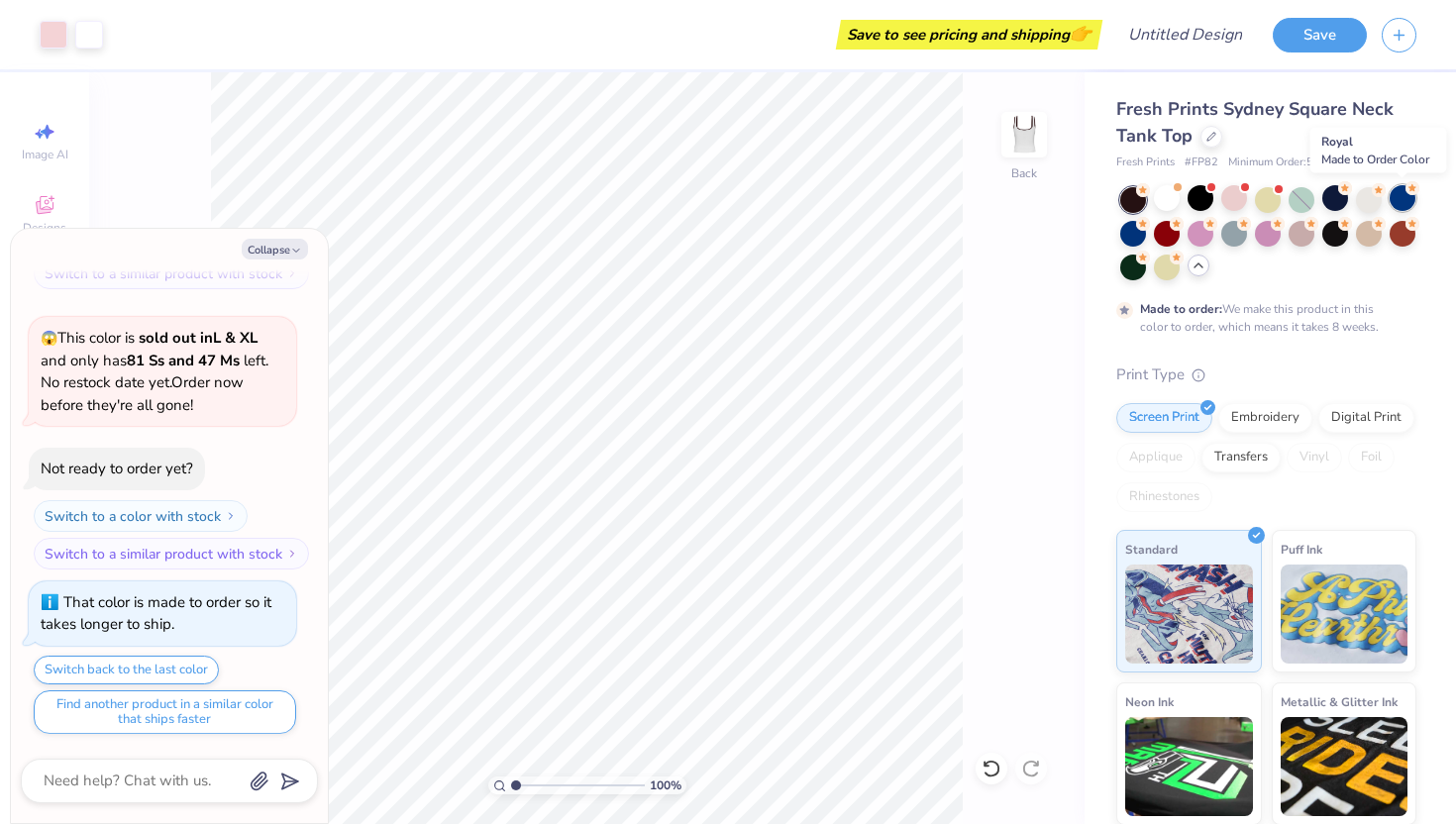 click 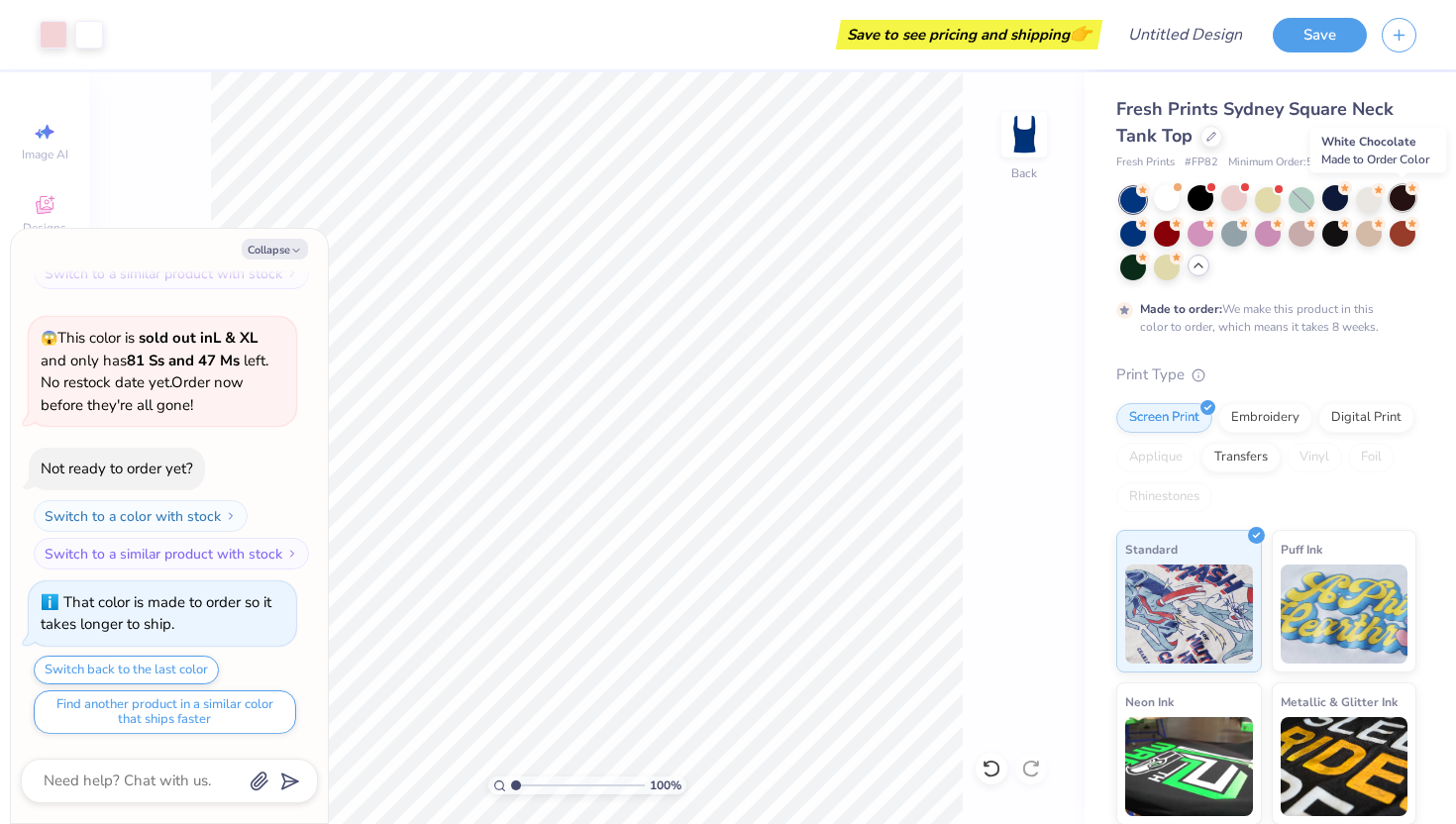 click at bounding box center (1403, 198) 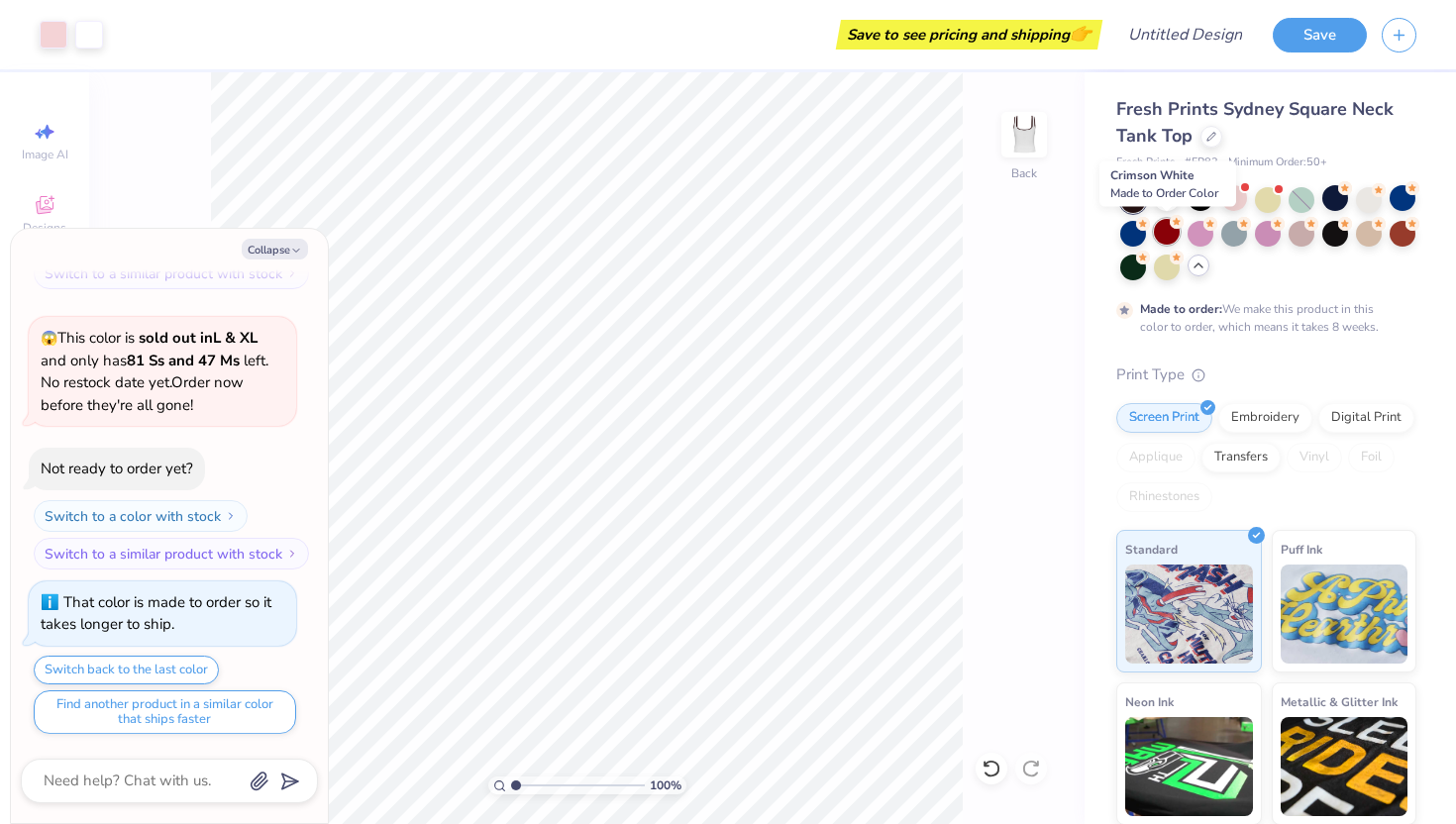 click at bounding box center (1167, 232) 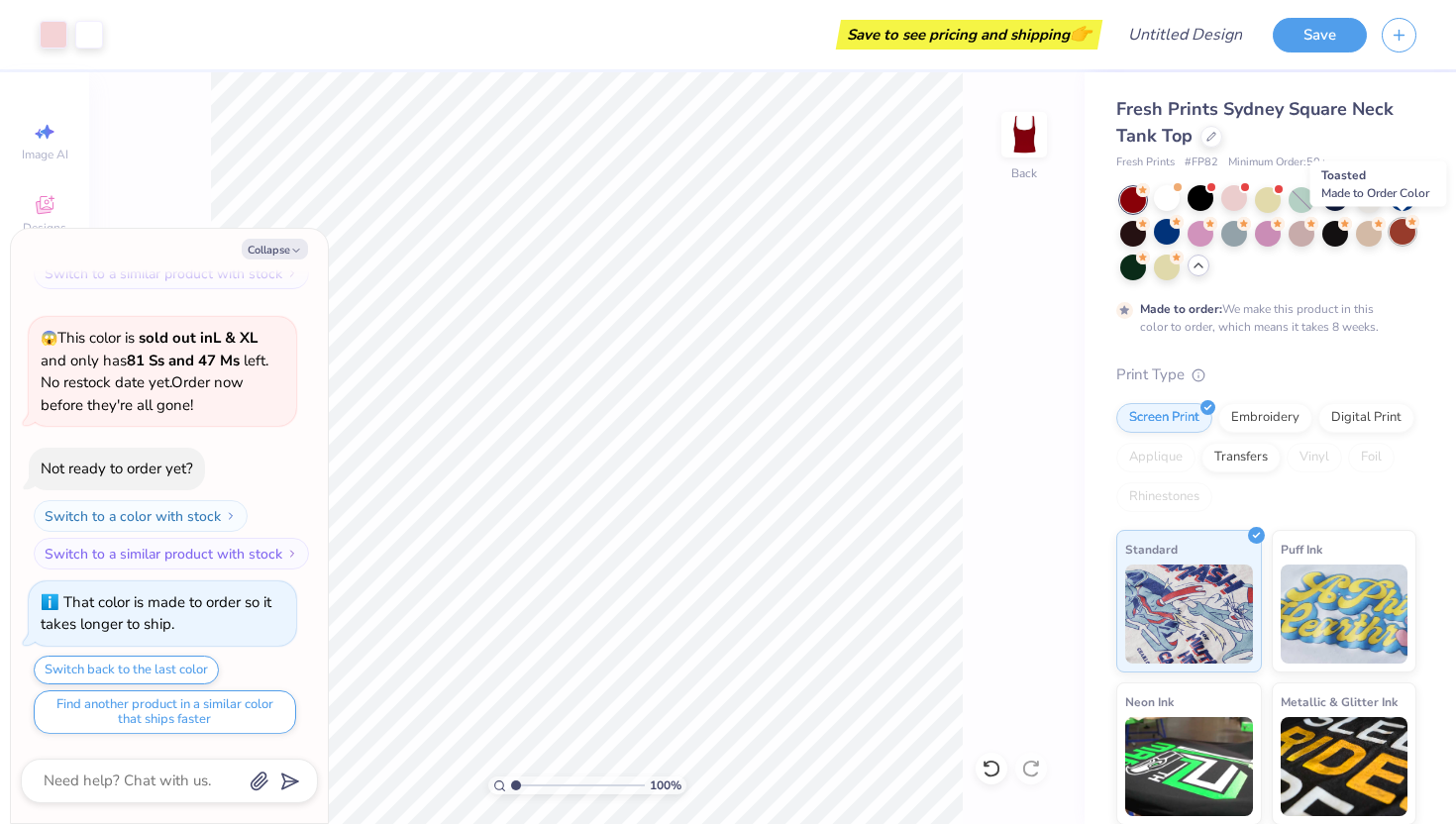 click at bounding box center [1403, 232] 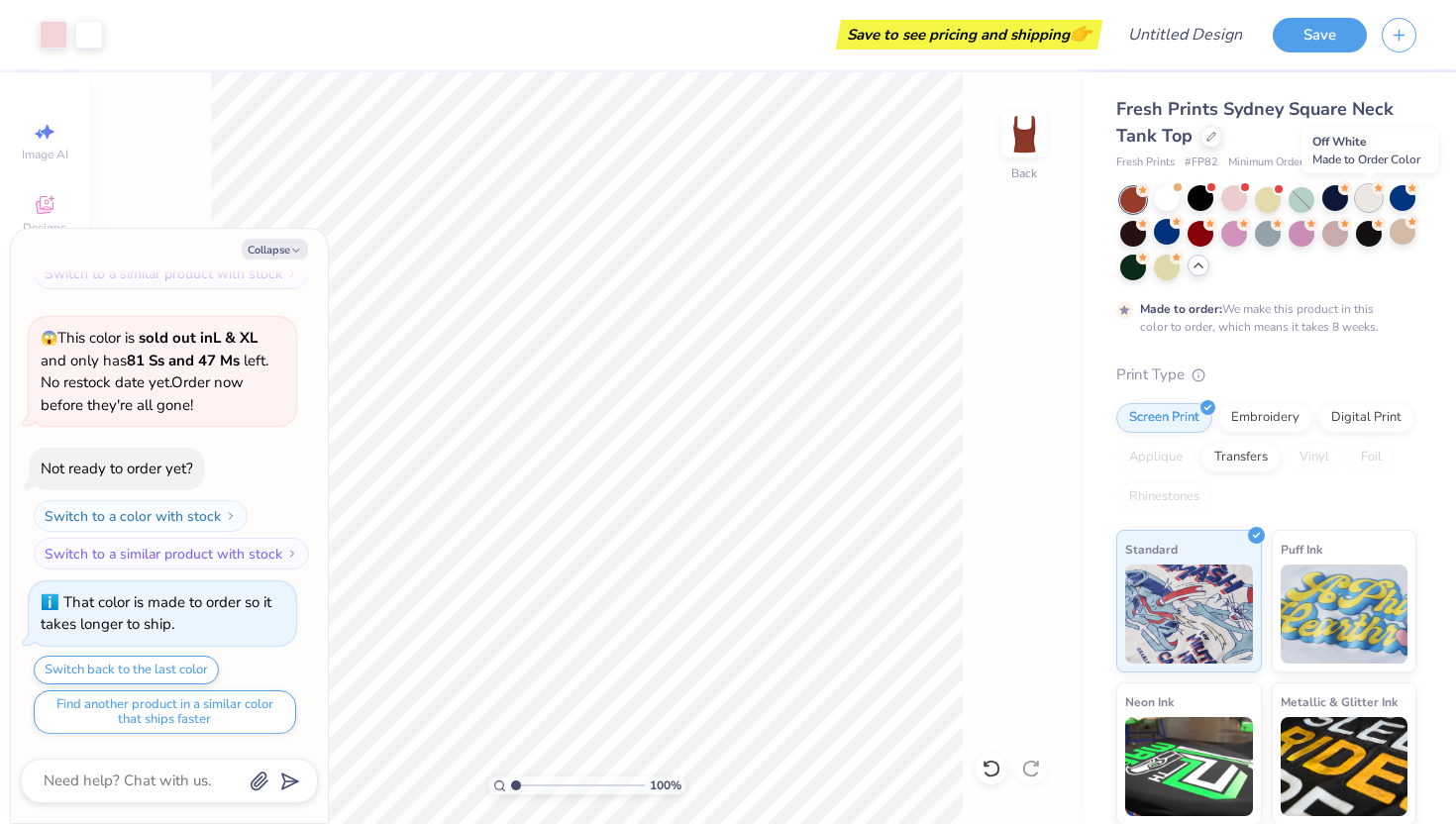 click at bounding box center (1369, 198) 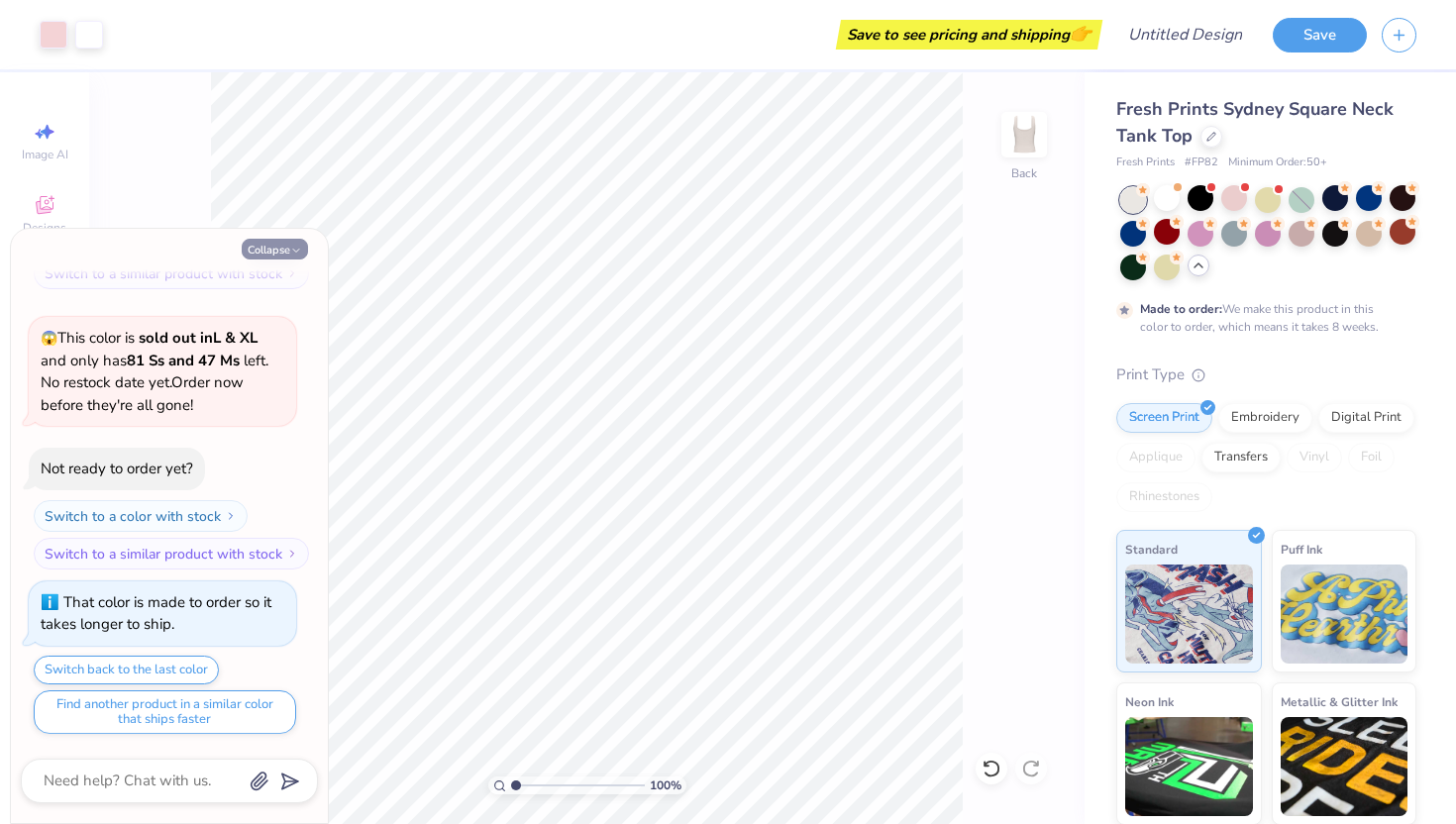 click on "Collapse" at bounding box center [274, 249] 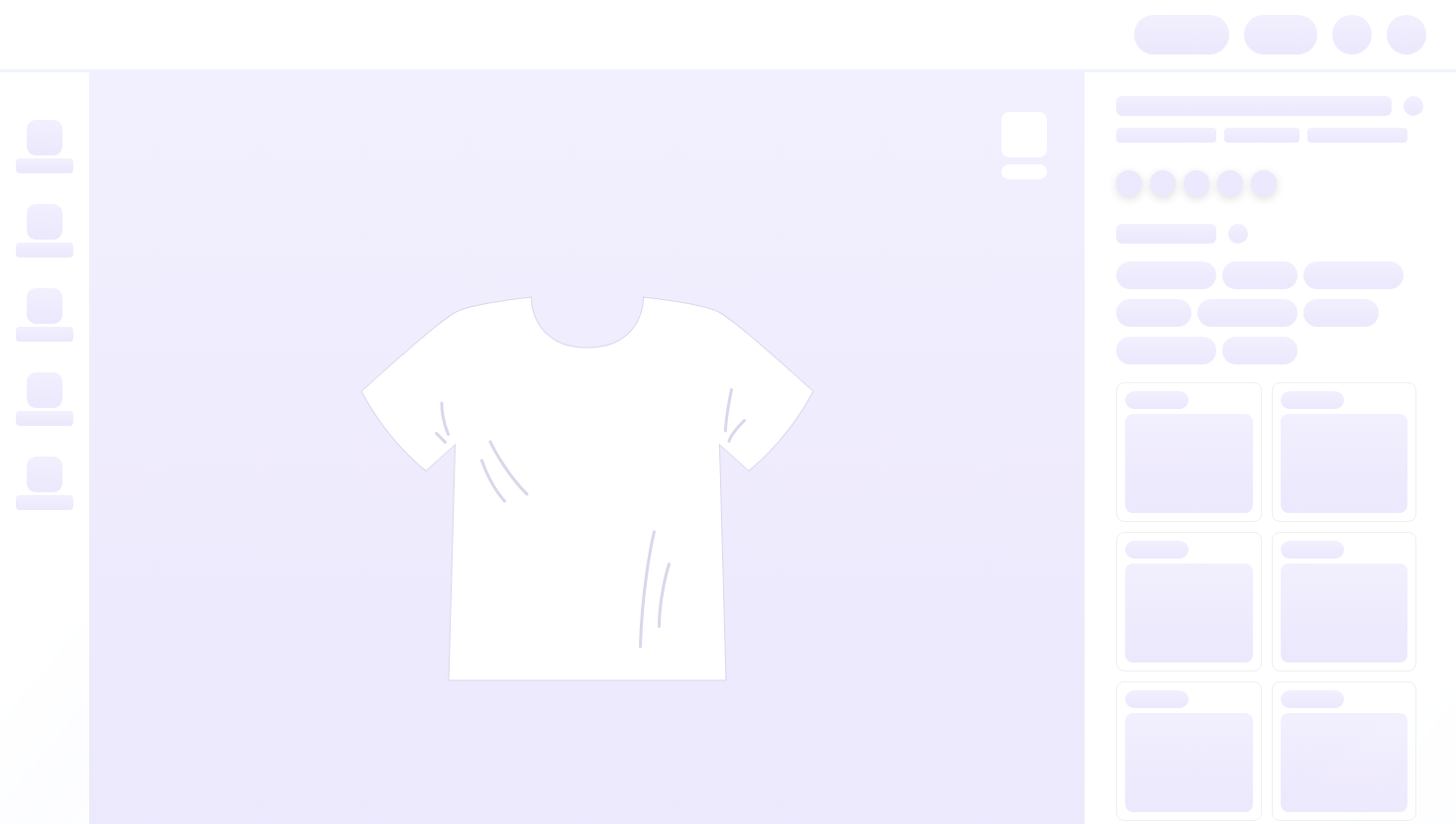 scroll, scrollTop: 0, scrollLeft: 0, axis: both 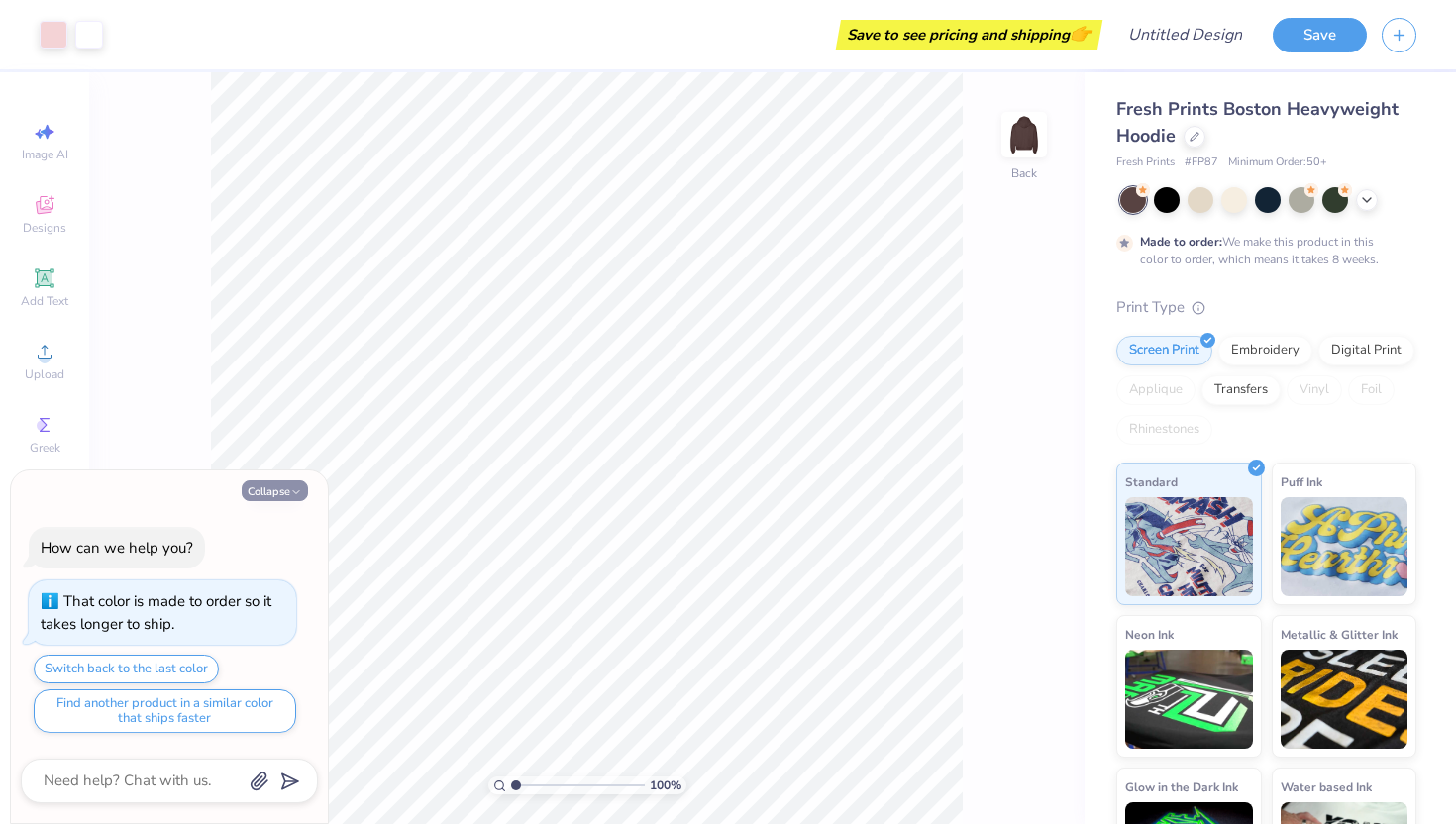 click on "Collapse" at bounding box center [274, 490] 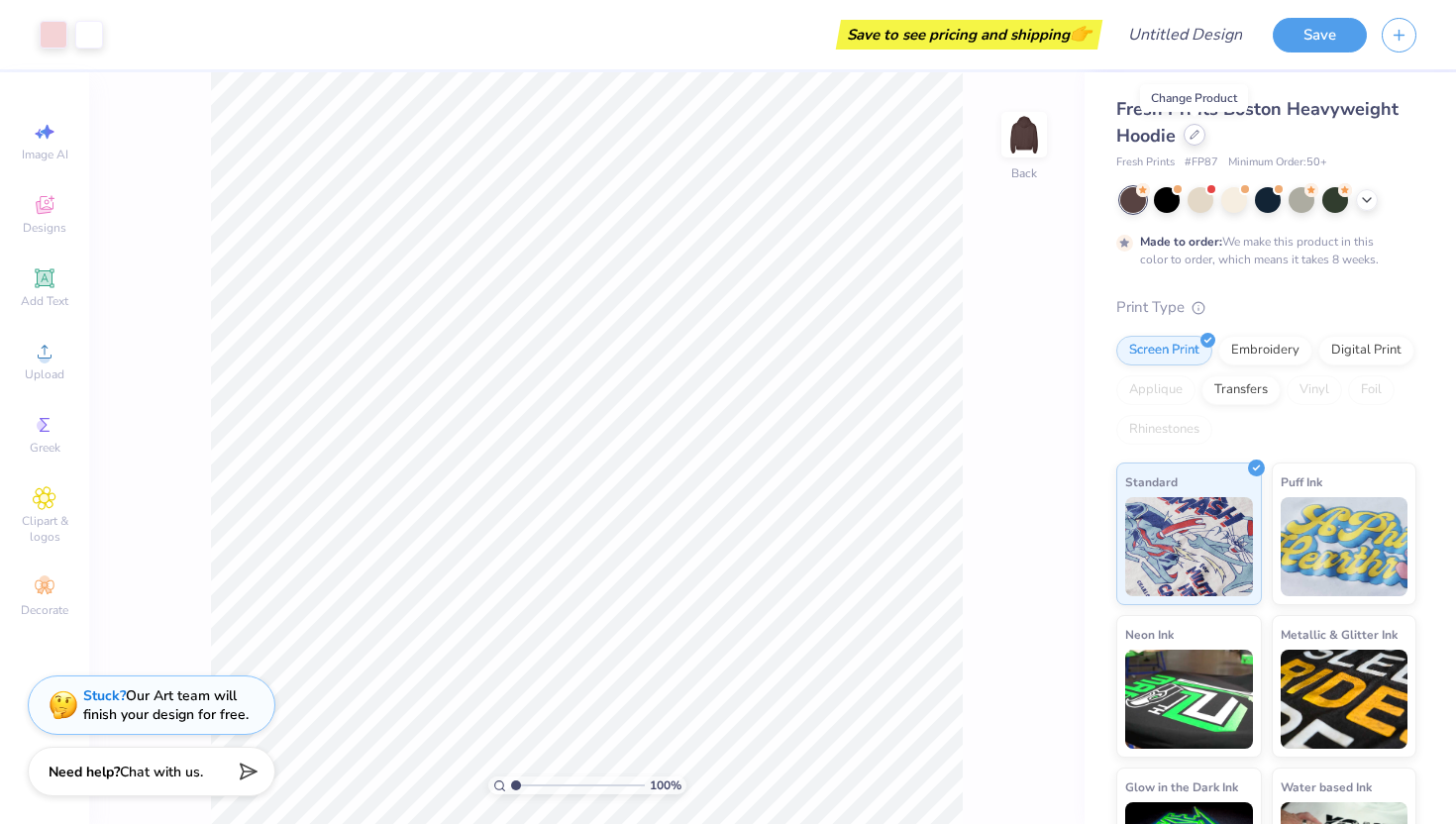 click at bounding box center (1195, 135) 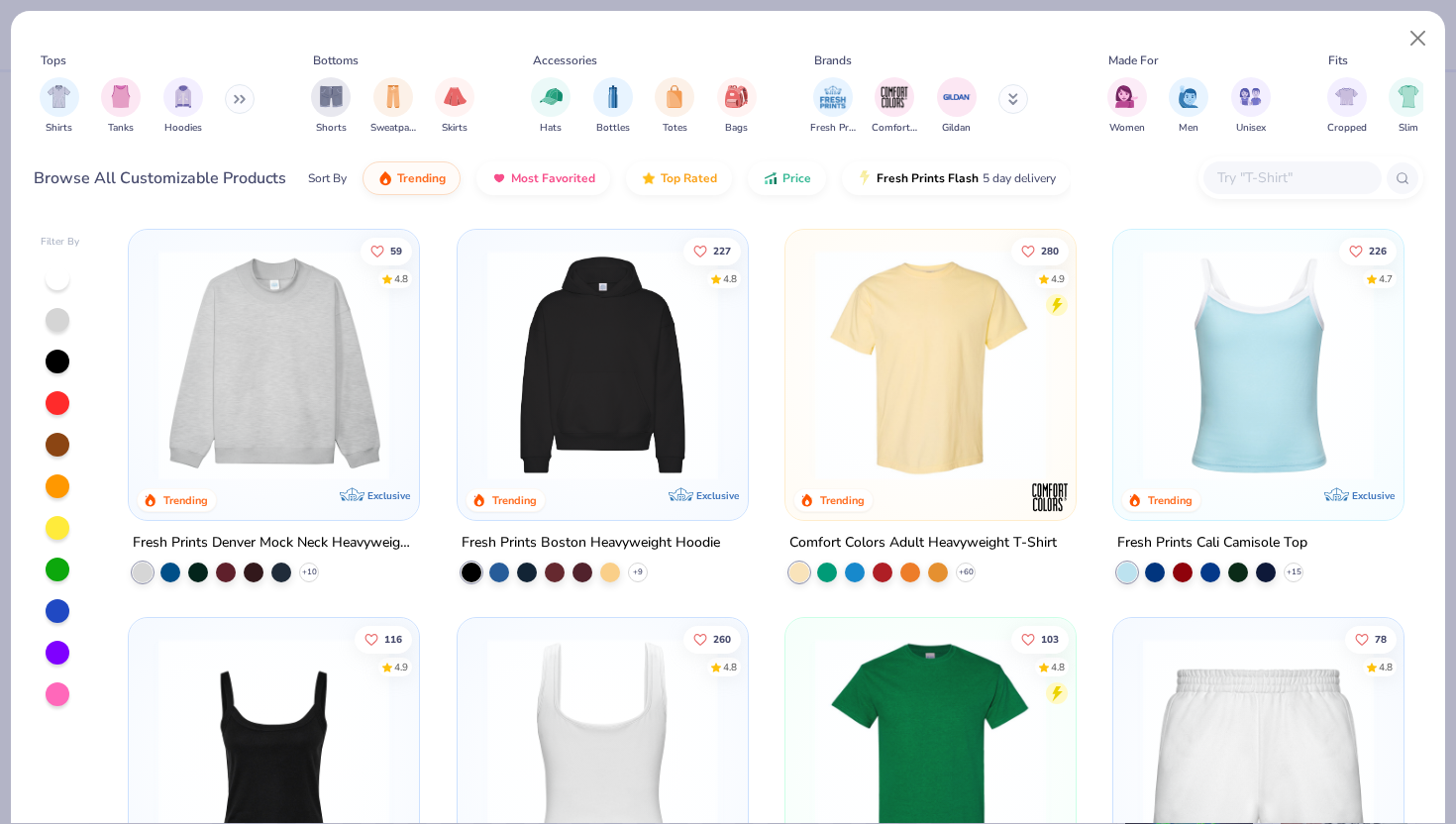 click at bounding box center [601, 753] 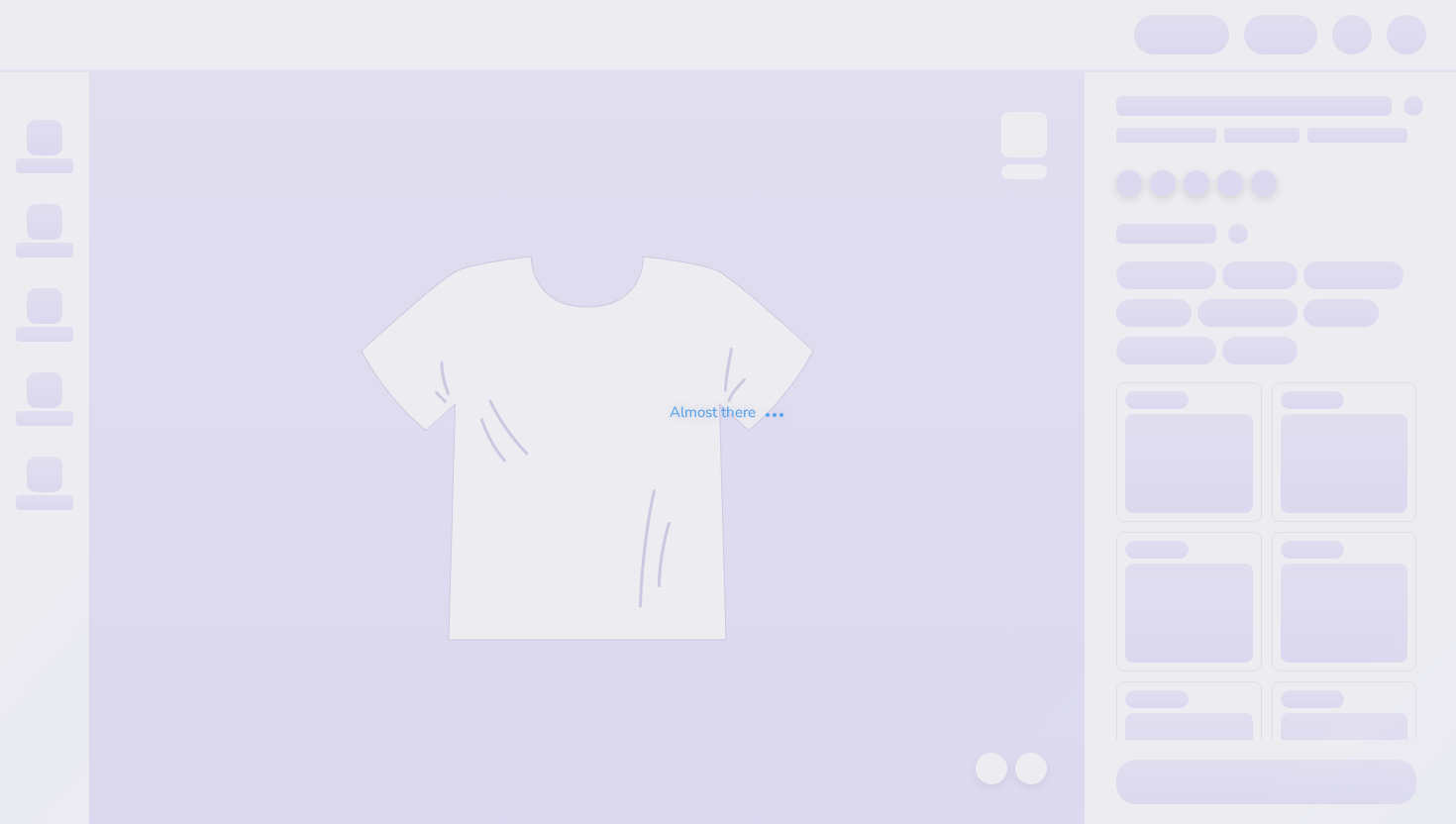 scroll, scrollTop: 0, scrollLeft: 0, axis: both 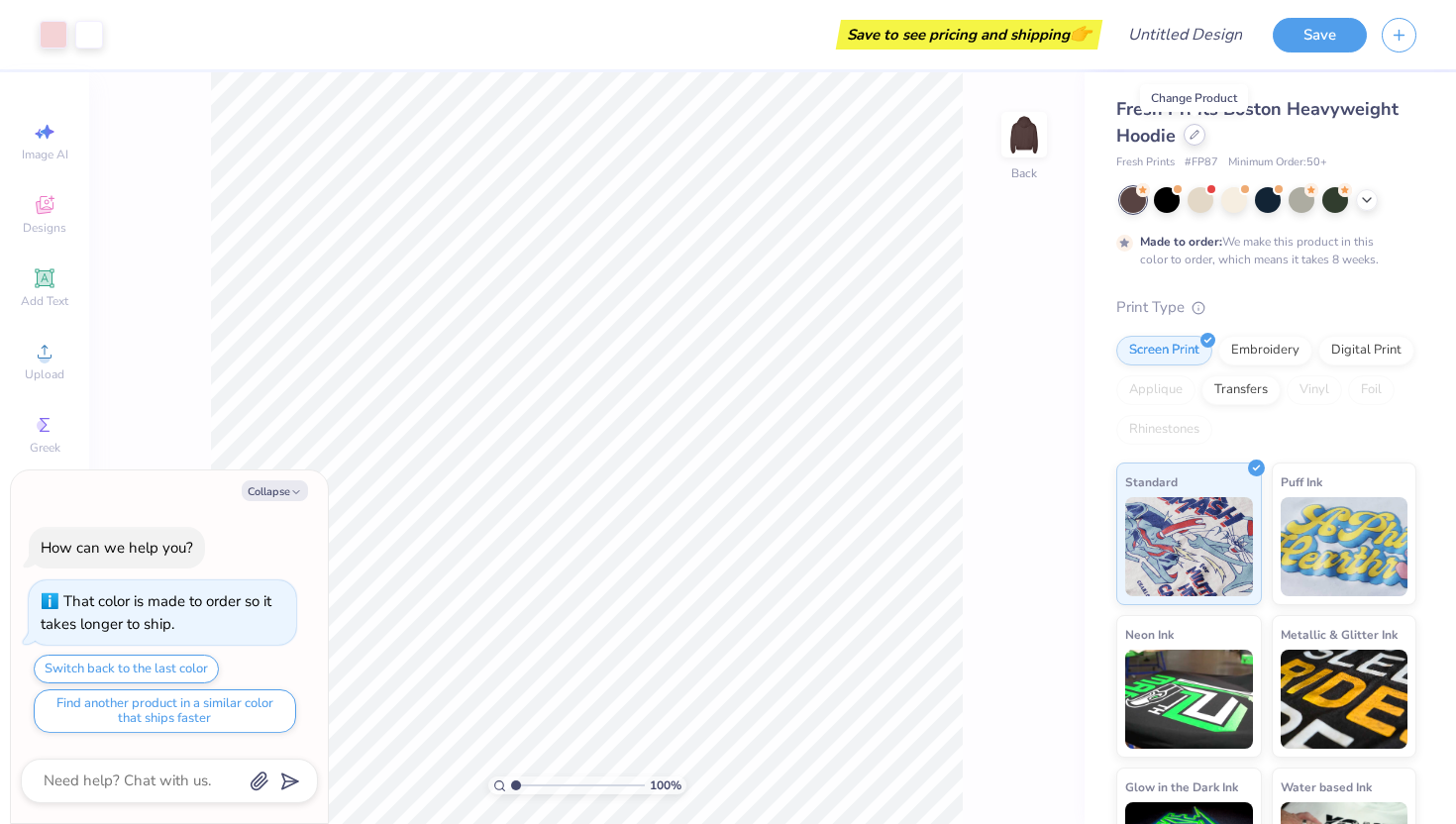 click at bounding box center (1195, 135) 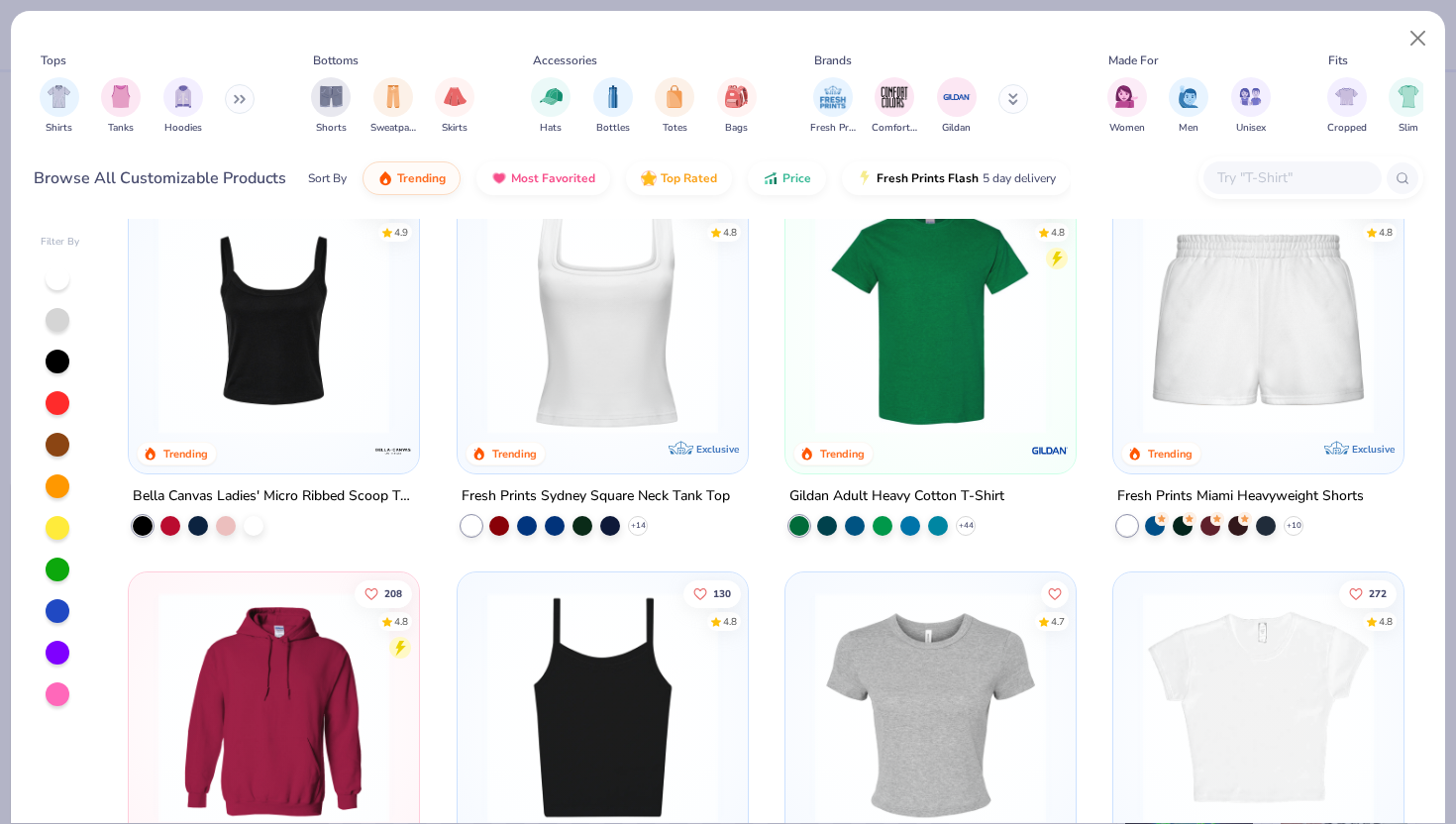 scroll, scrollTop: 443, scrollLeft: 0, axis: vertical 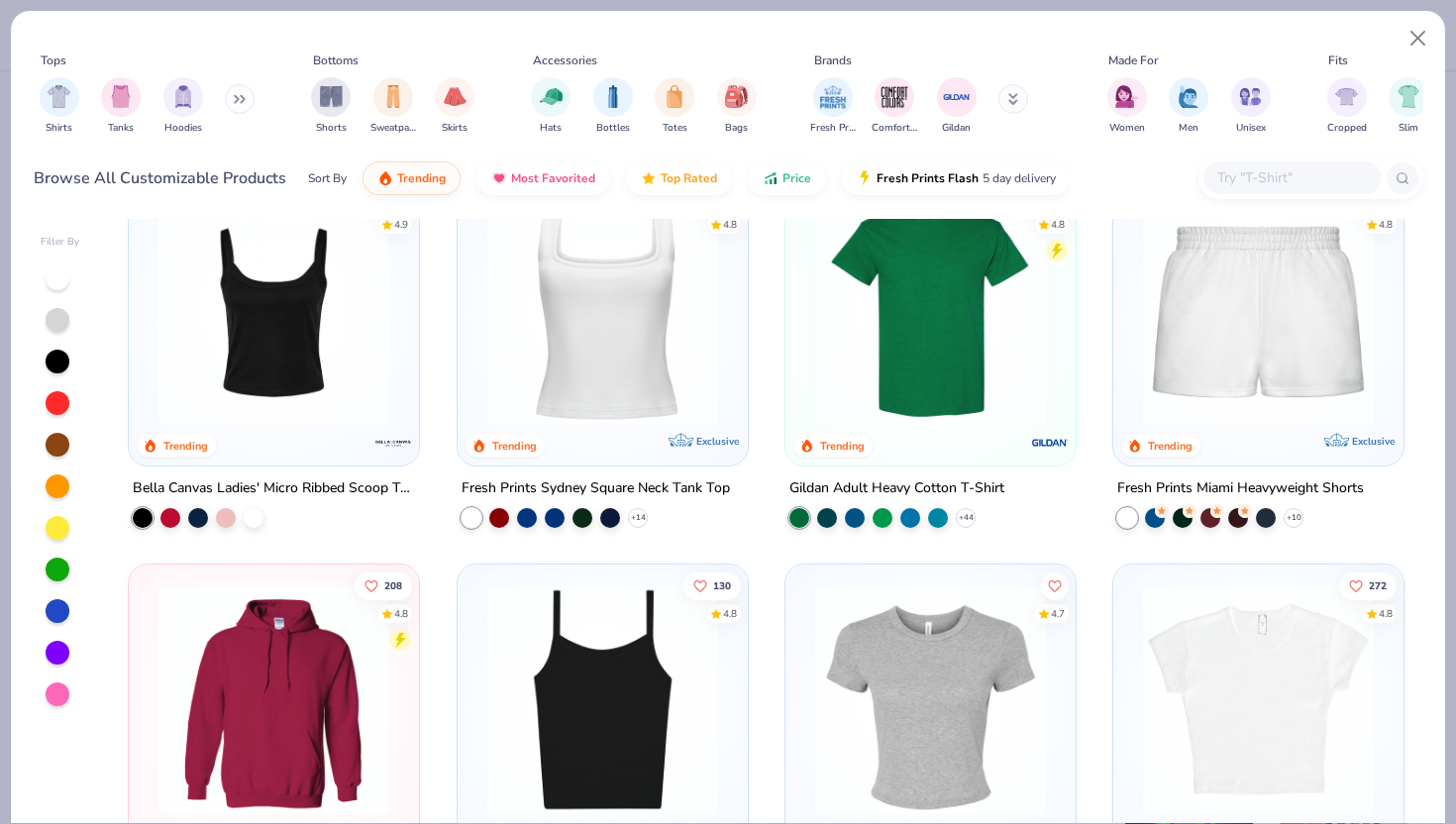 click at bounding box center (602, 310) 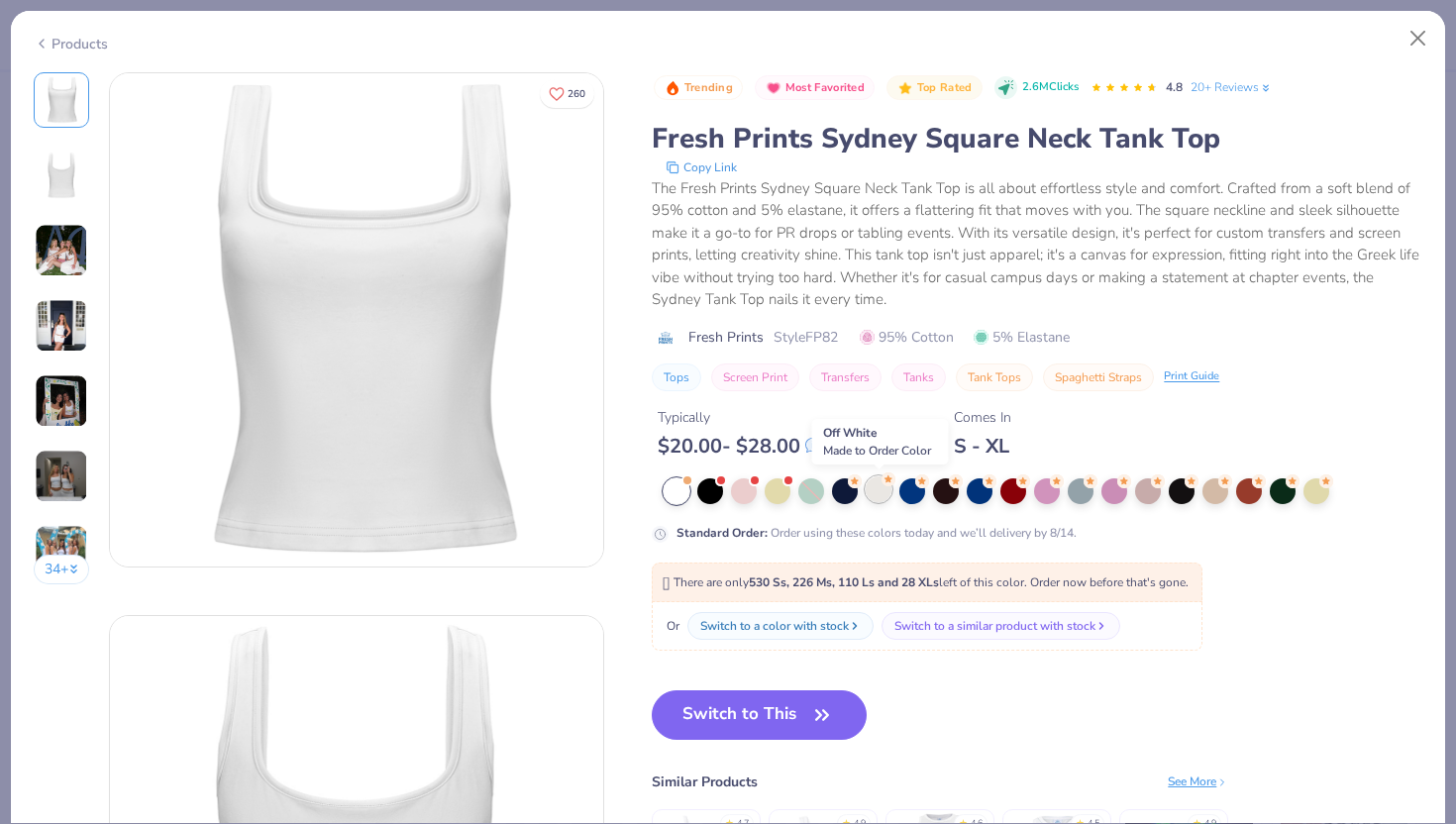 click at bounding box center [879, 489] 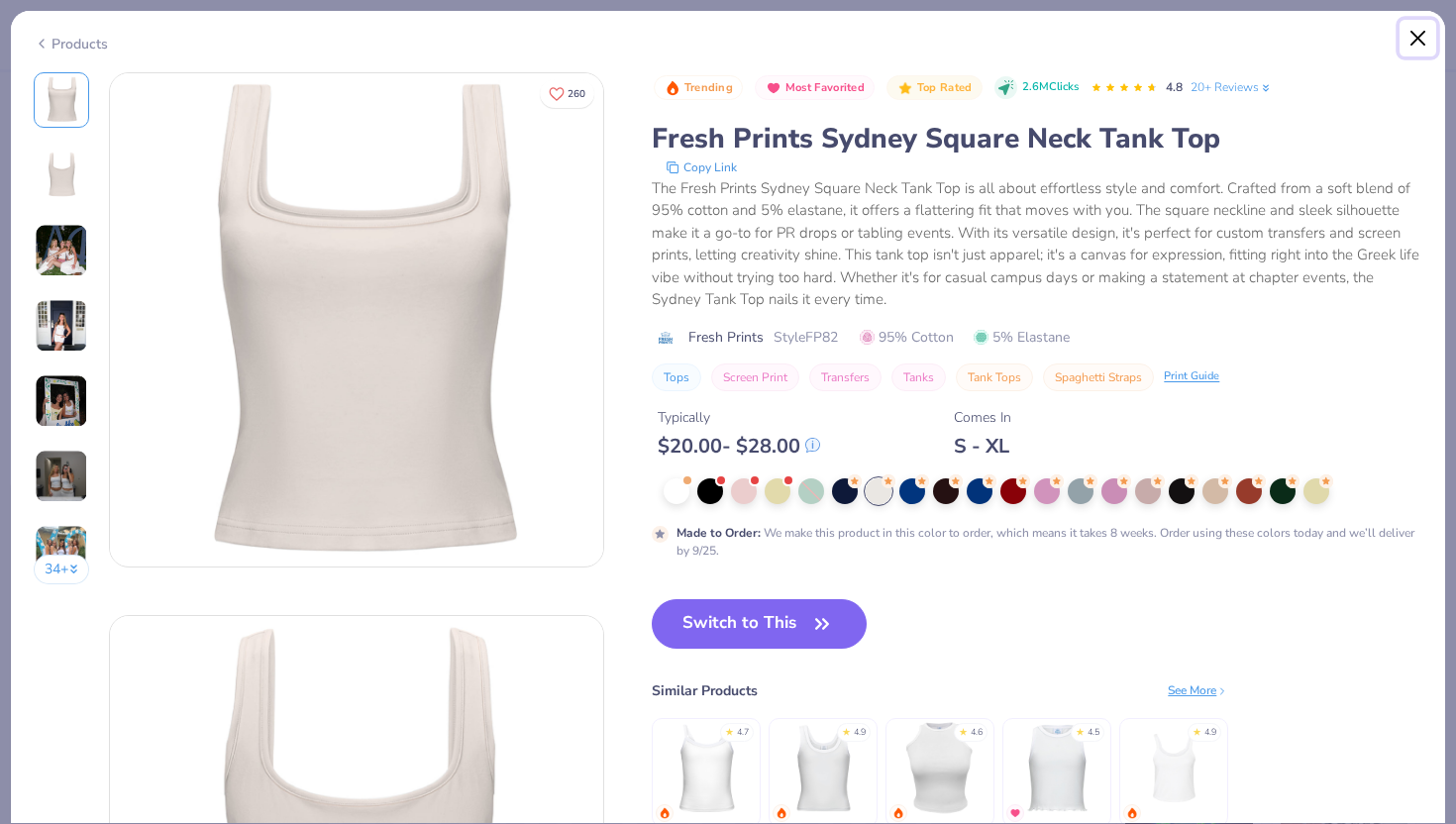click at bounding box center (1418, 39) 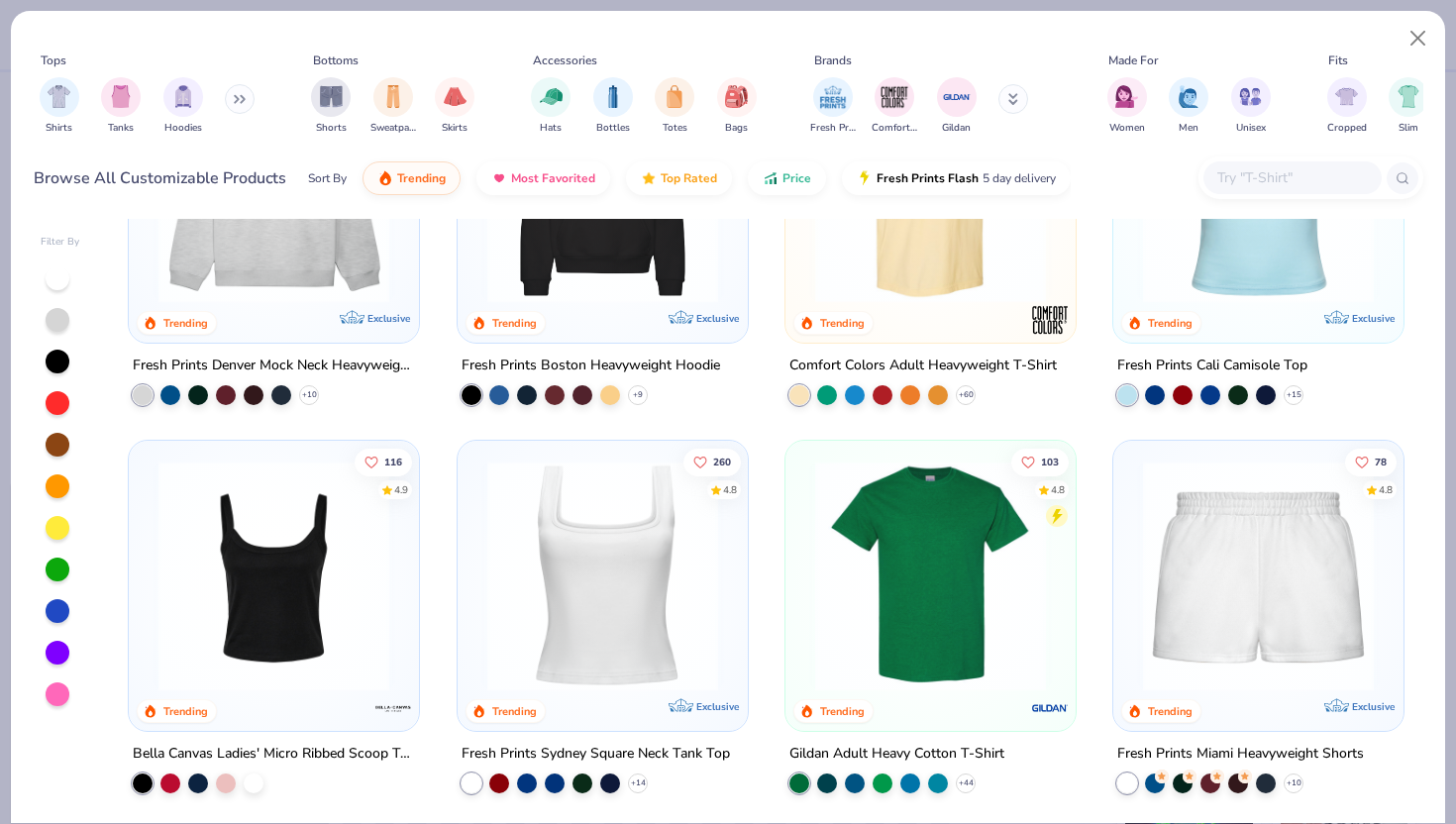 scroll, scrollTop: 151, scrollLeft: 0, axis: vertical 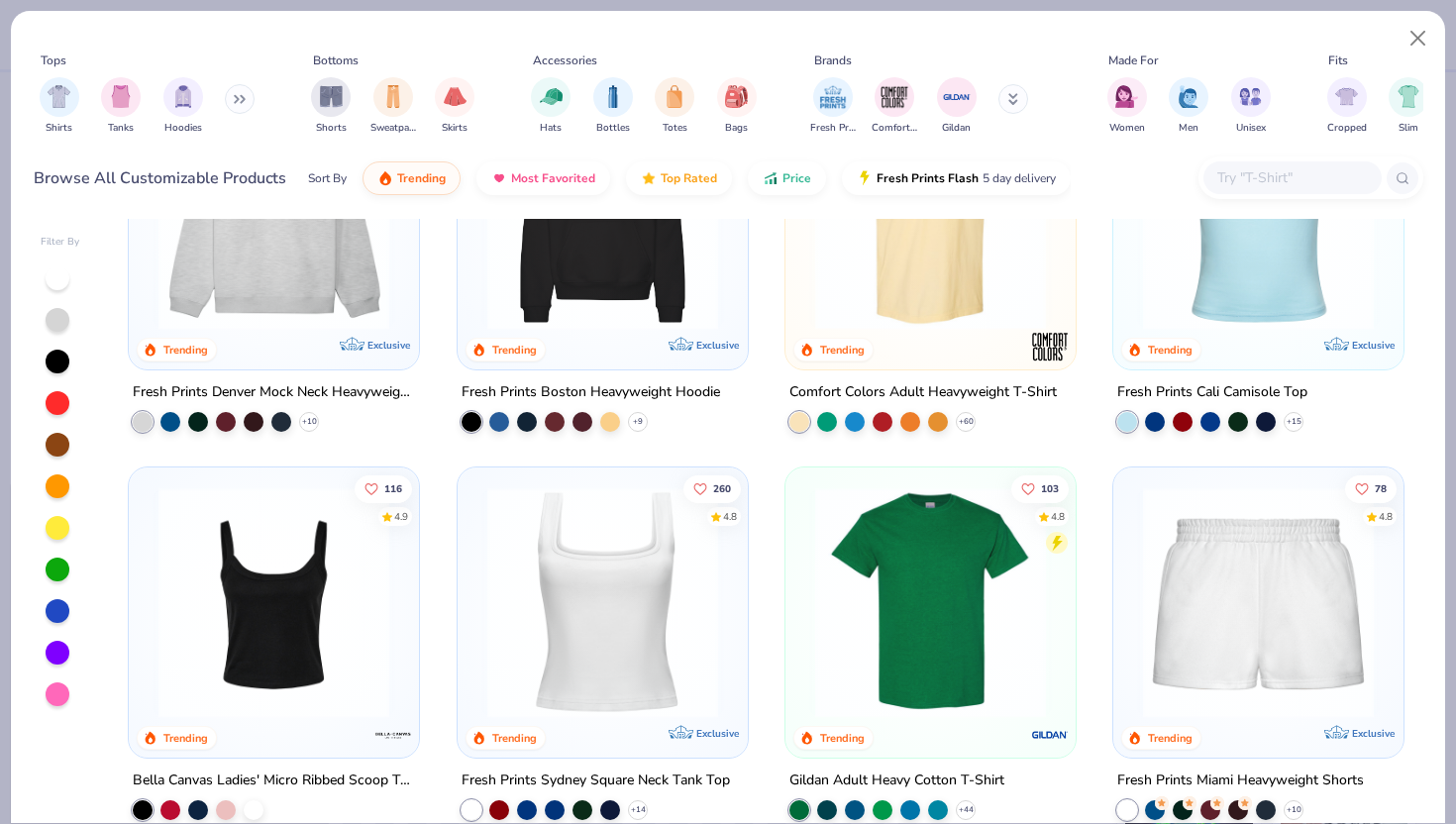 click at bounding box center [1258, 214] 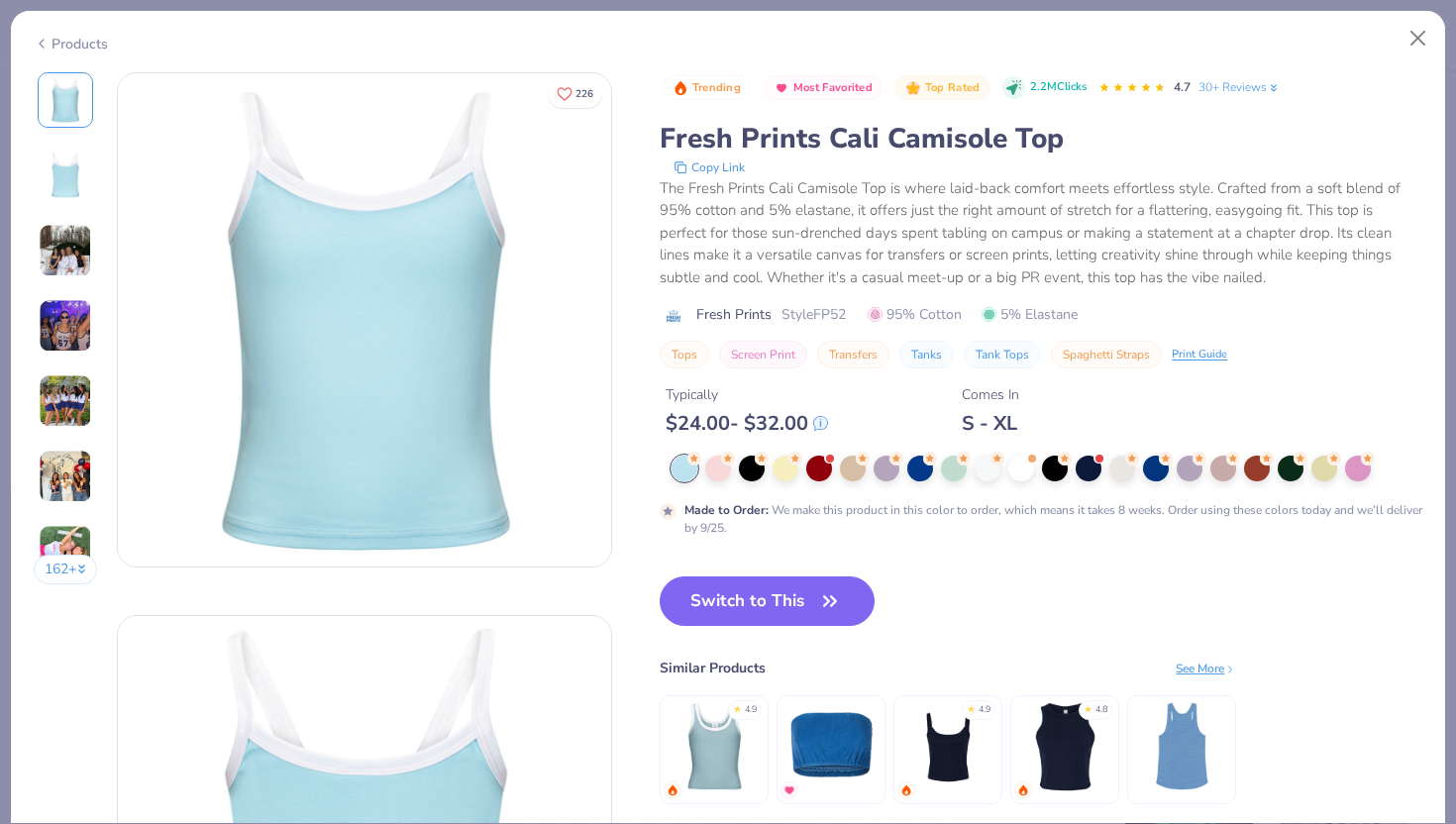 click on "Products" at bounding box center [70, 44] 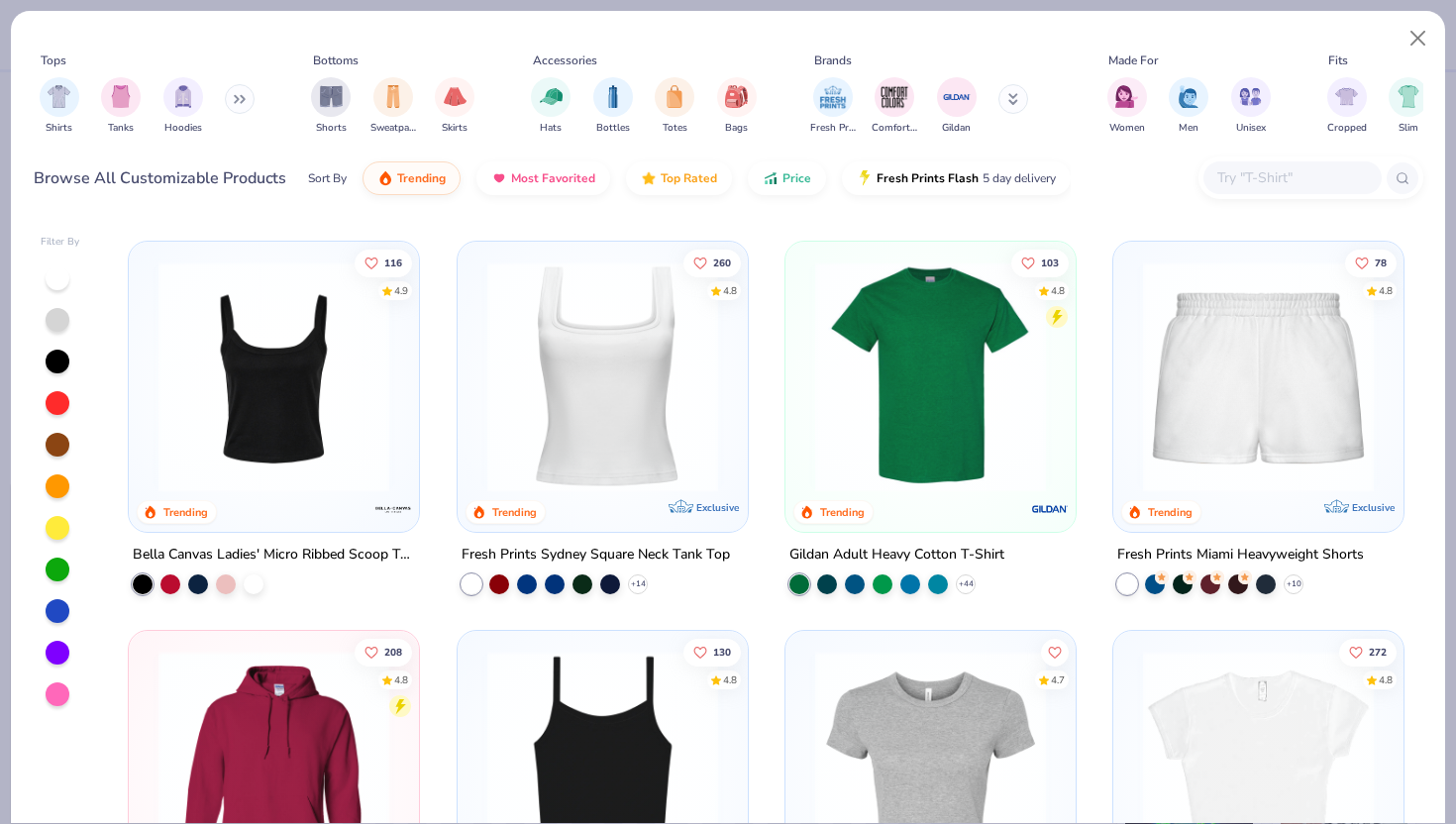 scroll, scrollTop: 223, scrollLeft: 0, axis: vertical 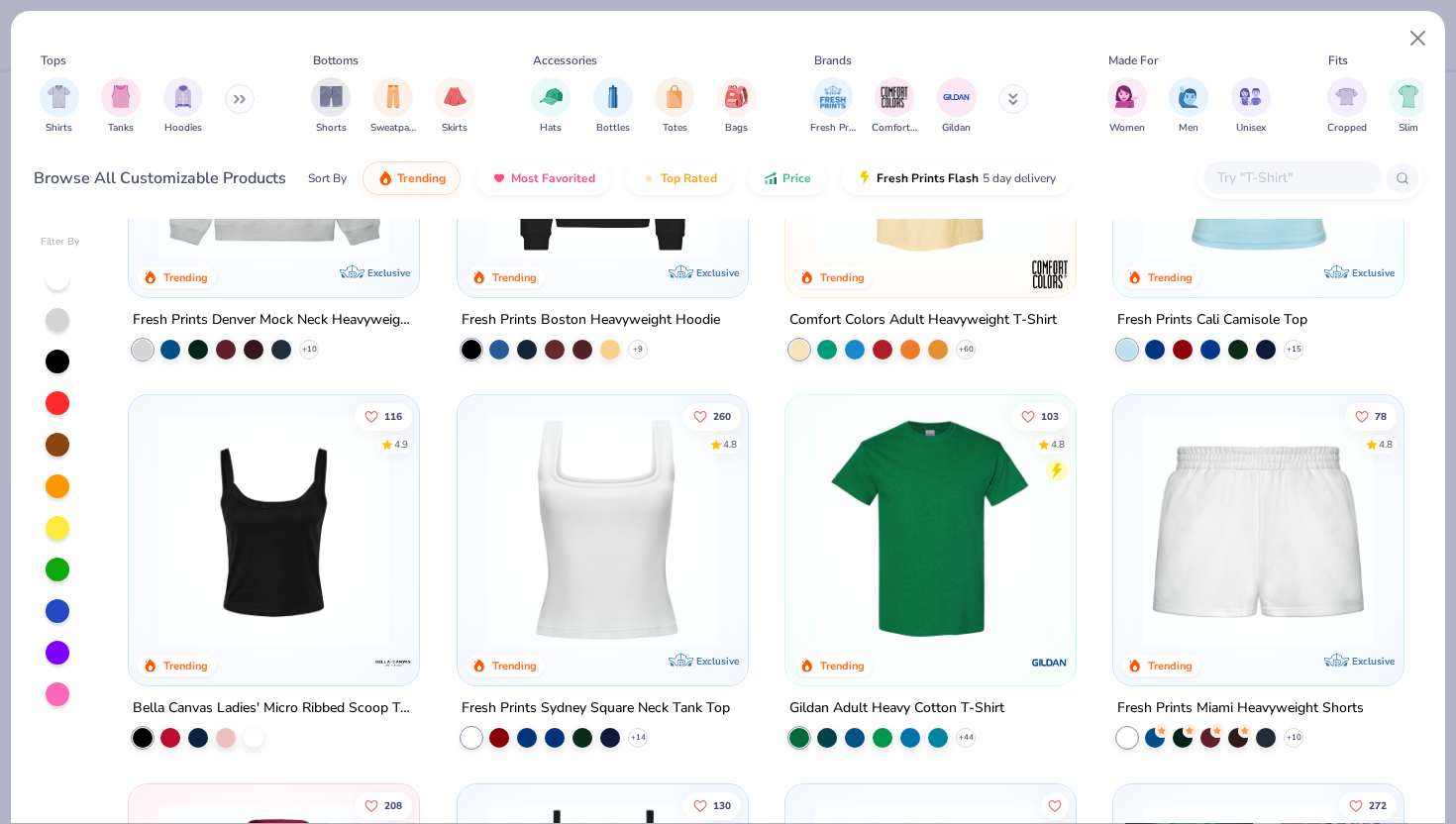 click at bounding box center [602, 530] 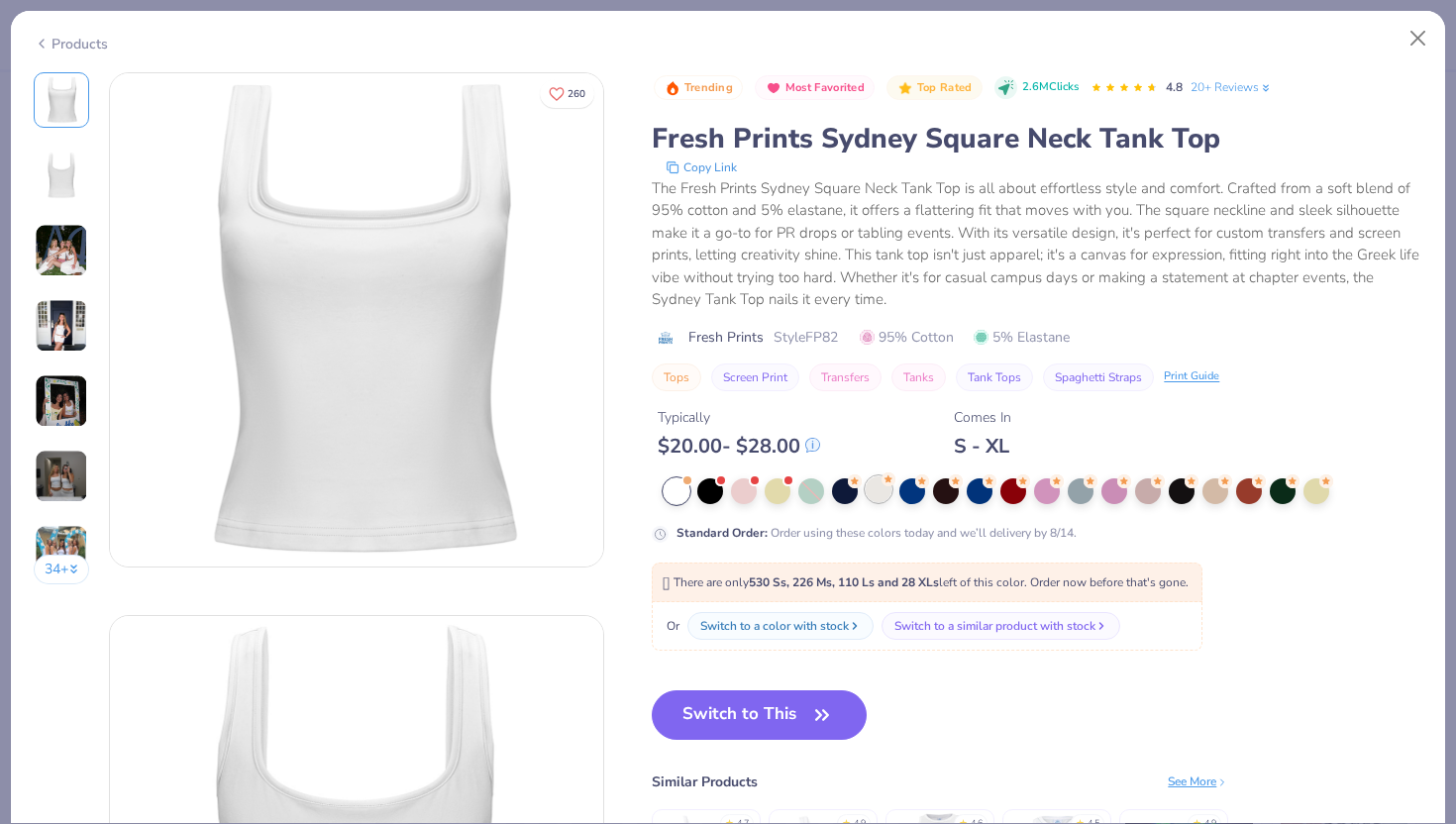 click at bounding box center [879, 489] 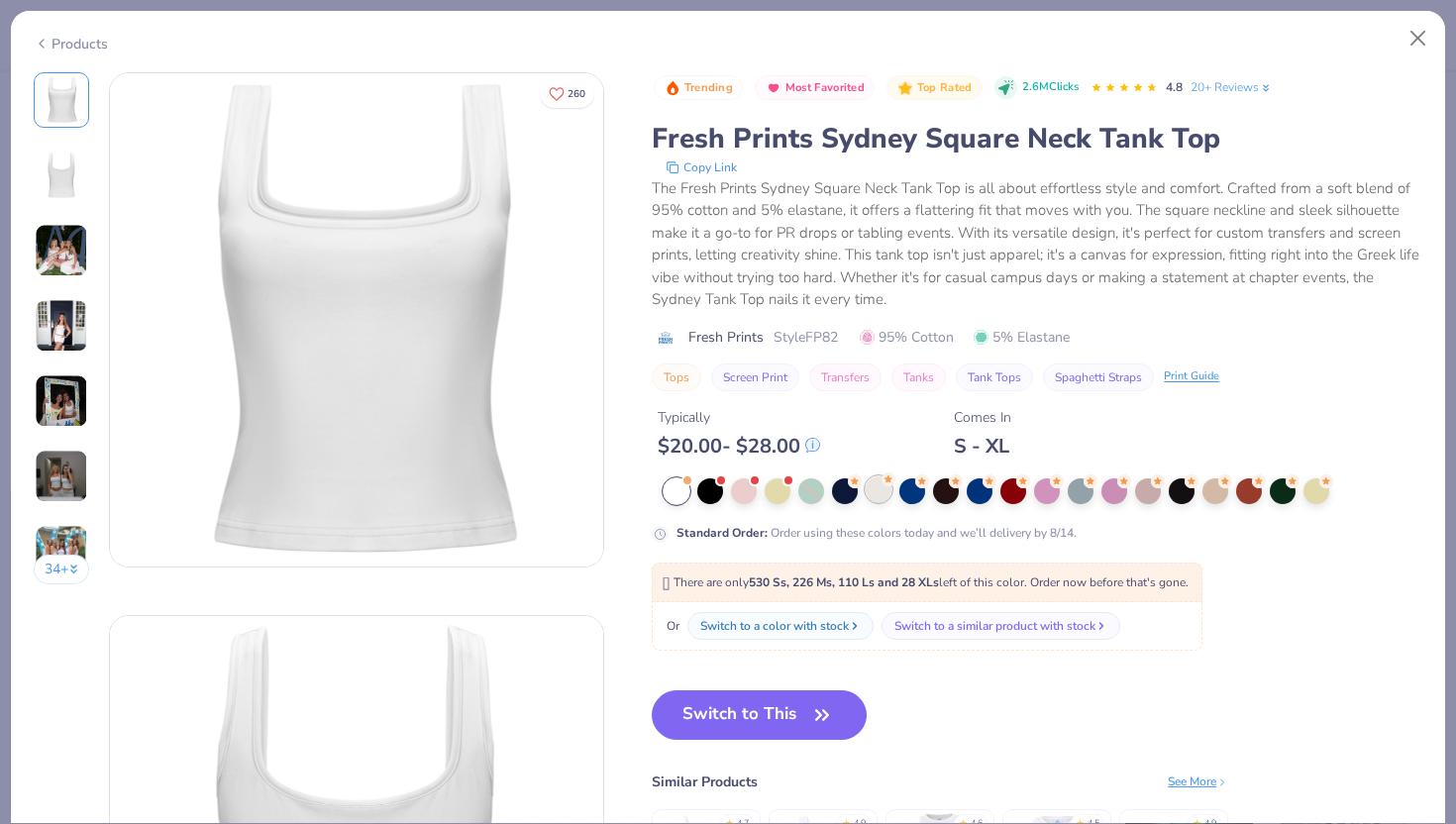 type on "x" 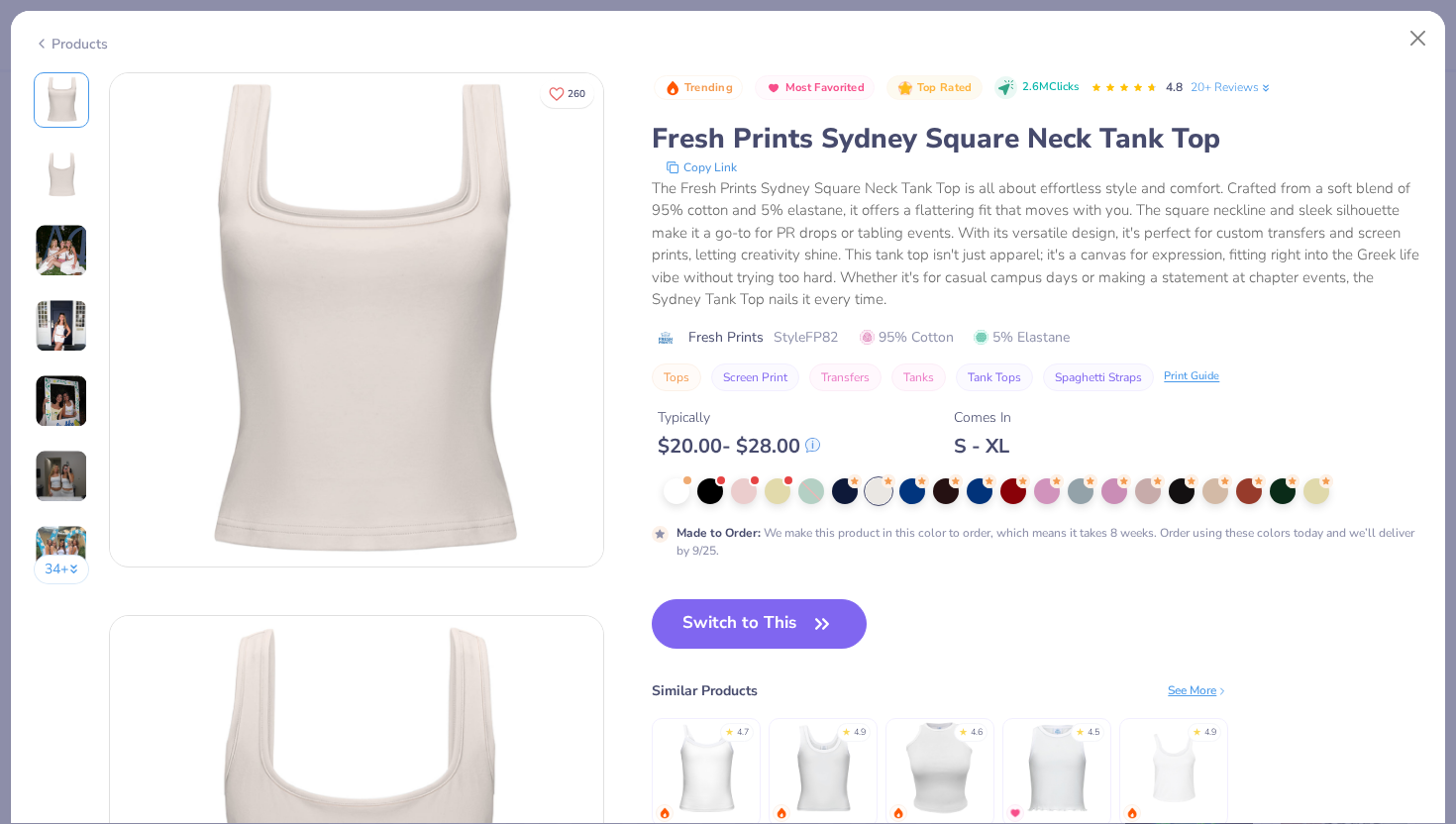 click at bounding box center [61, 251] 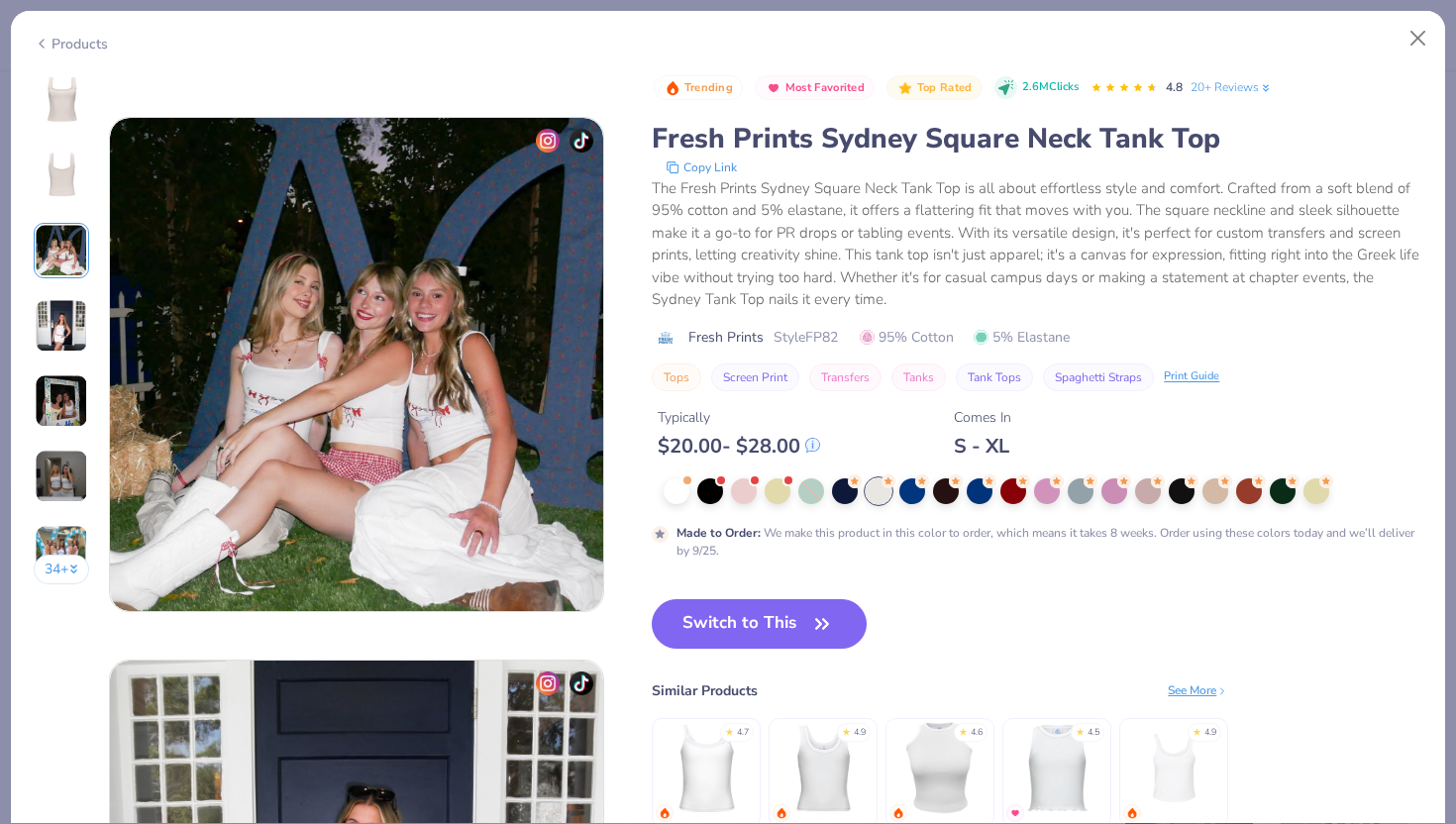 scroll, scrollTop: 1085, scrollLeft: 0, axis: vertical 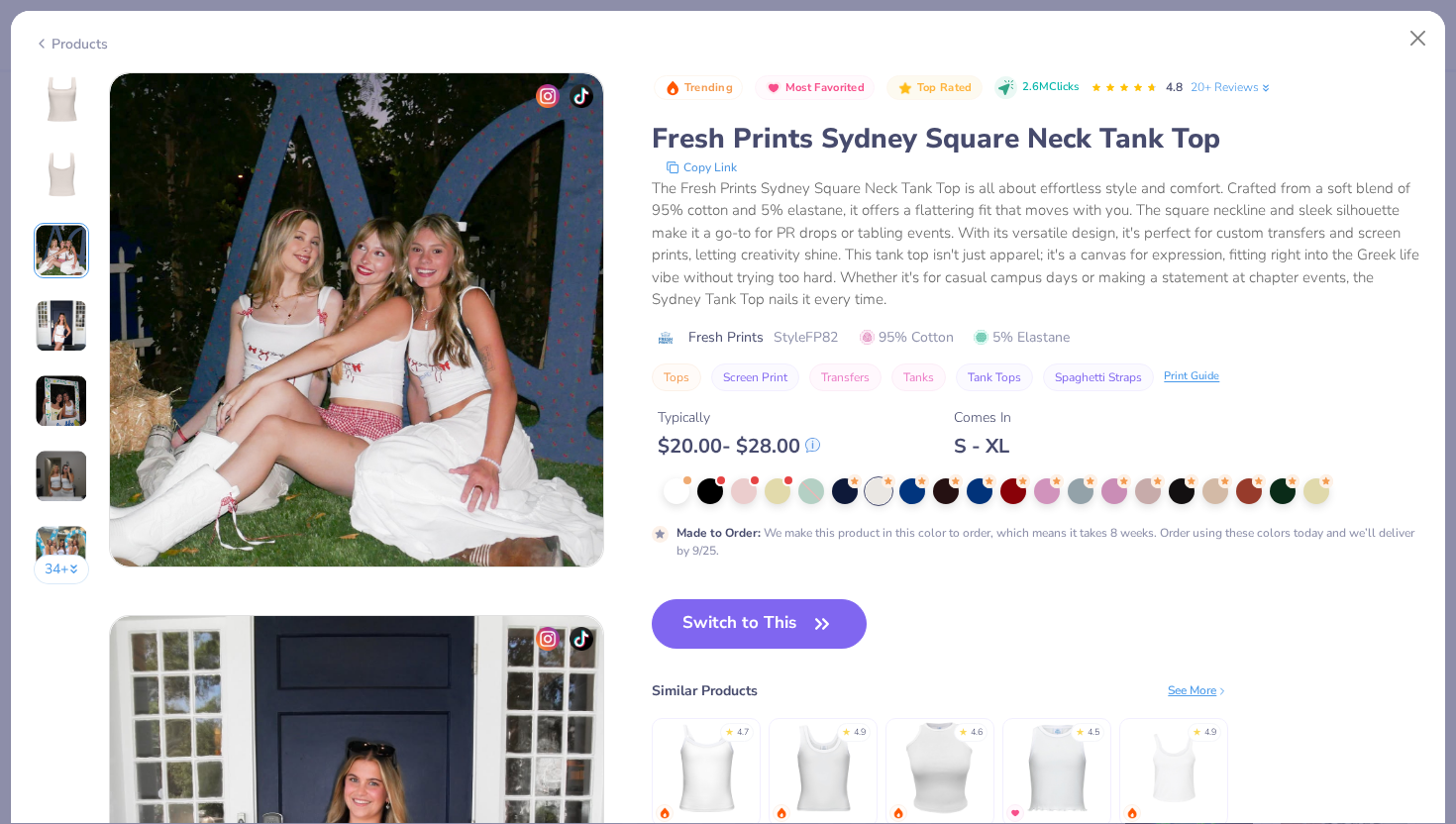 click at bounding box center [61, 326] 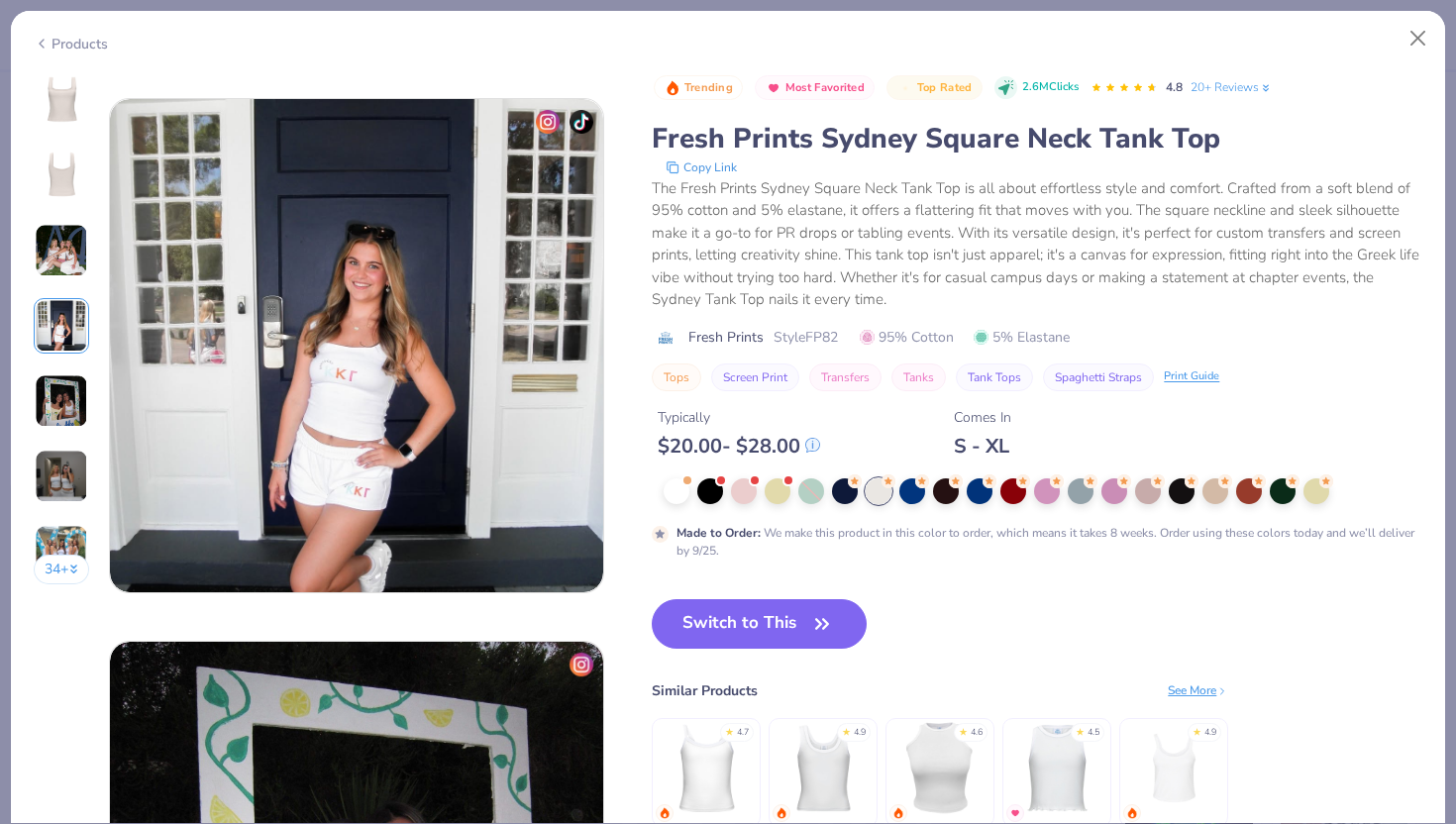 scroll, scrollTop: 1628, scrollLeft: 0, axis: vertical 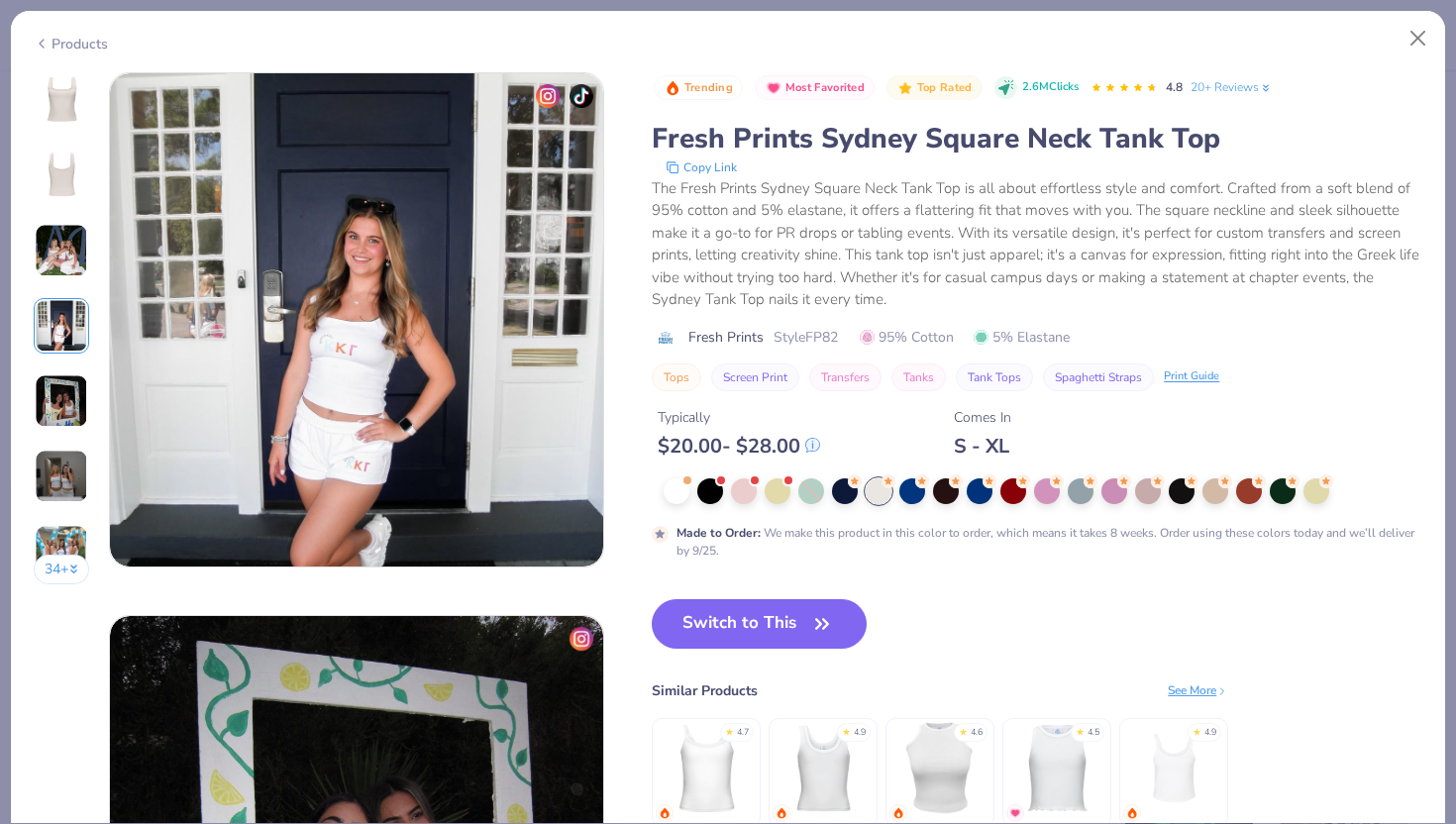 click at bounding box center (61, 401) 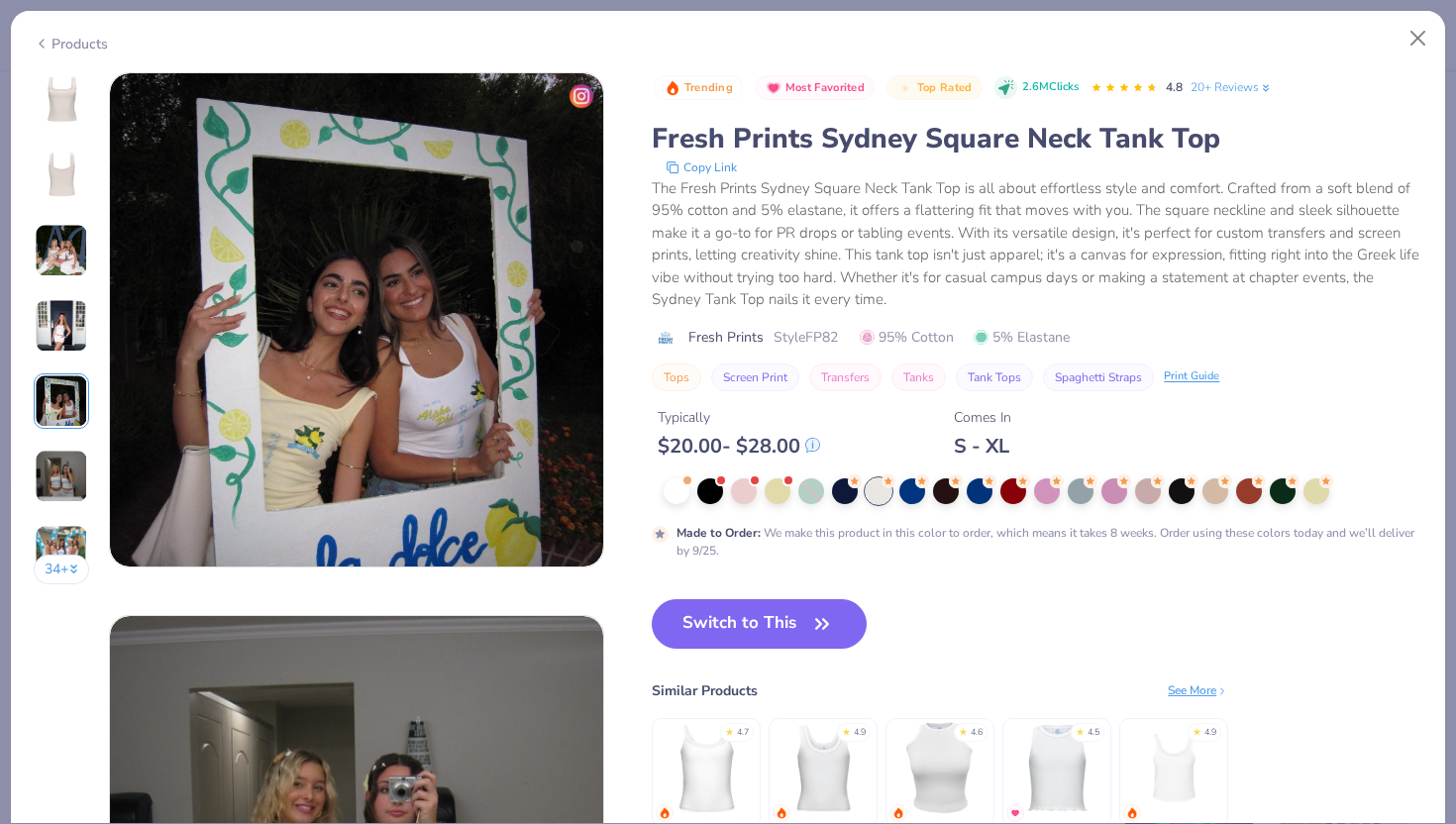 click at bounding box center (61, 476) 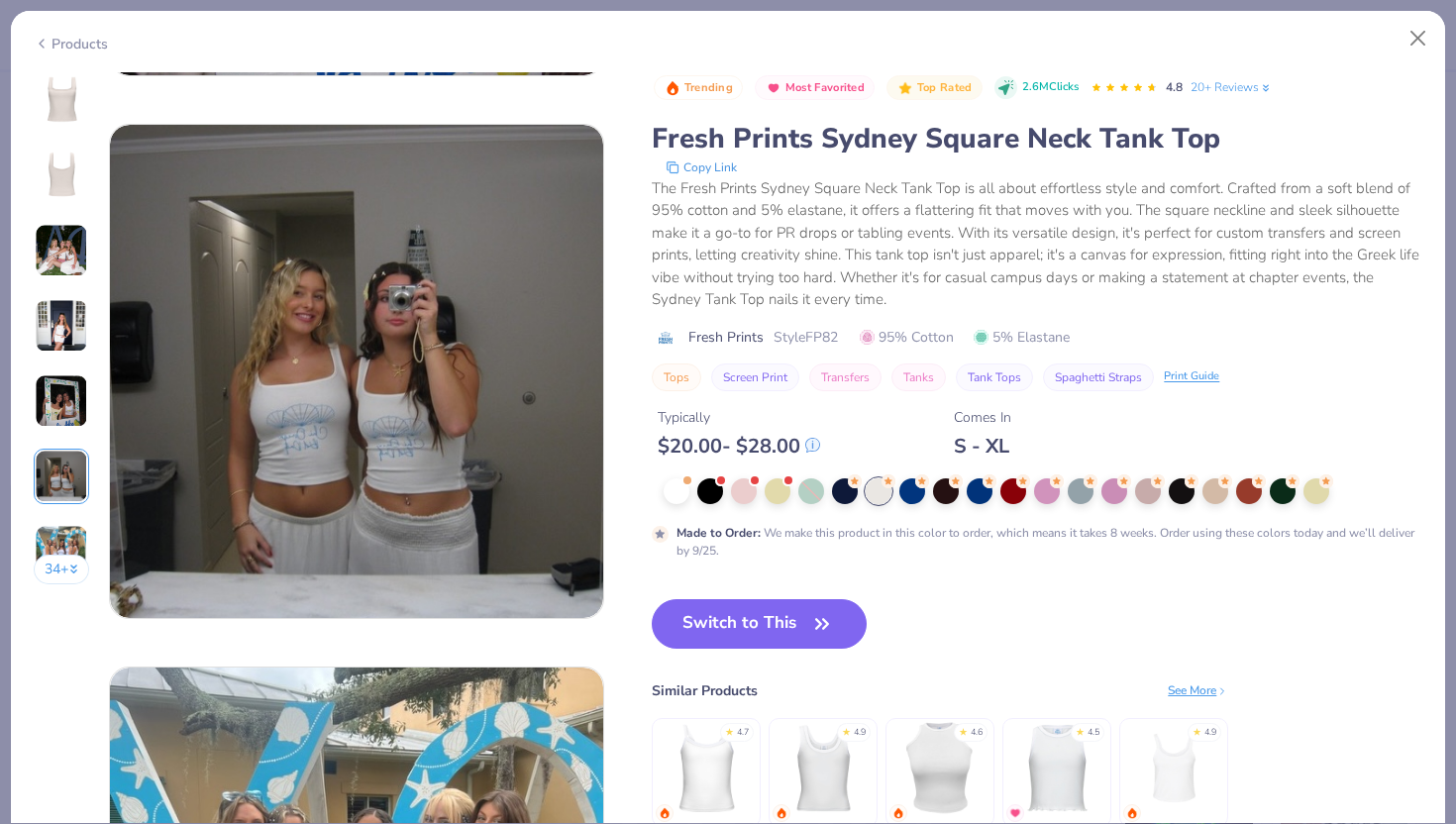 scroll, scrollTop: 2714, scrollLeft: 0, axis: vertical 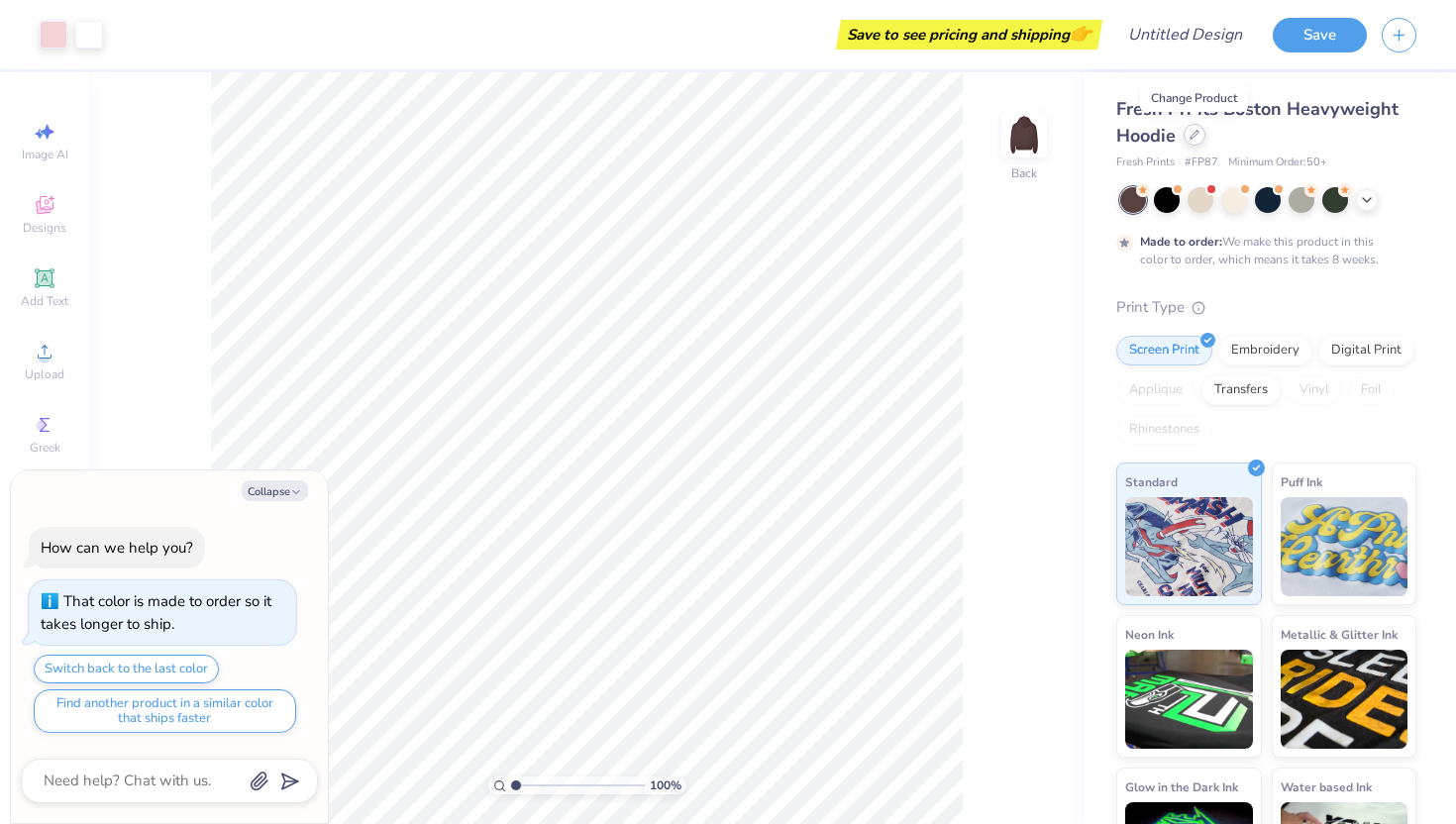 click at bounding box center [1195, 135] 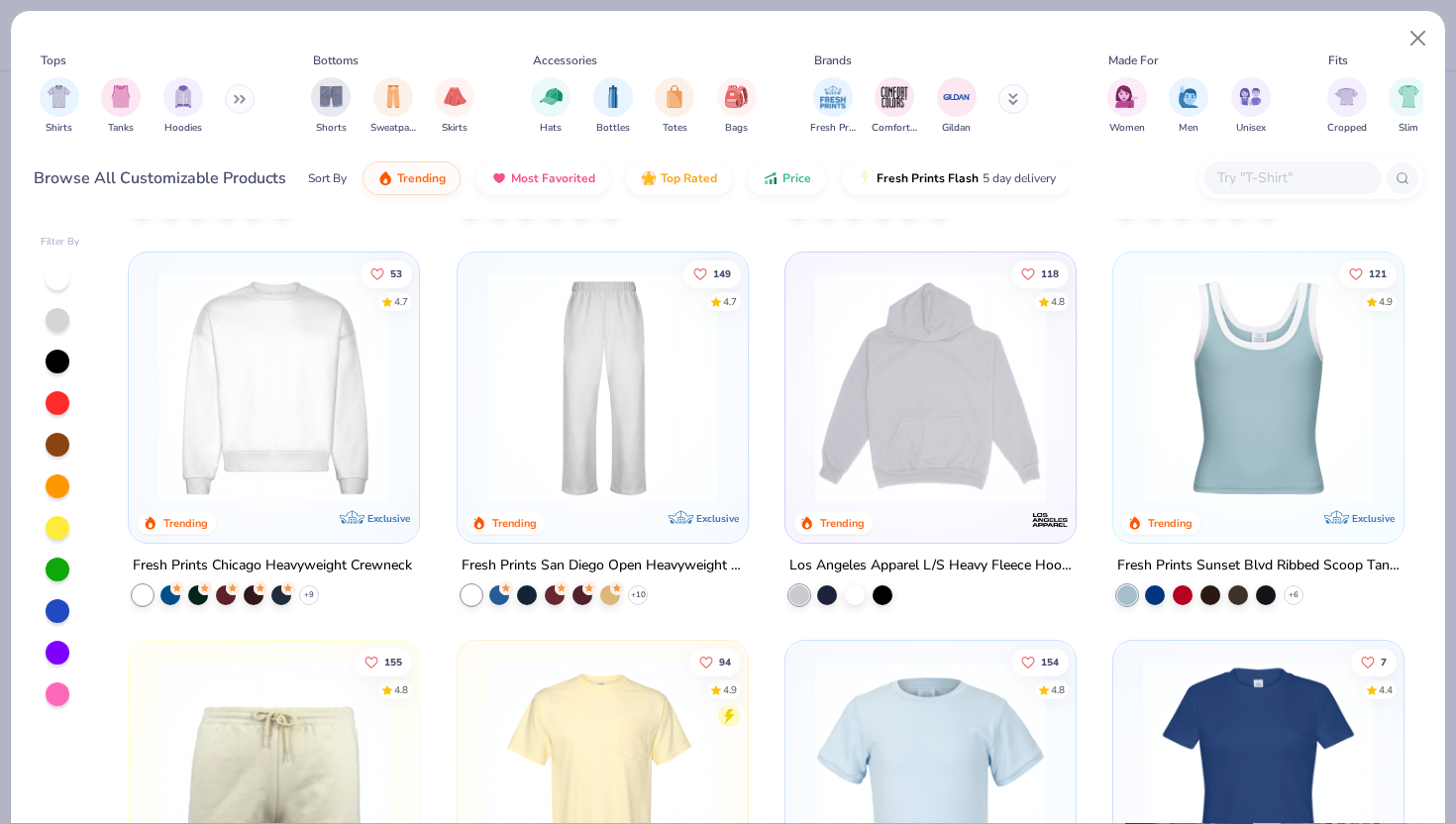 scroll, scrollTop: 1293, scrollLeft: 0, axis: vertical 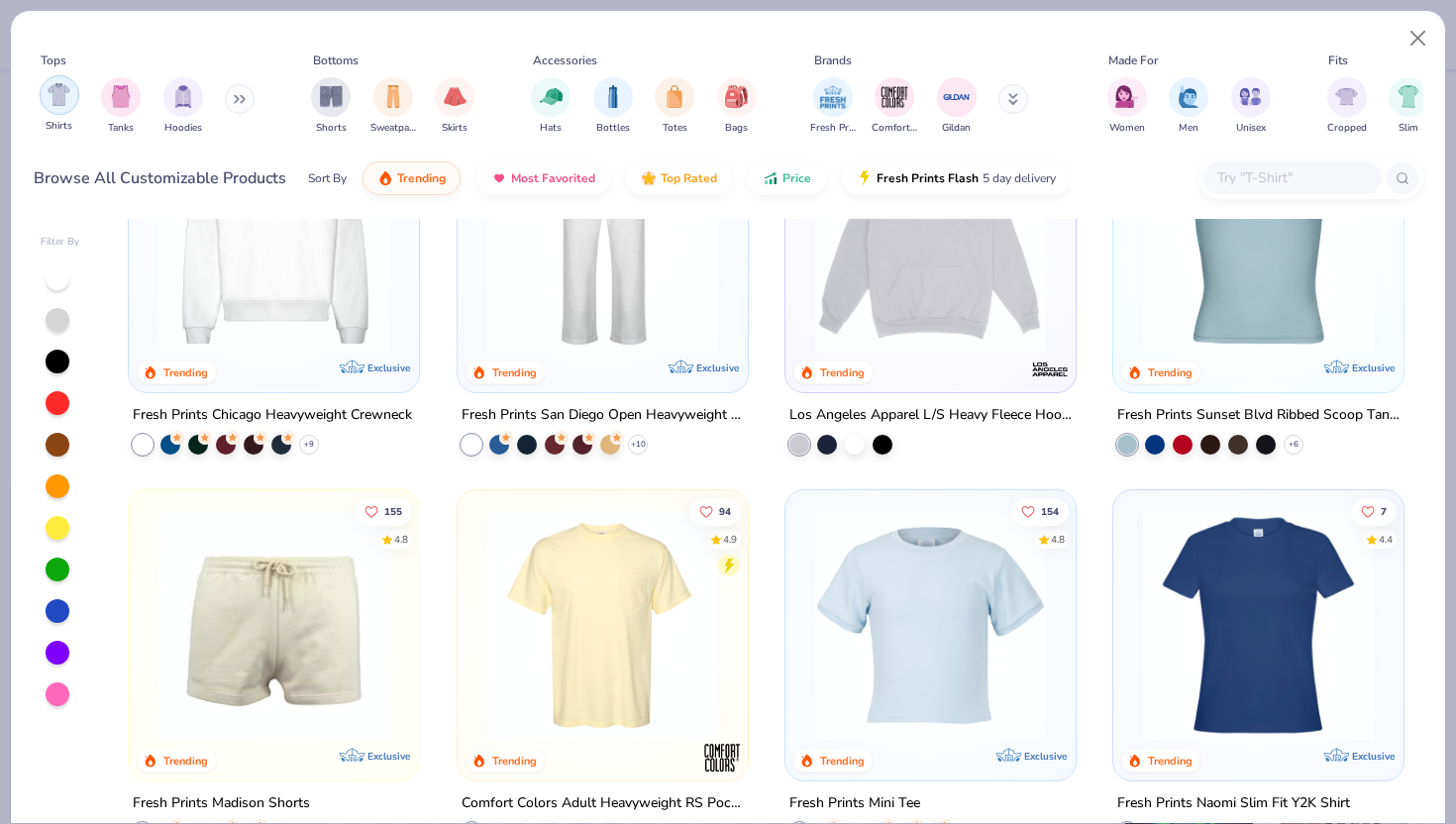click at bounding box center (58, 94) 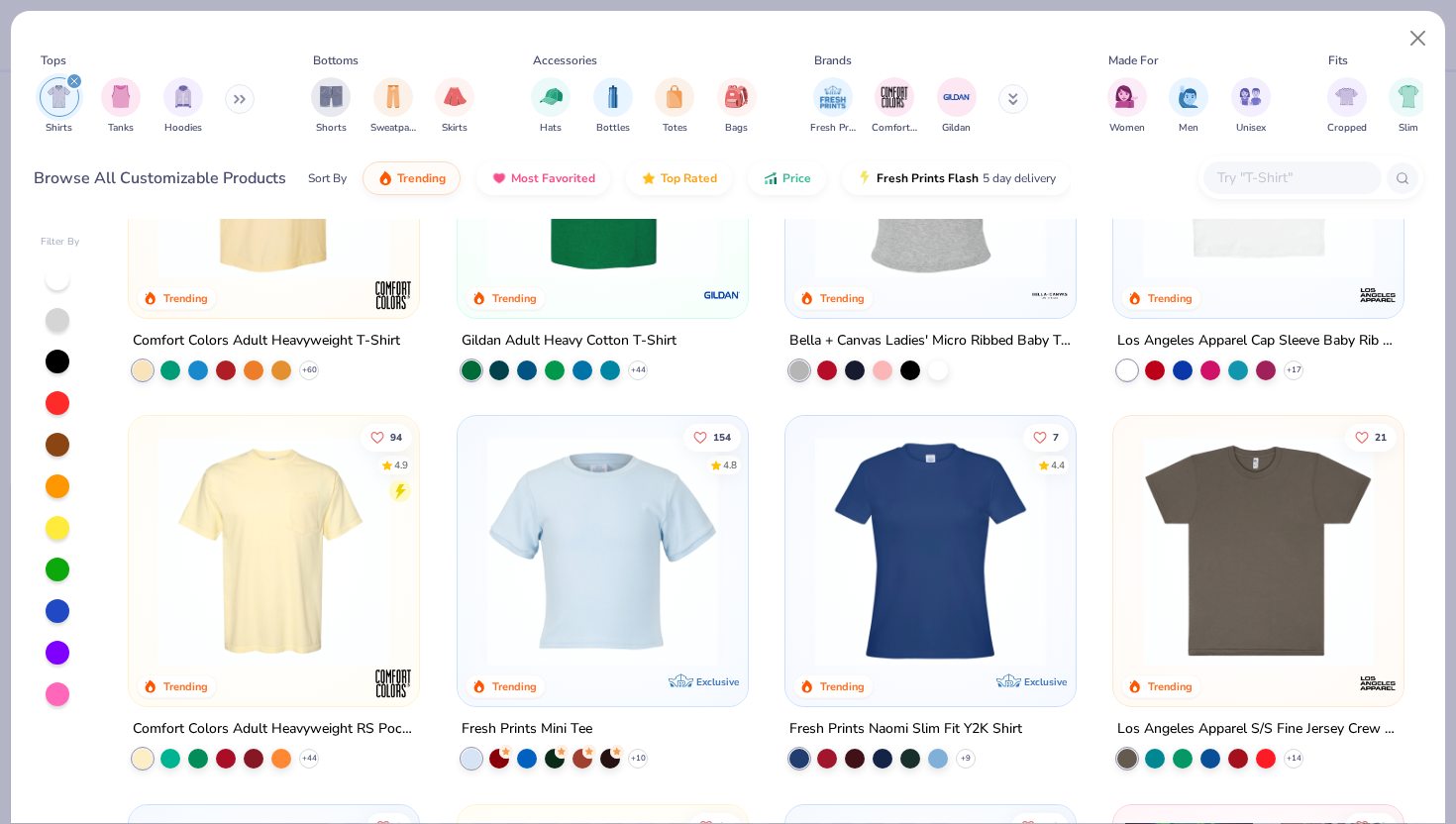 scroll, scrollTop: 0, scrollLeft: 0, axis: both 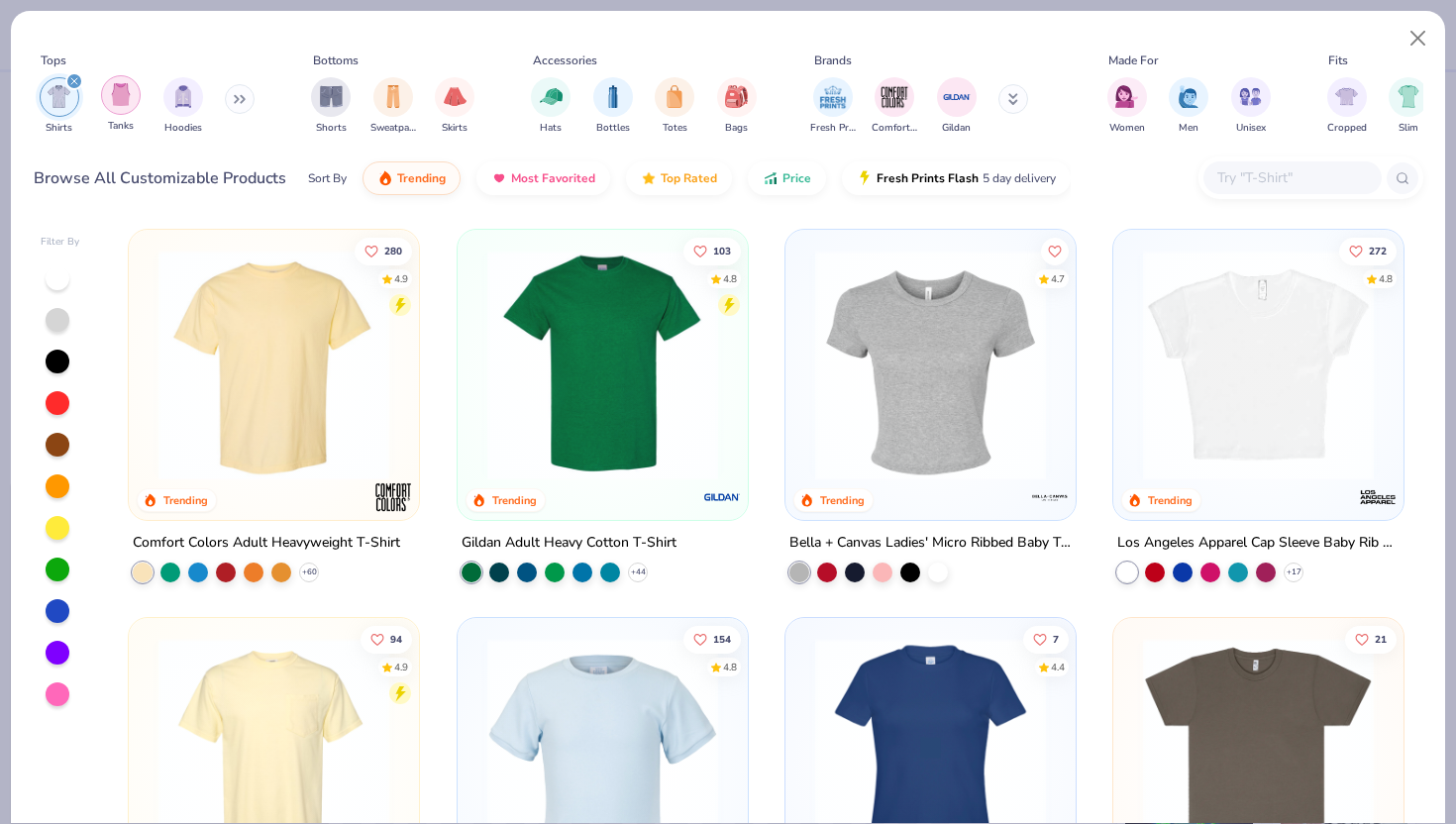 click at bounding box center [121, 95] 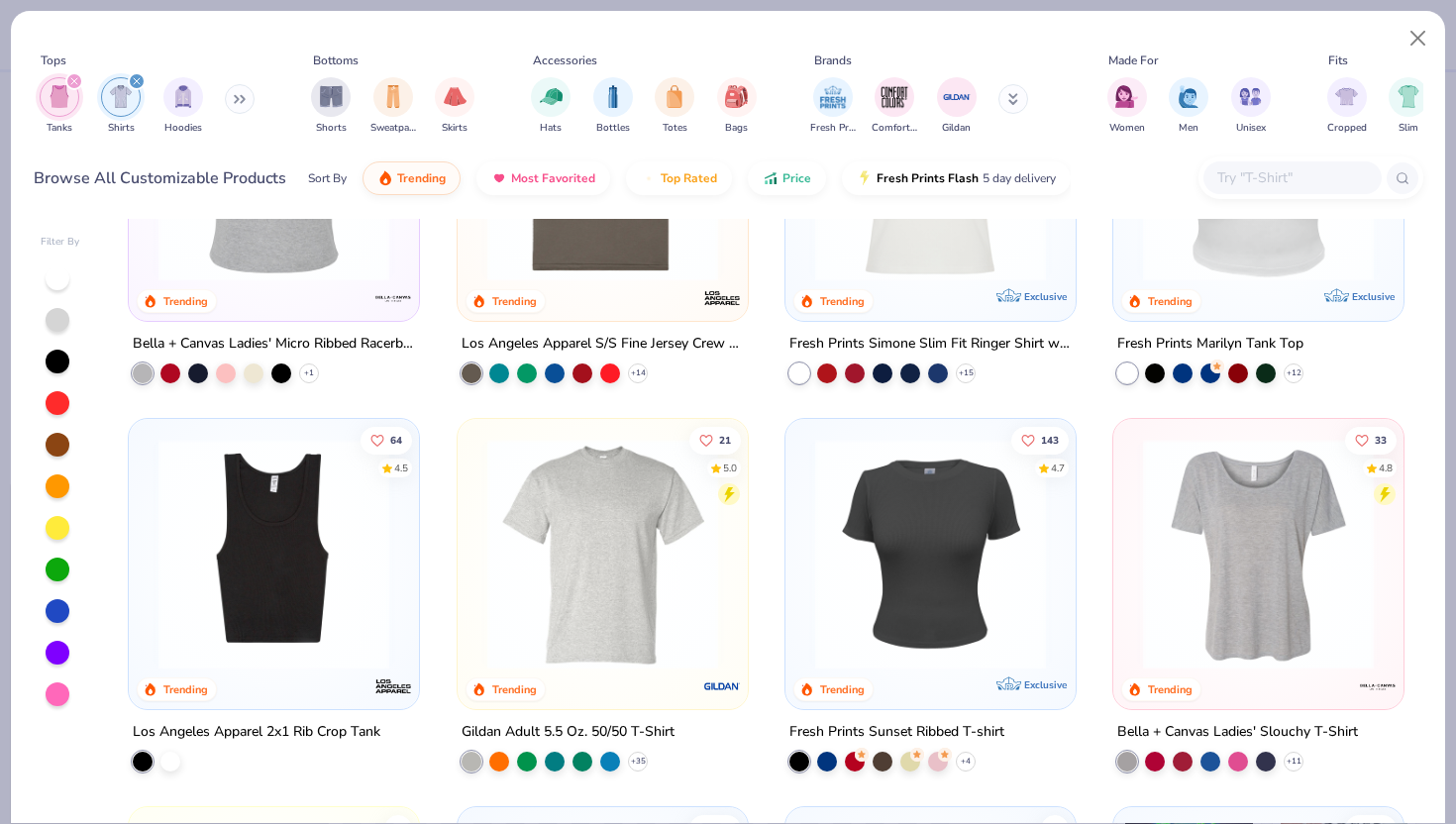 scroll, scrollTop: 748, scrollLeft: 0, axis: vertical 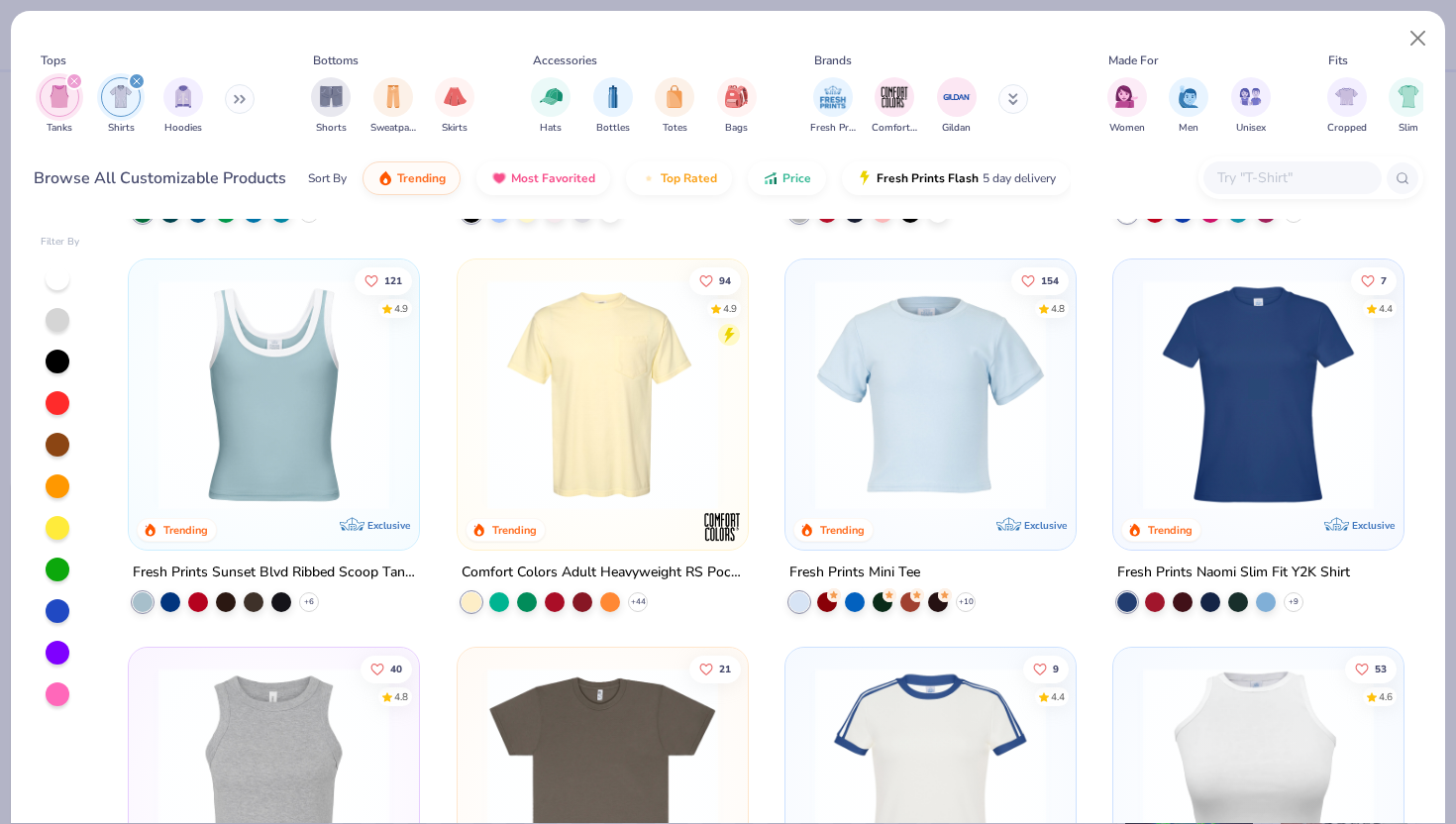 click 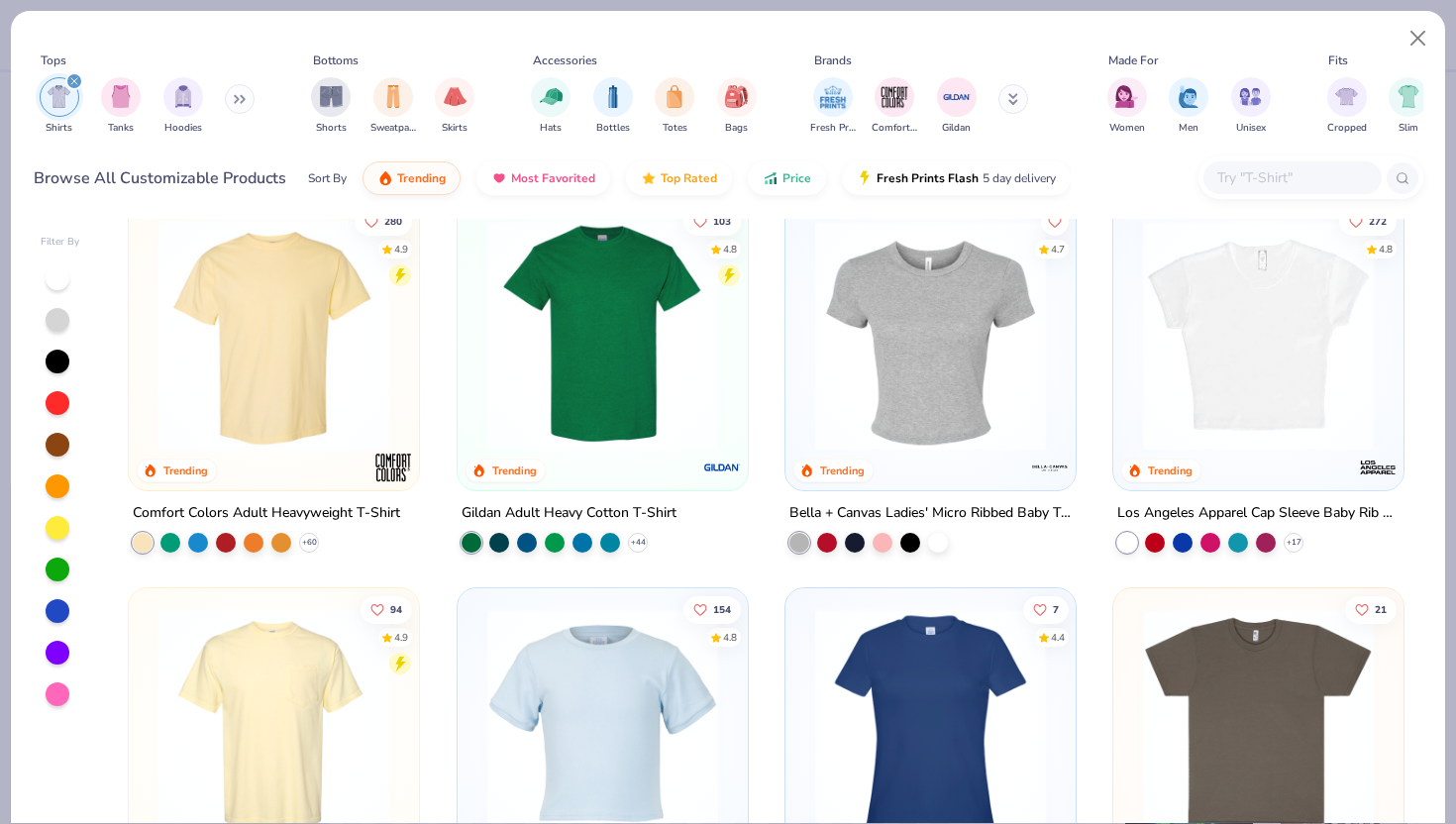 scroll, scrollTop: 258, scrollLeft: 0, axis: vertical 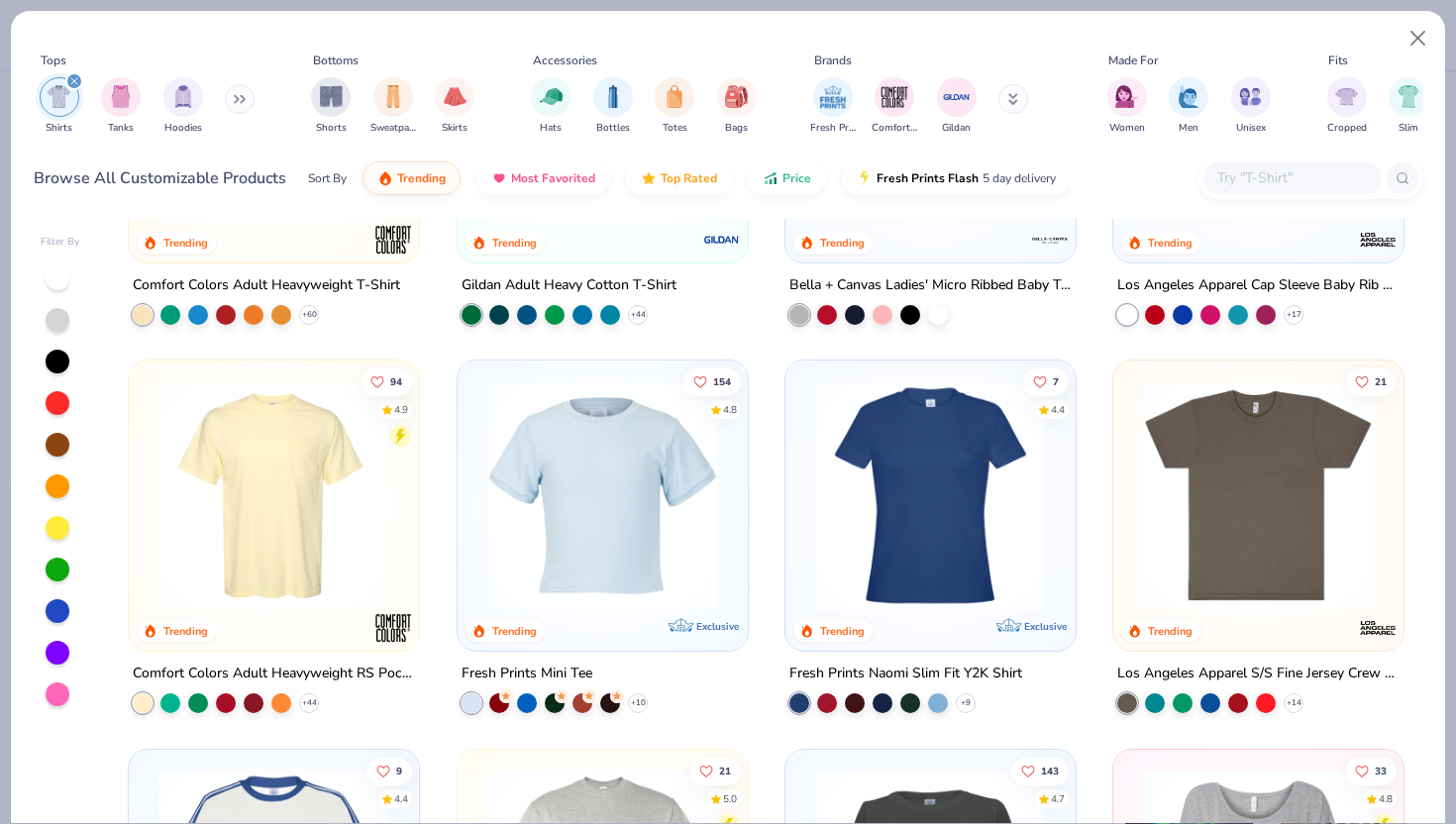 click at bounding box center [930, 495] 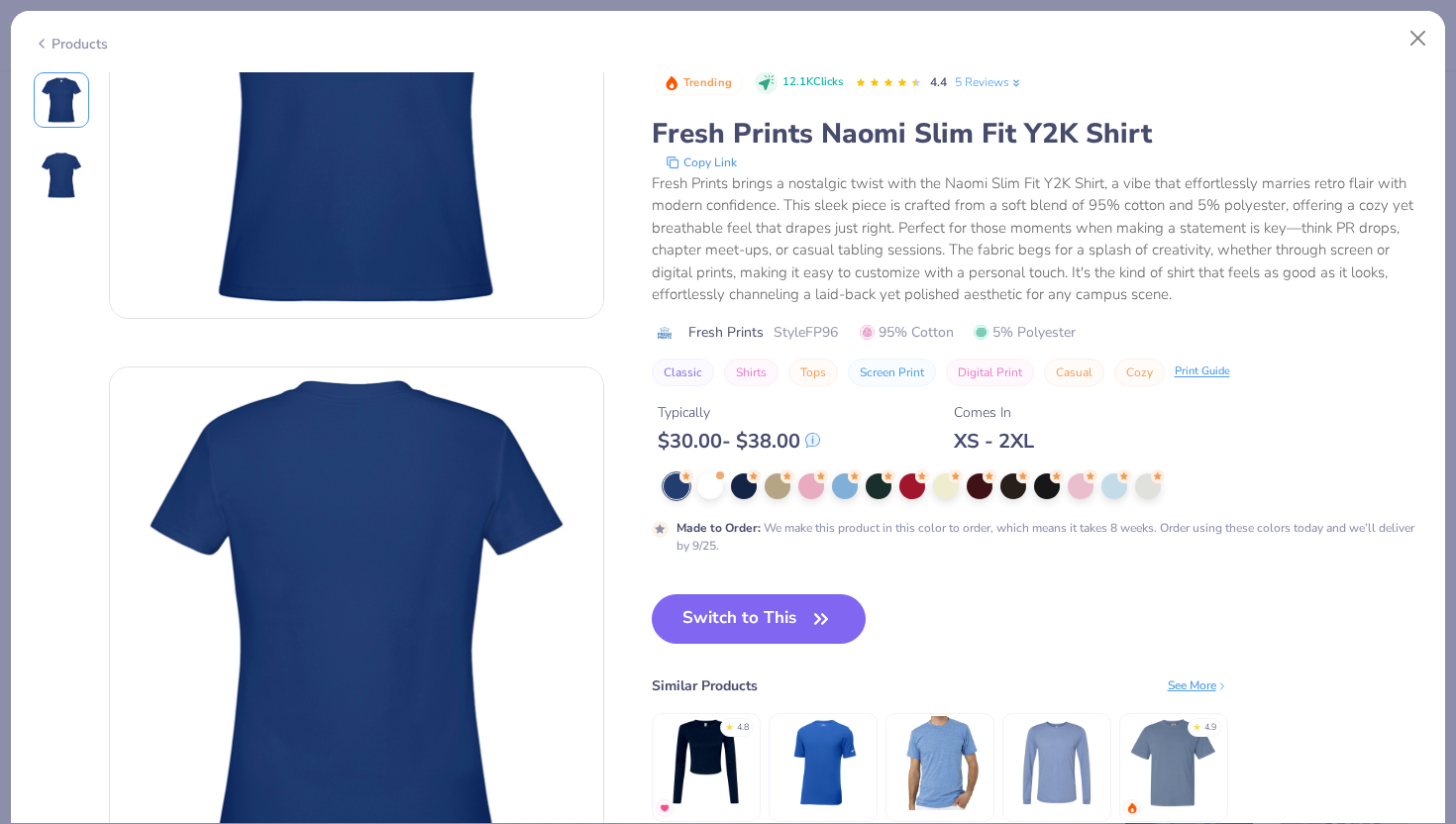 scroll, scrollTop: 248, scrollLeft: 0, axis: vertical 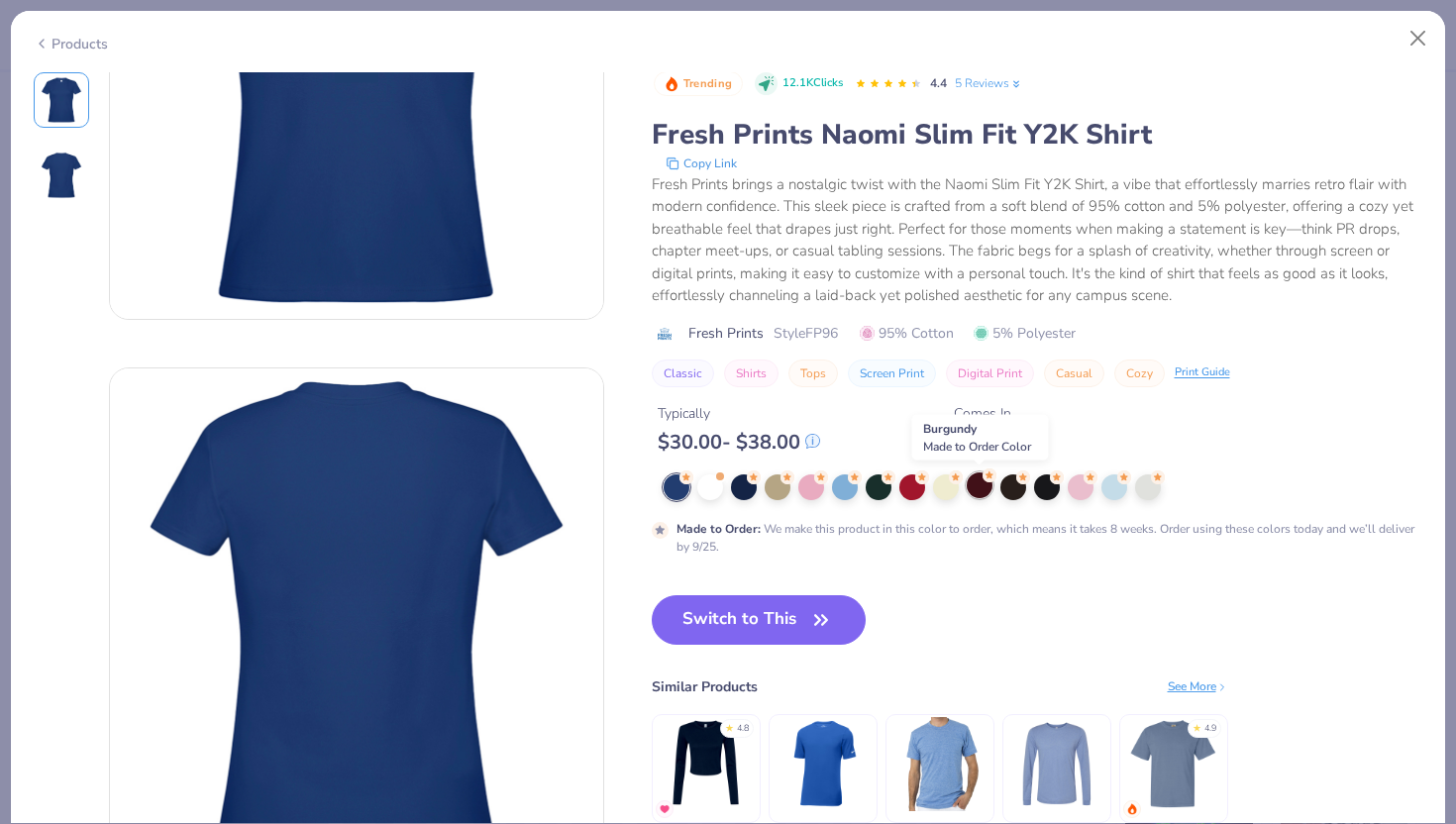 click at bounding box center (980, 485) 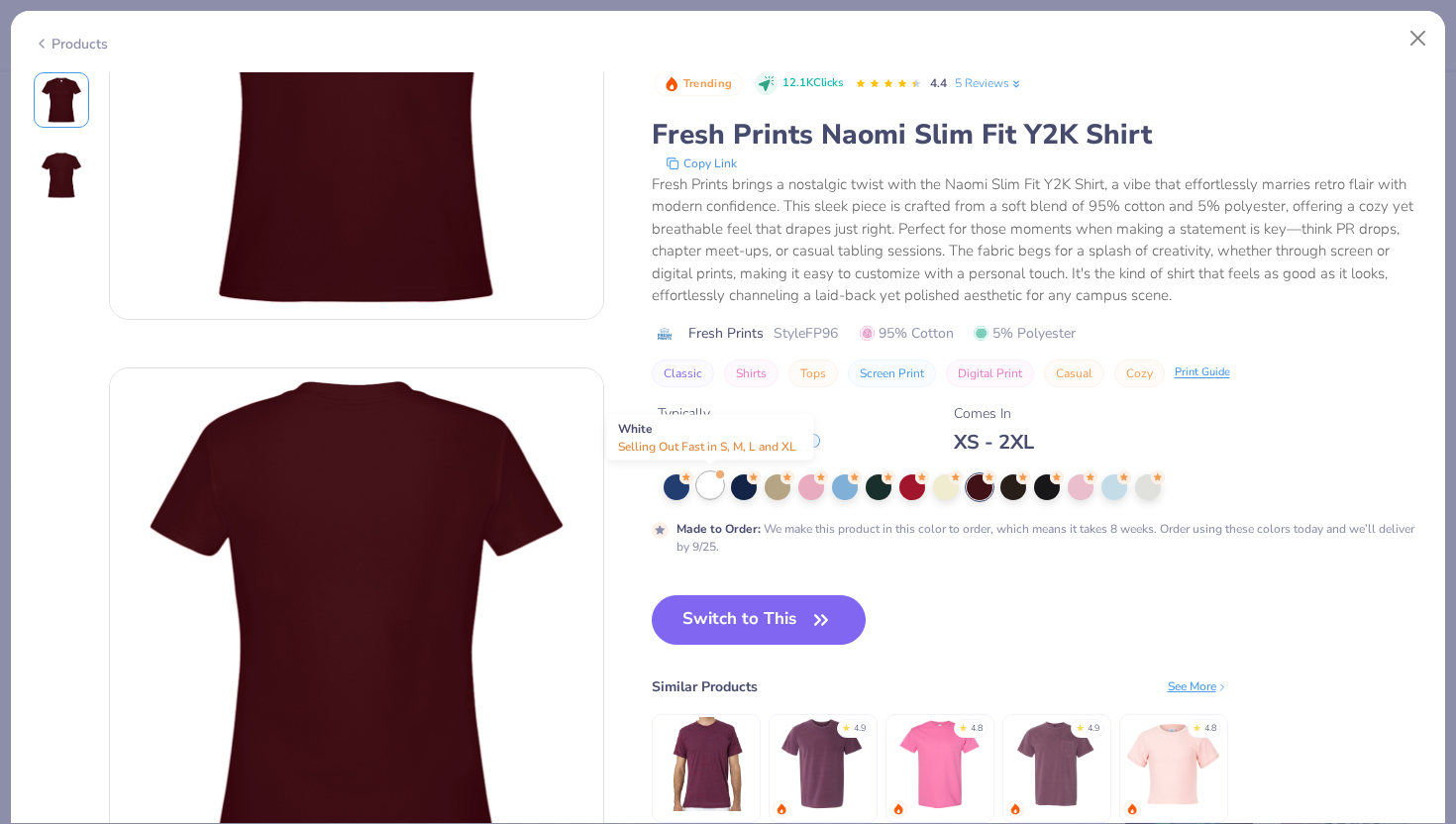 click at bounding box center (710, 485) 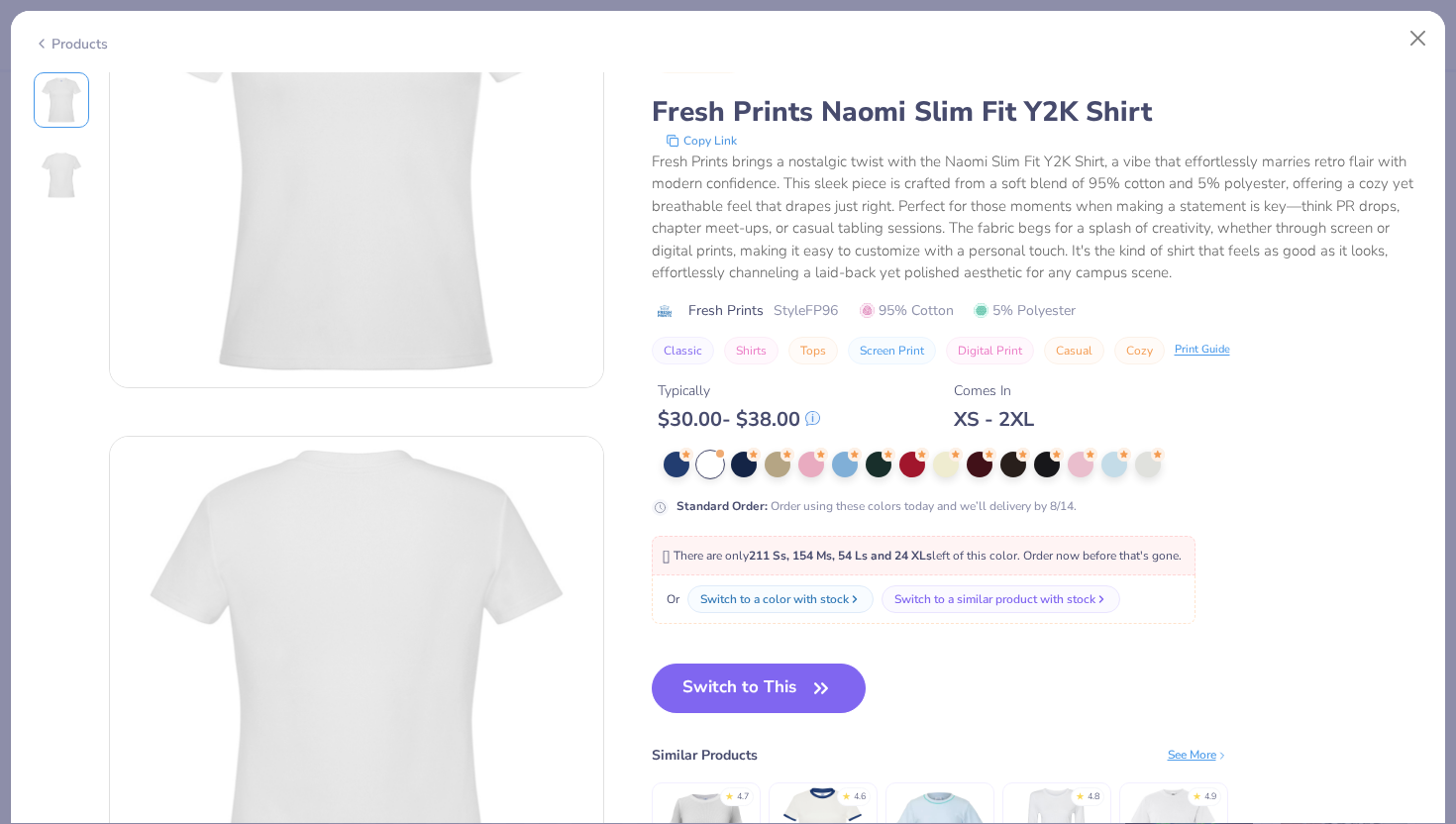 scroll, scrollTop: 178, scrollLeft: 0, axis: vertical 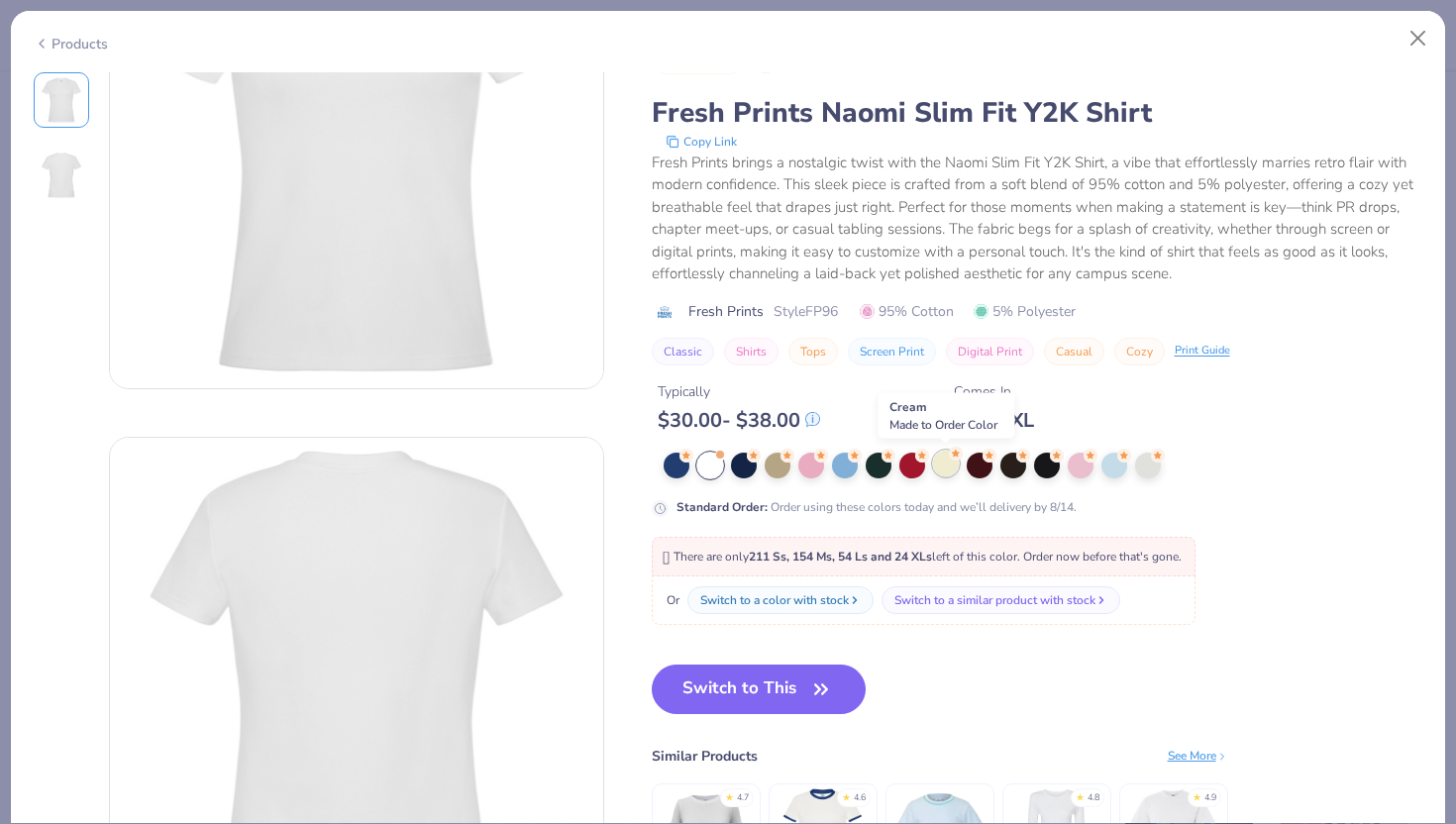 click at bounding box center [946, 464] 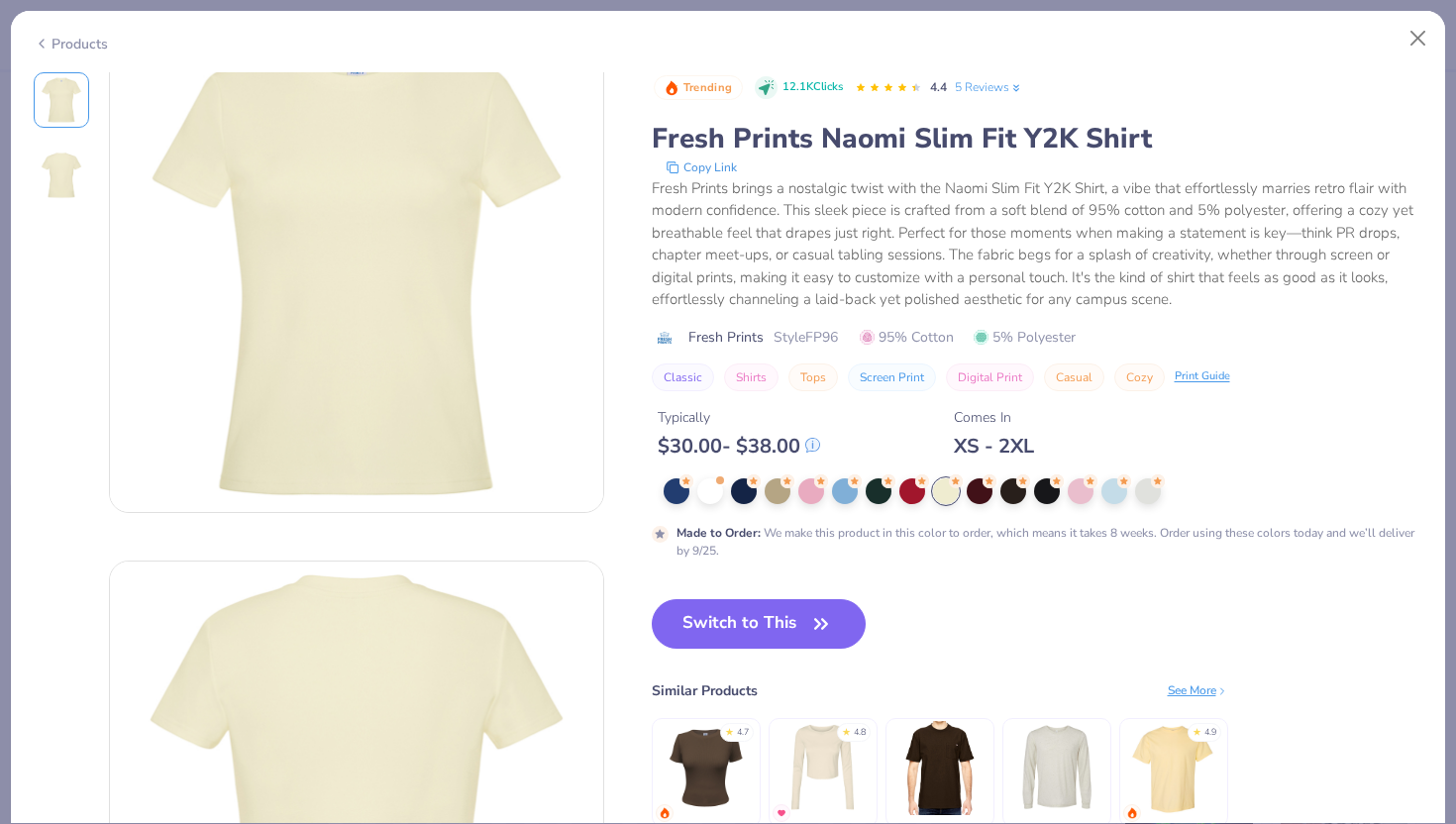scroll, scrollTop: 0, scrollLeft: 0, axis: both 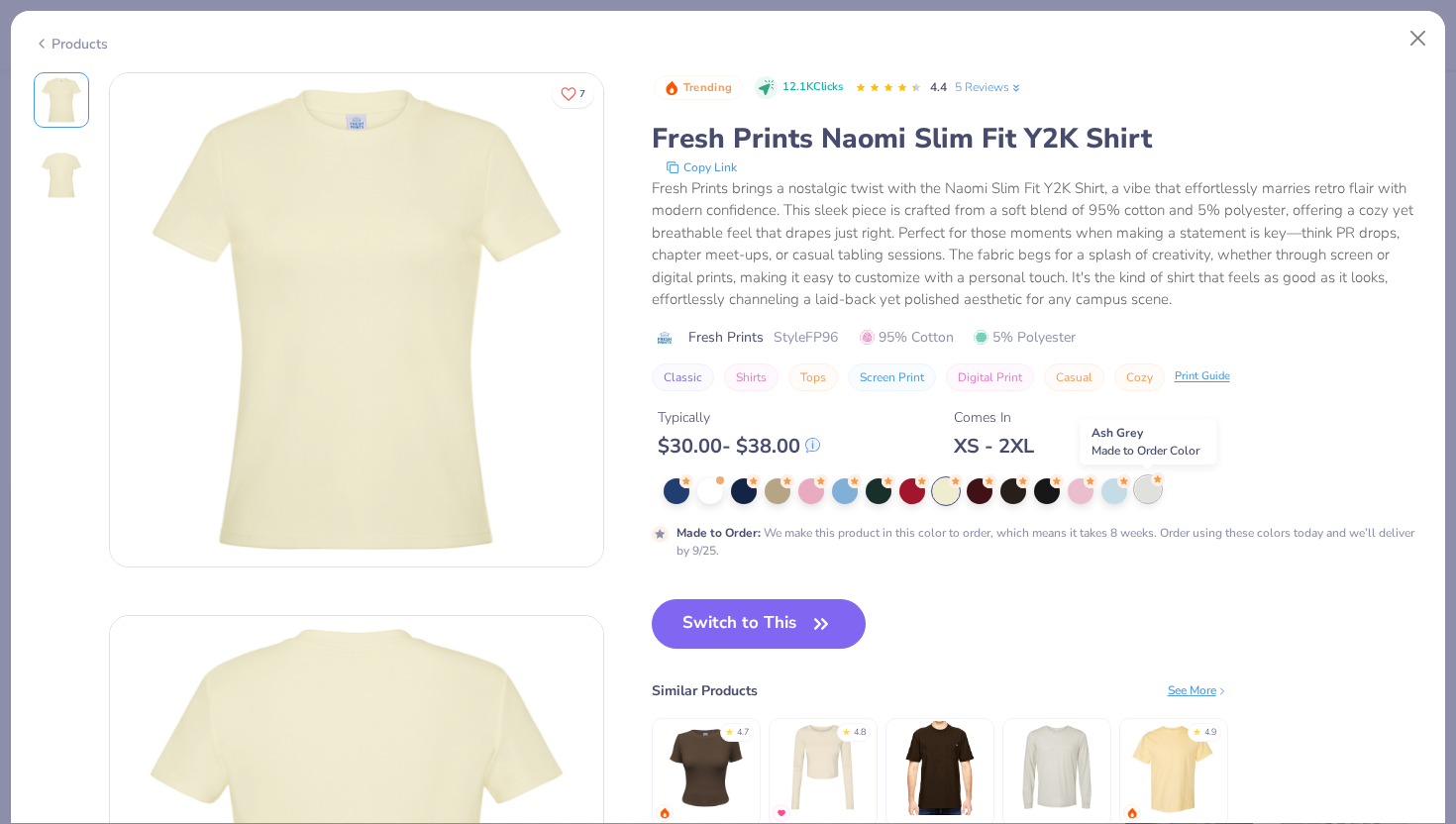 click at bounding box center (1148, 489) 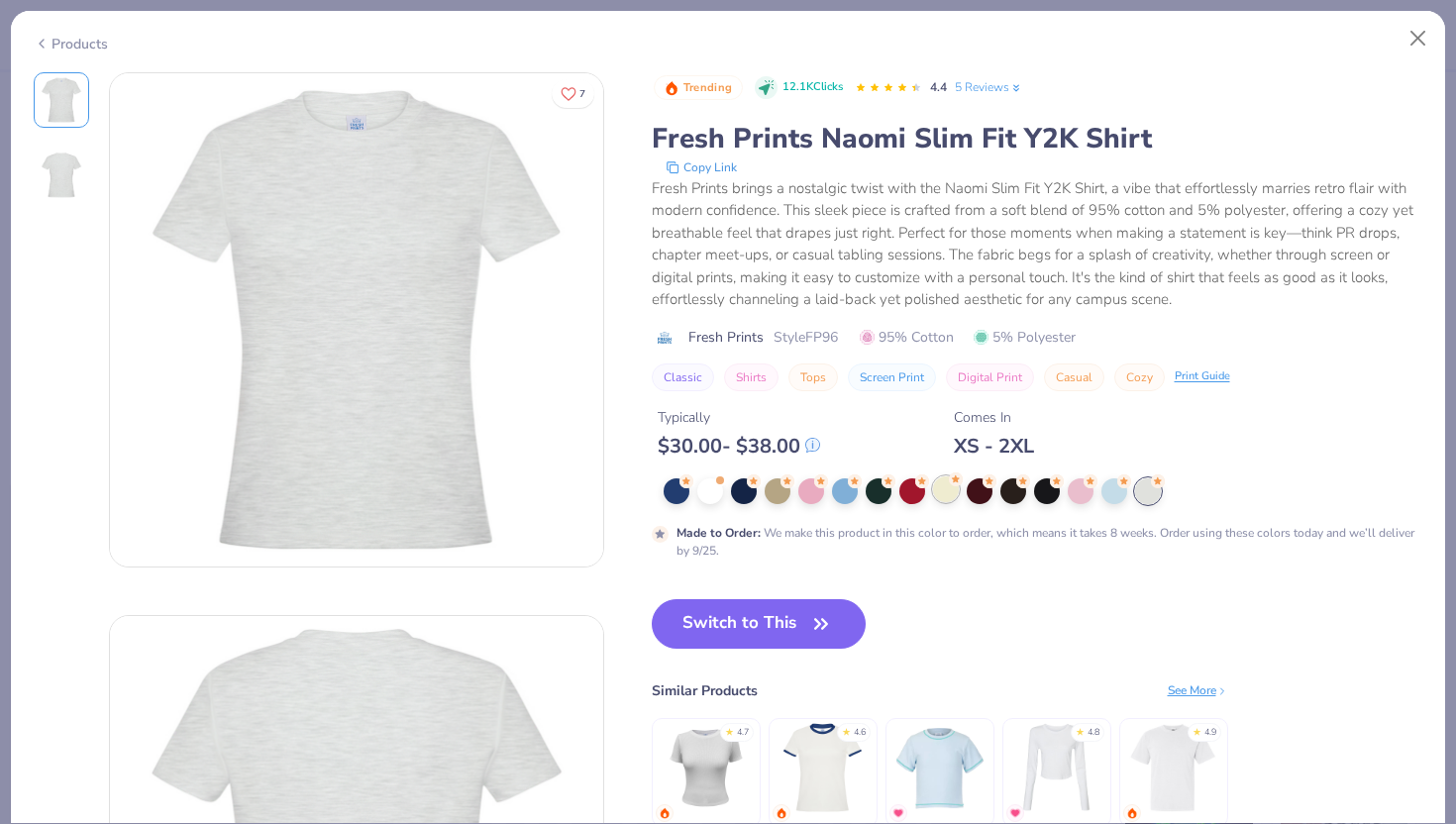 click at bounding box center (946, 489) 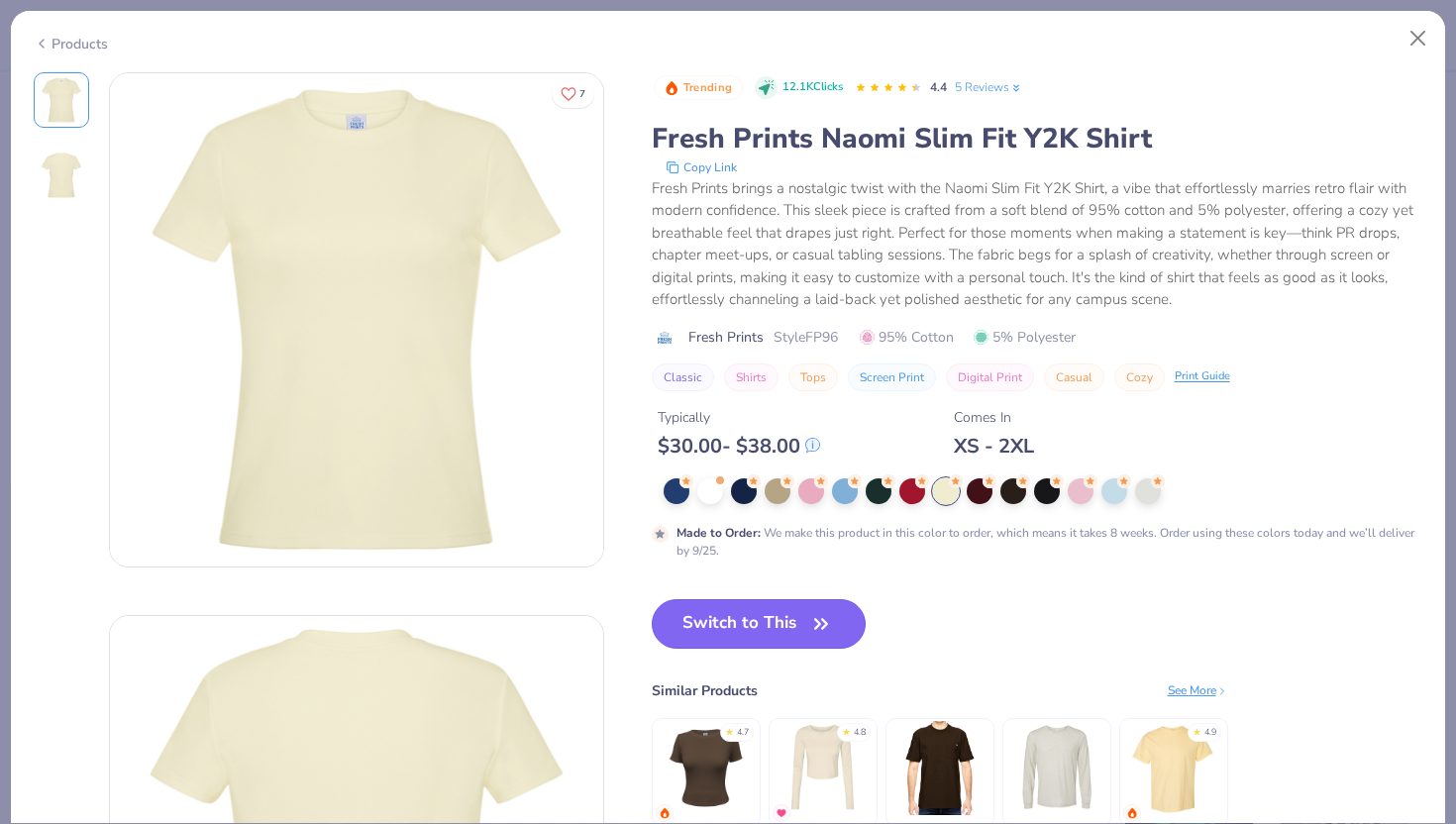 click on "Switch to This" at bounding box center (759, 624) 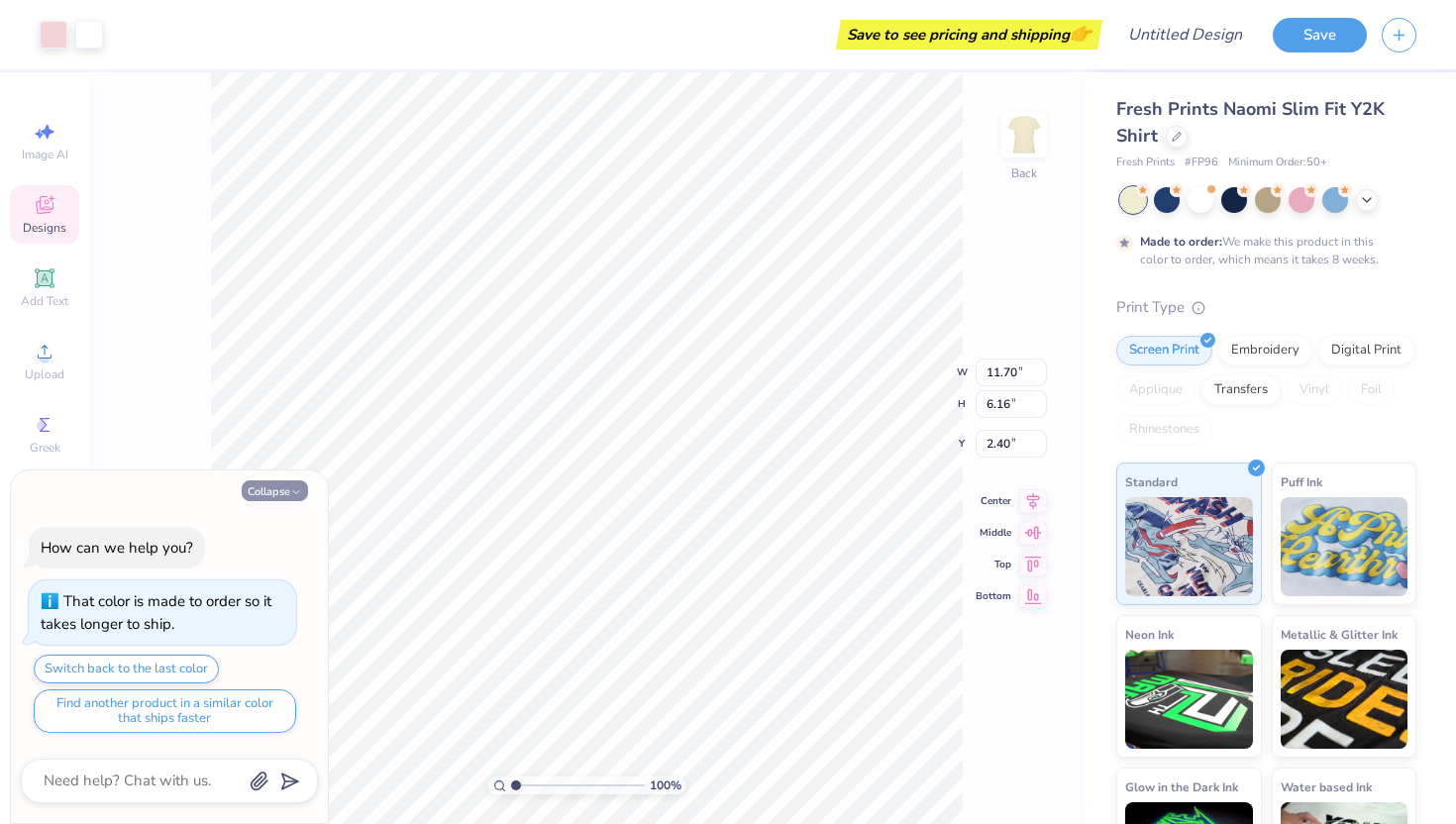 click on "Collapse" at bounding box center [274, 490] 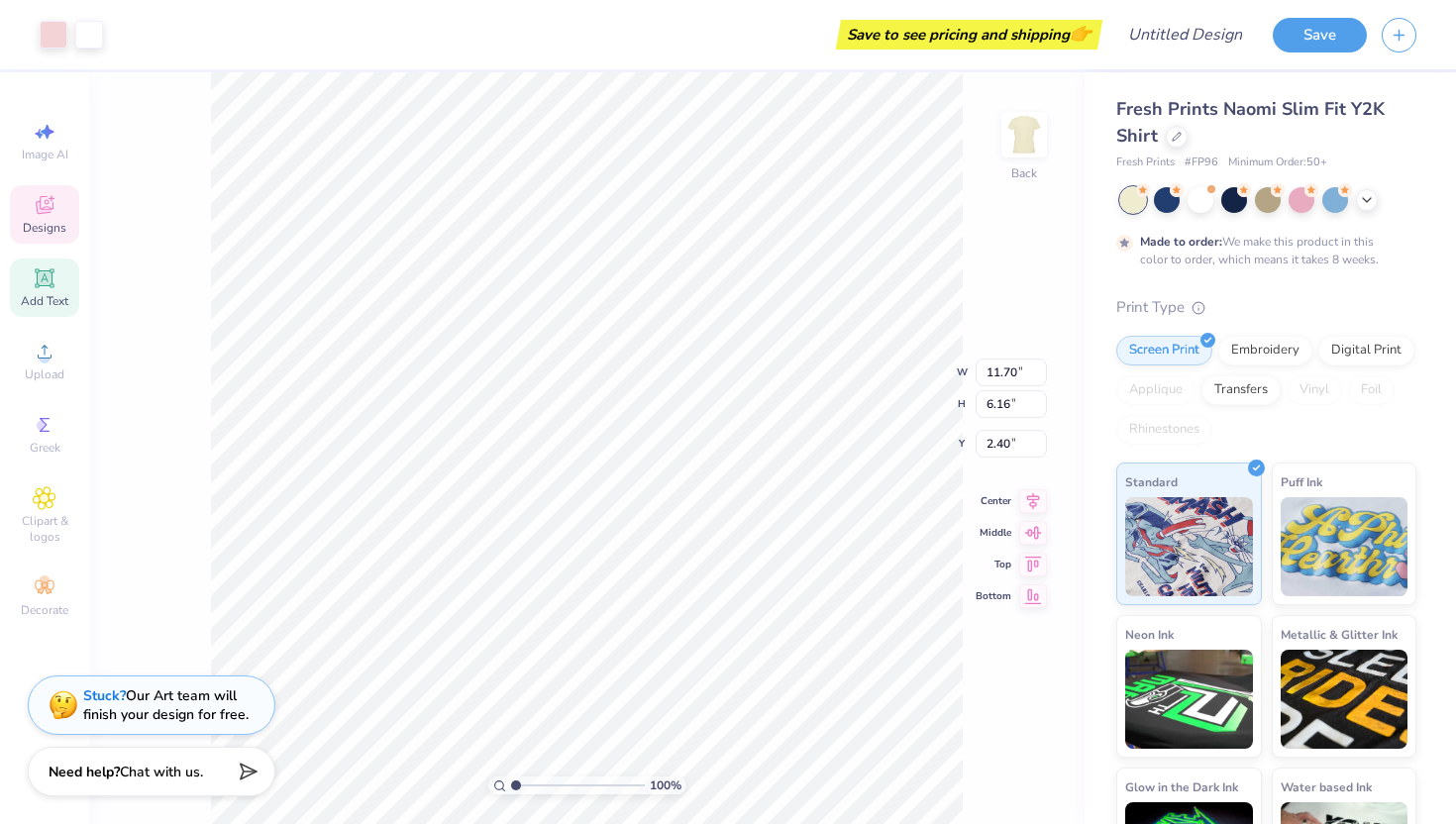 click 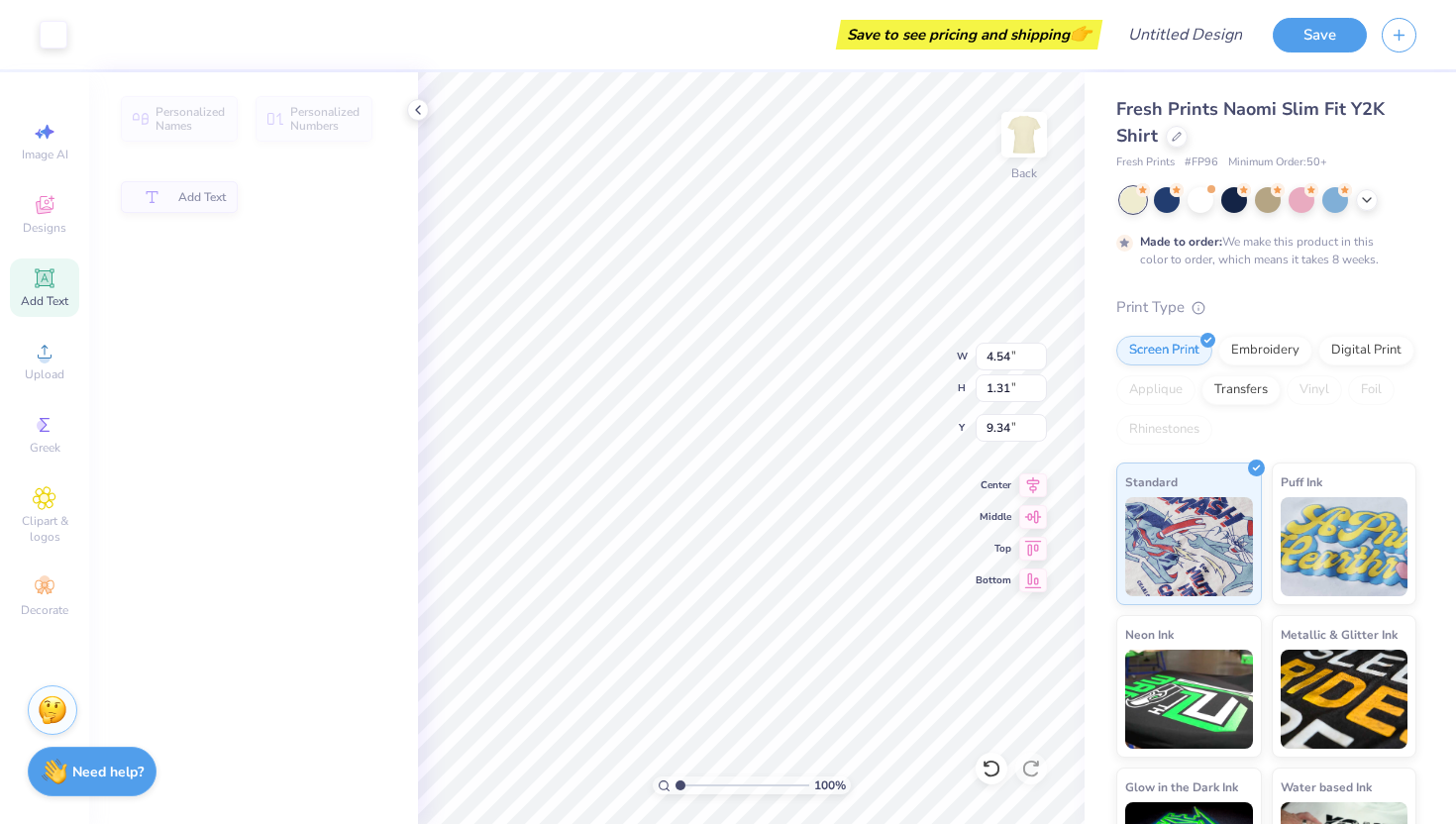 type on "4.54" 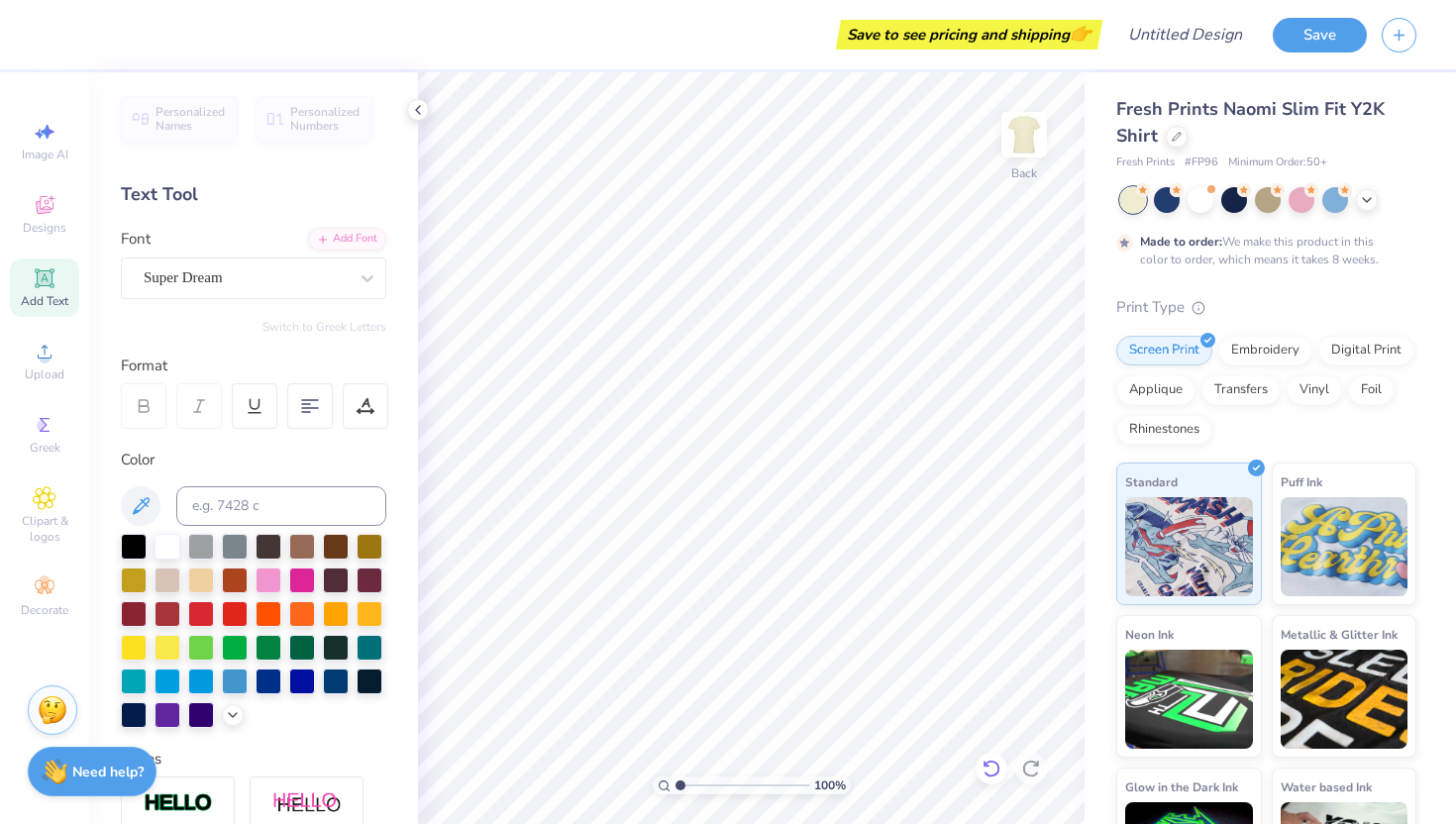 click 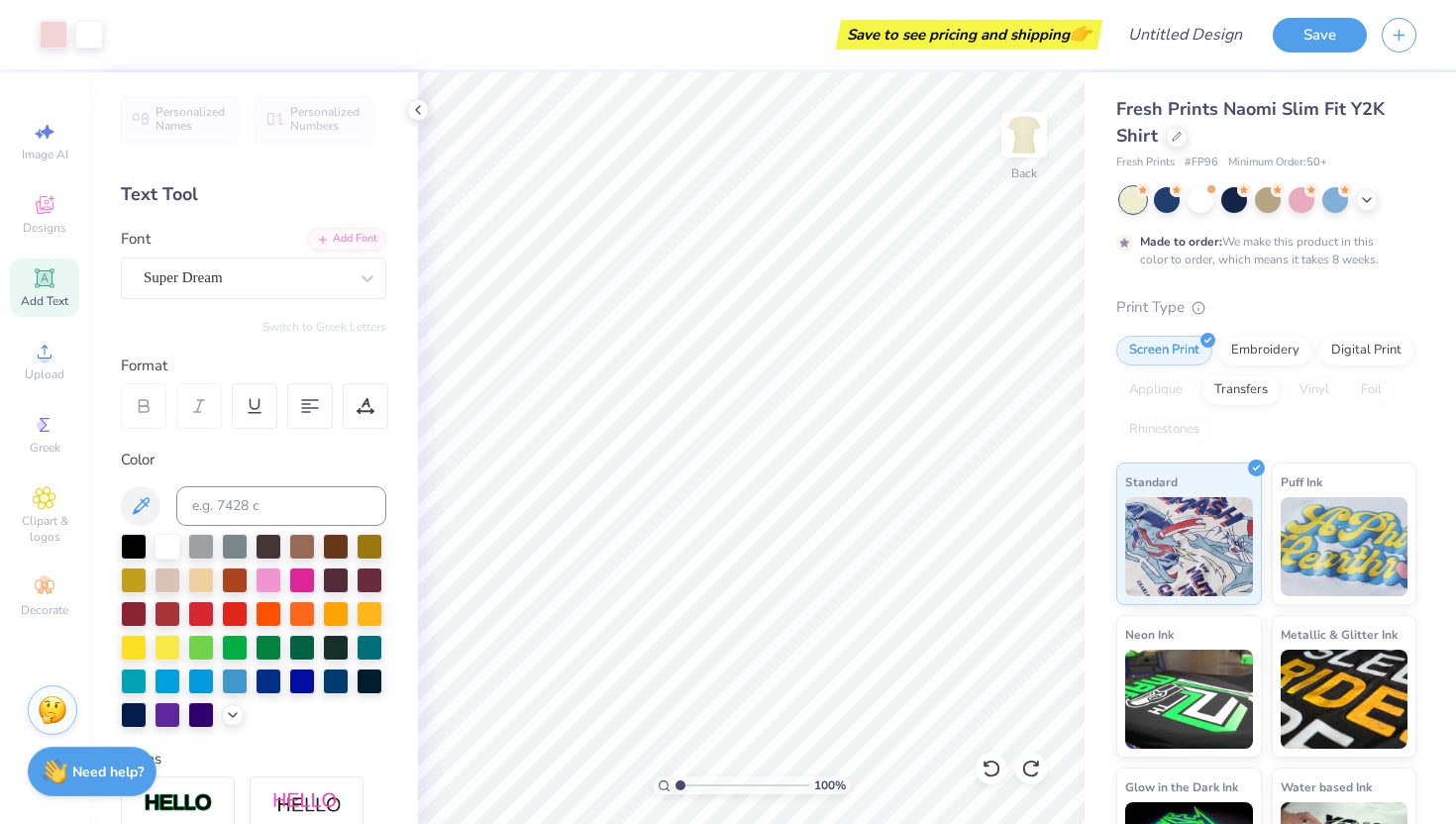 click on "Personalized Names Personalized Numbers Text Tool  Add Font Font Super Dream Switch to Greek Letters Format Color Styles Text Shape" at bounding box center (254, 448) 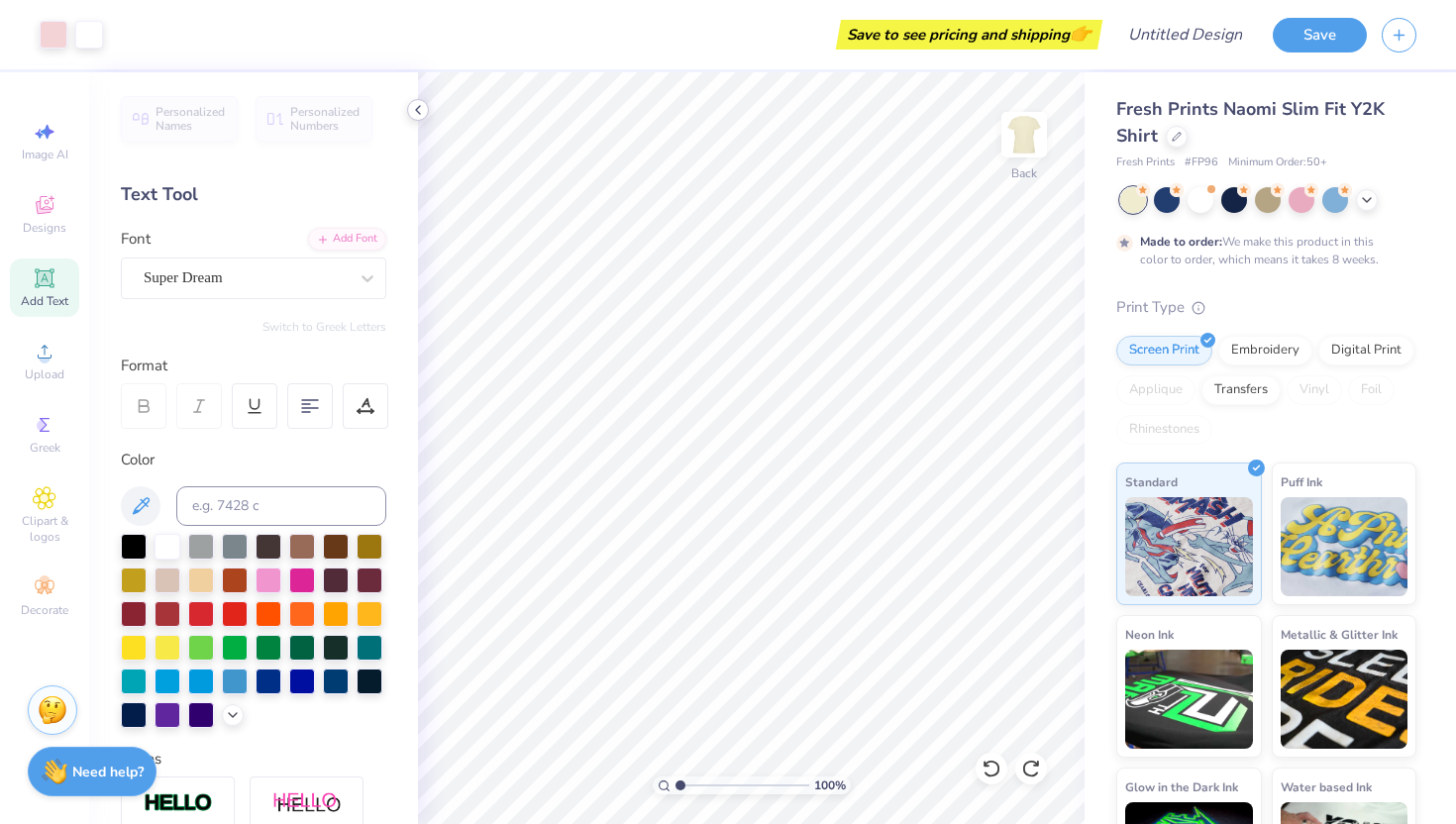 click 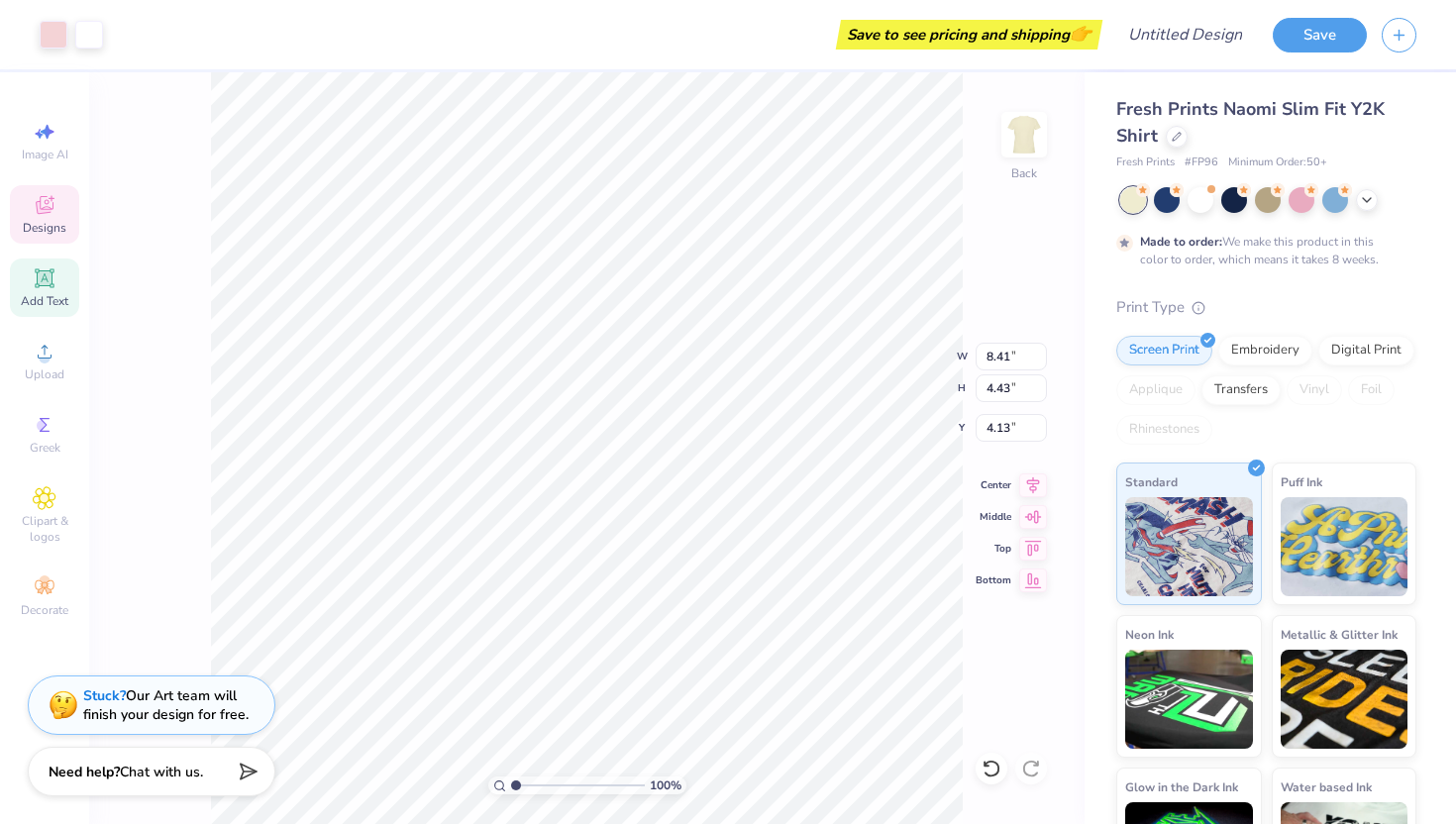 type on "8.41" 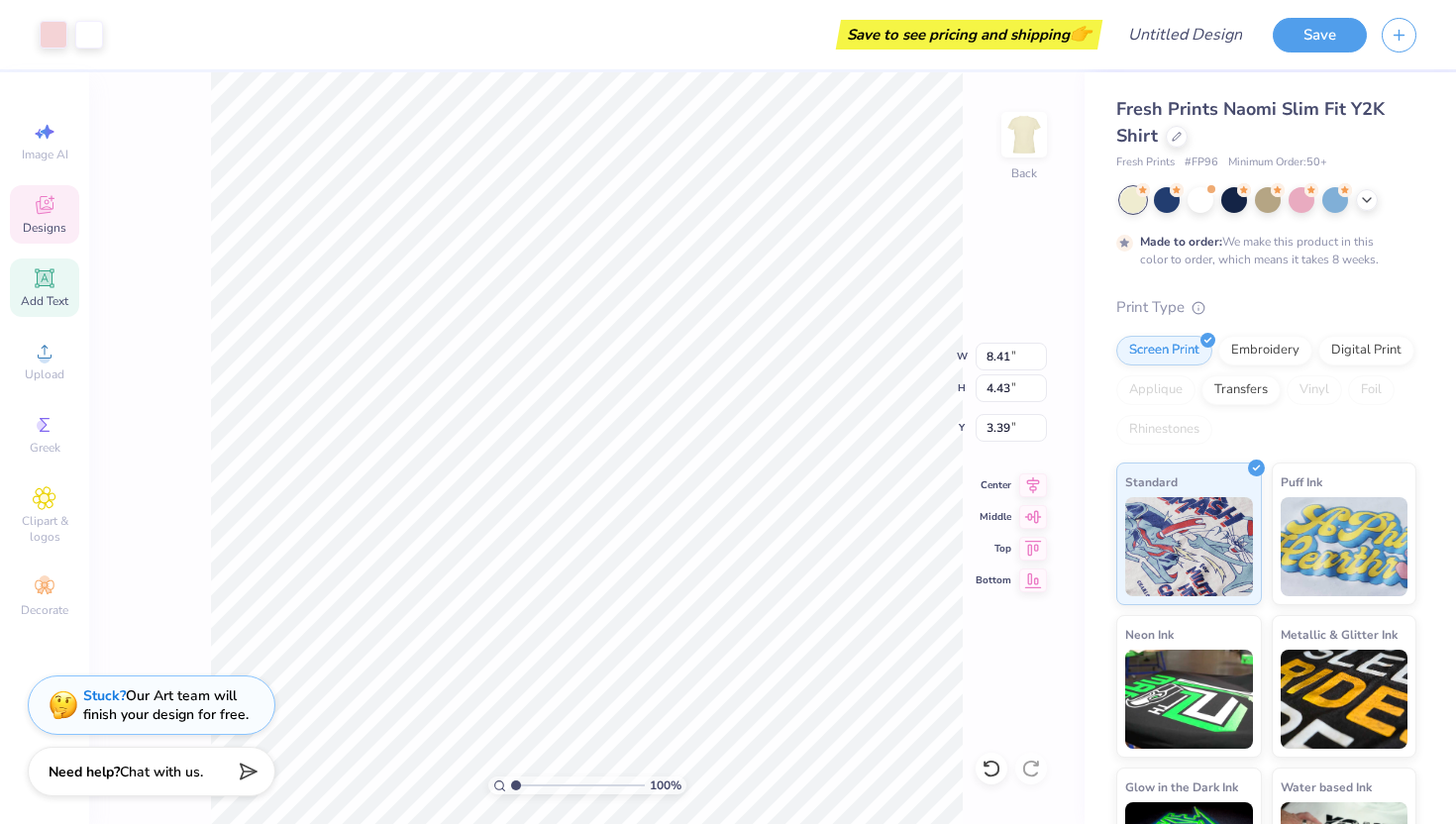 type on "3.00" 